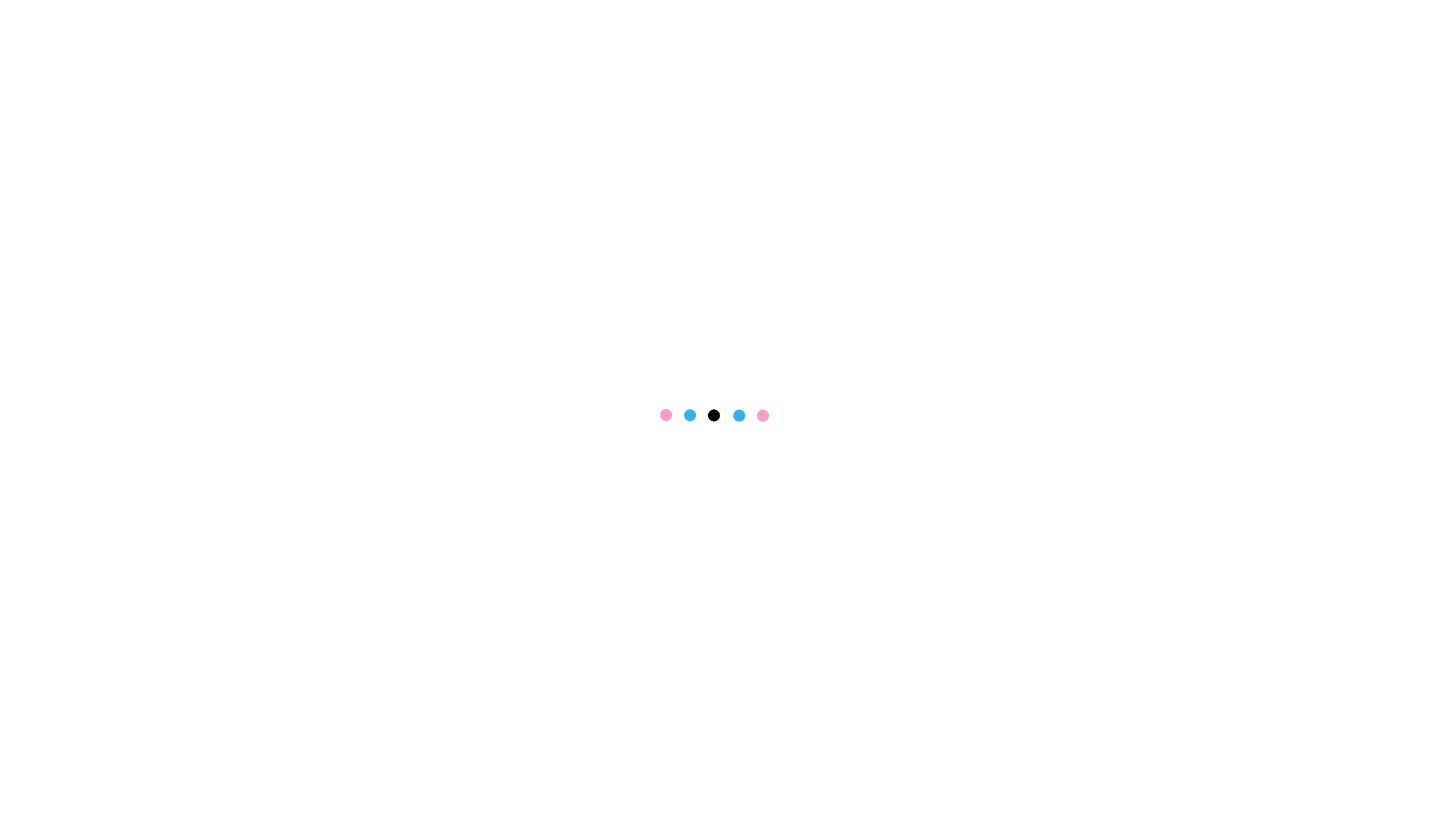 scroll, scrollTop: 0, scrollLeft: 0, axis: both 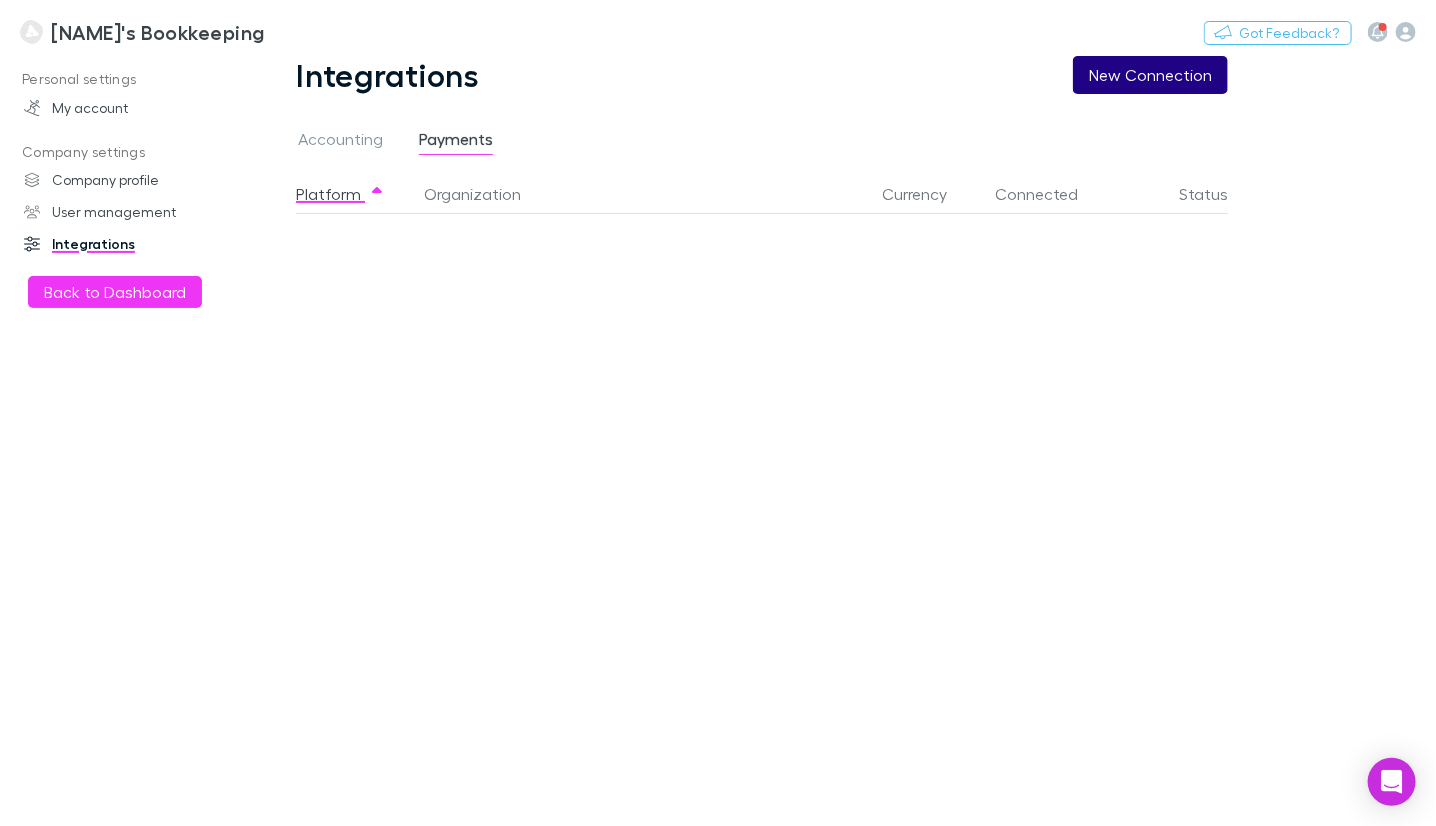 click on "New Connection" at bounding box center (1150, 75) 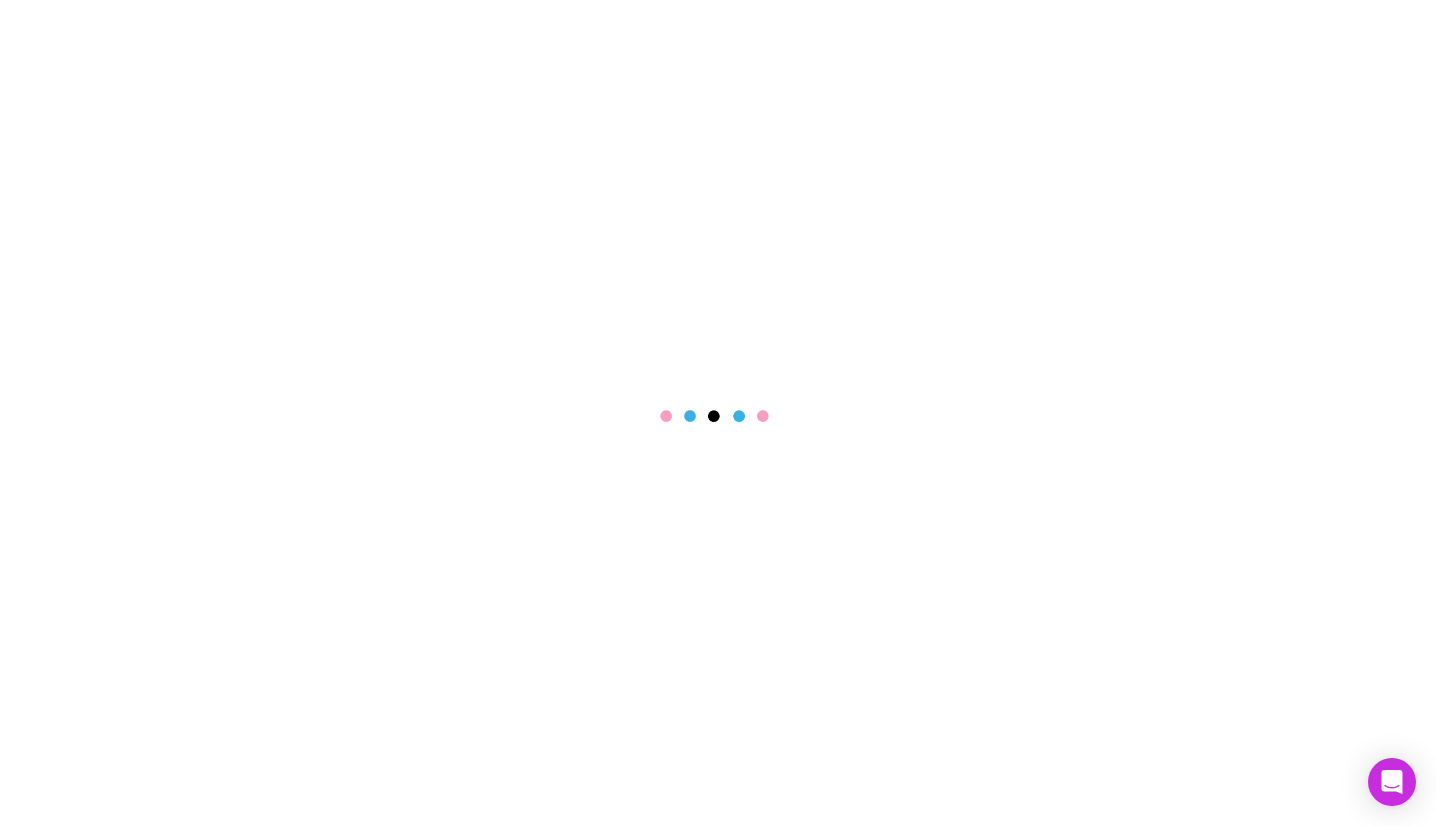 scroll, scrollTop: 0, scrollLeft: 0, axis: both 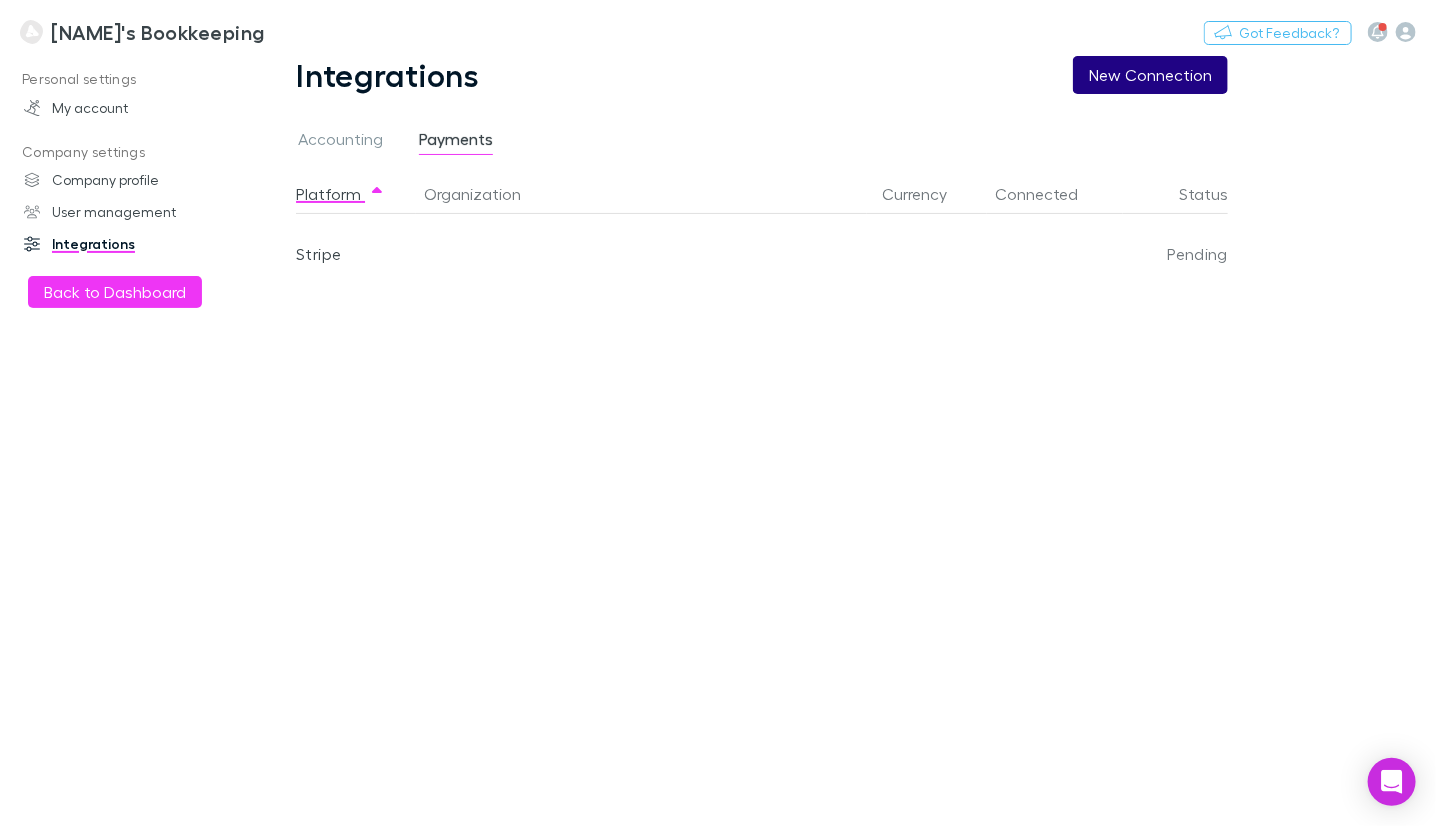 click on "New Connection" at bounding box center [1150, 75] 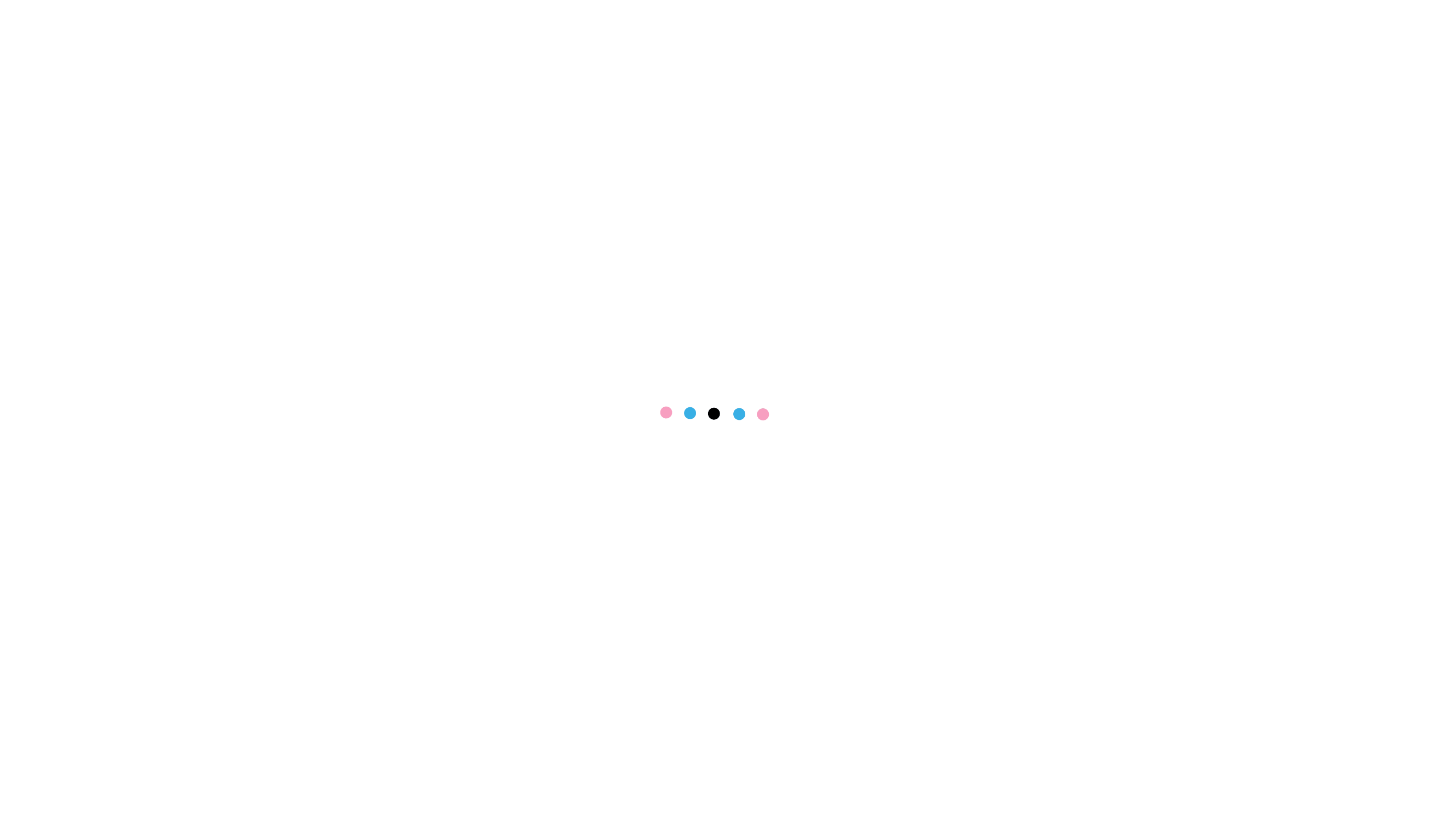 scroll, scrollTop: 0, scrollLeft: 0, axis: both 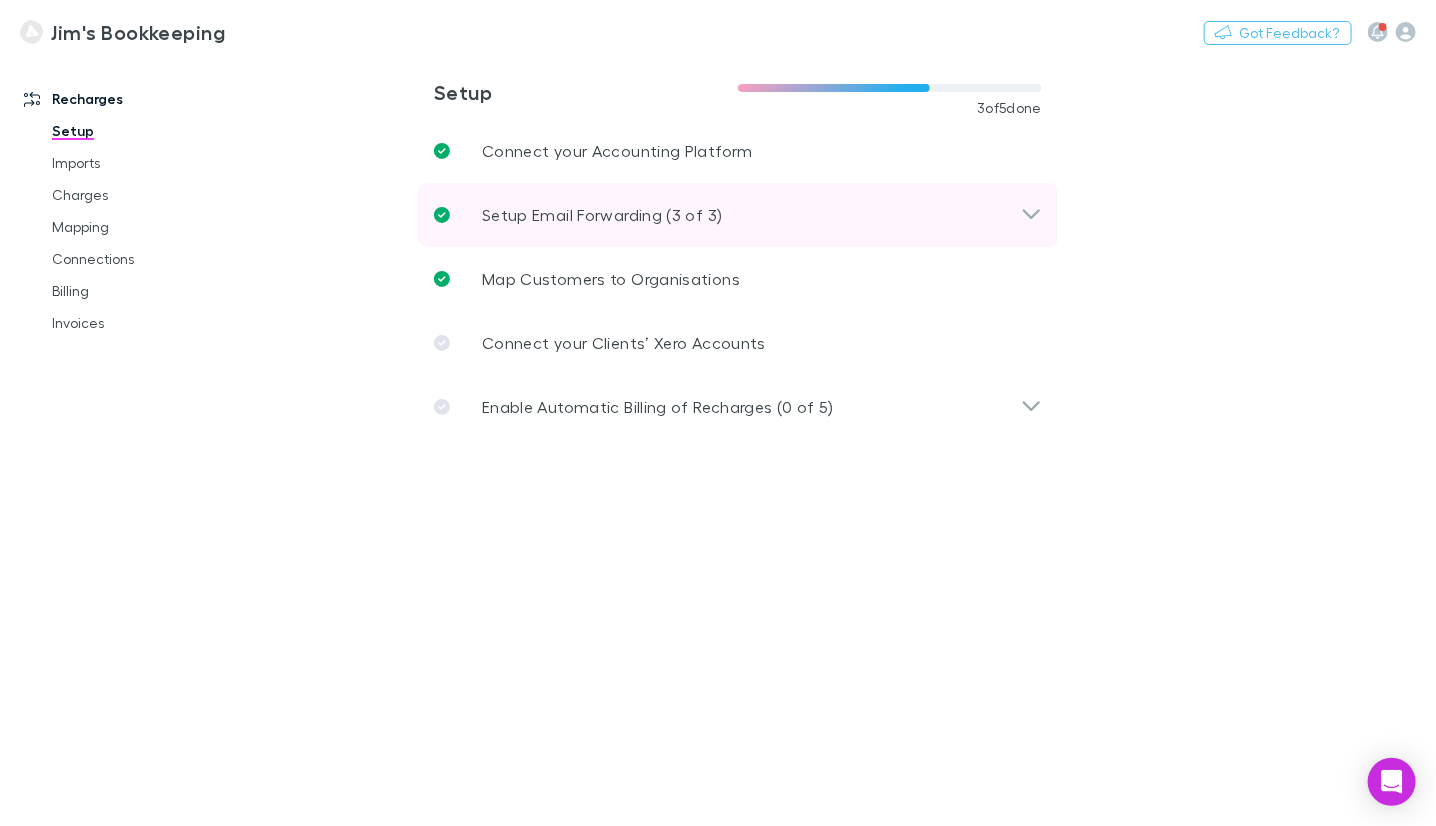 click on "Setup Email Forwarding    (3 of 3)" at bounding box center [738, 215] 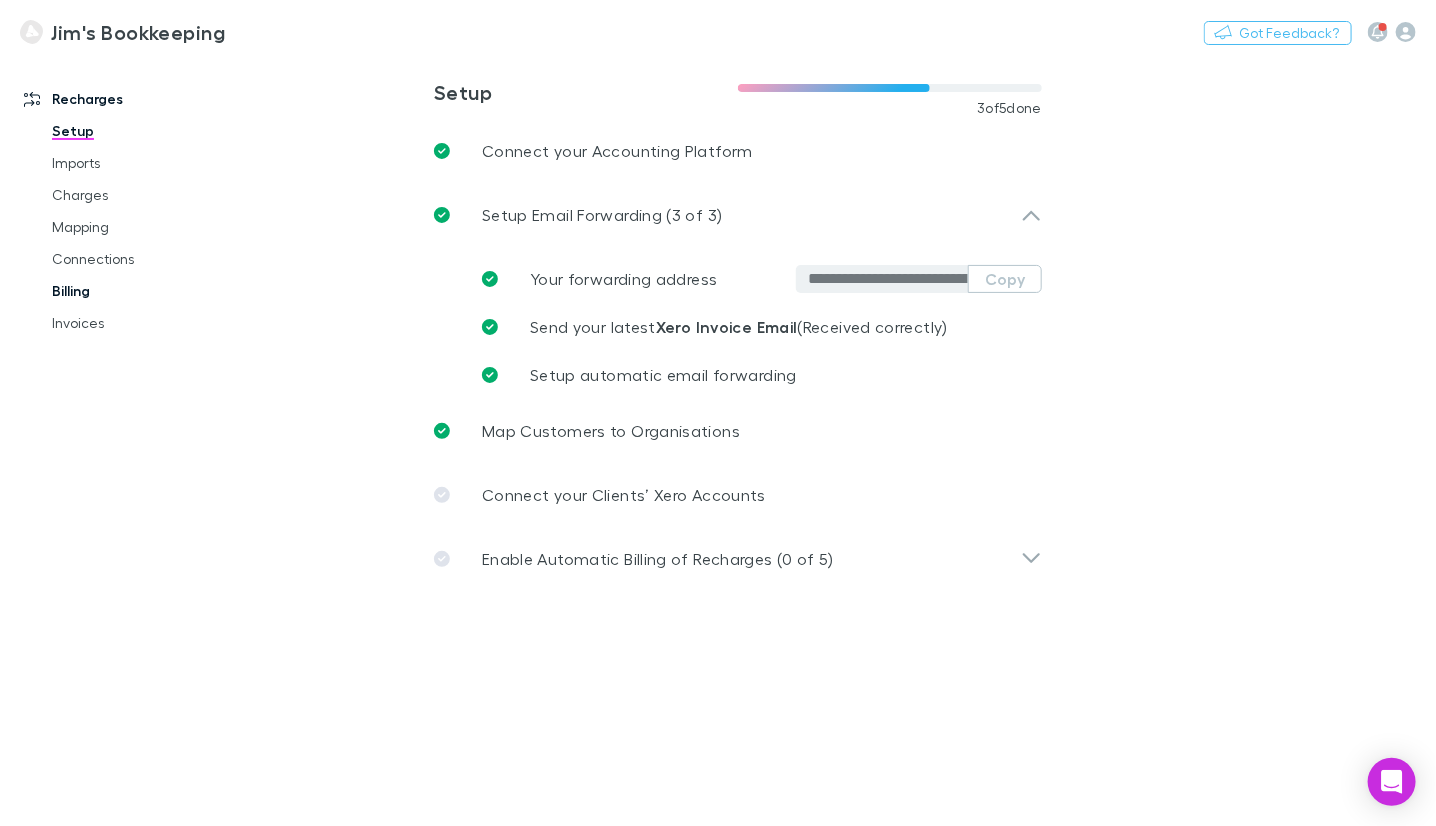 click on "Billing" at bounding box center (145, 291) 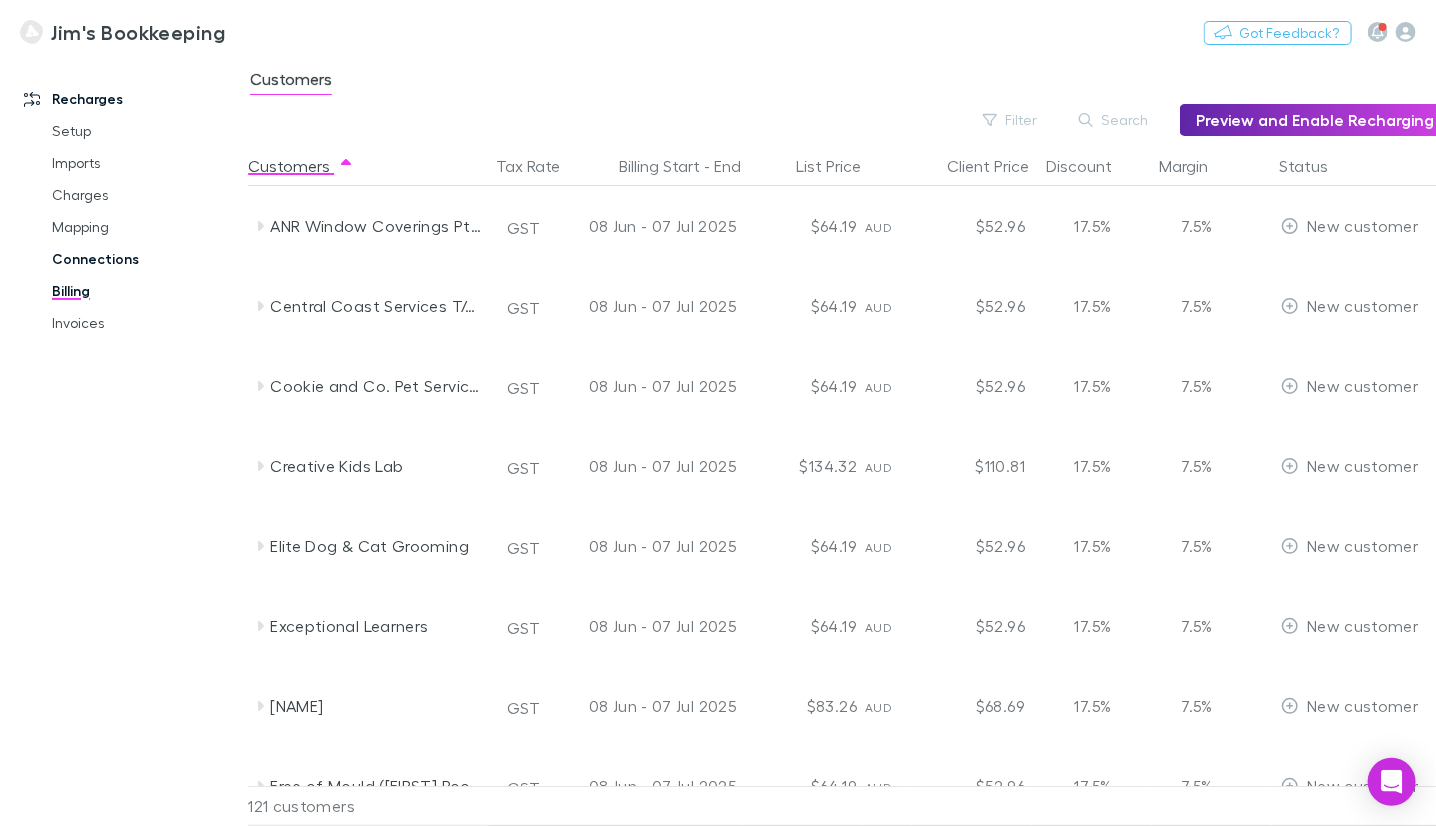 click on "Connections" at bounding box center [145, 259] 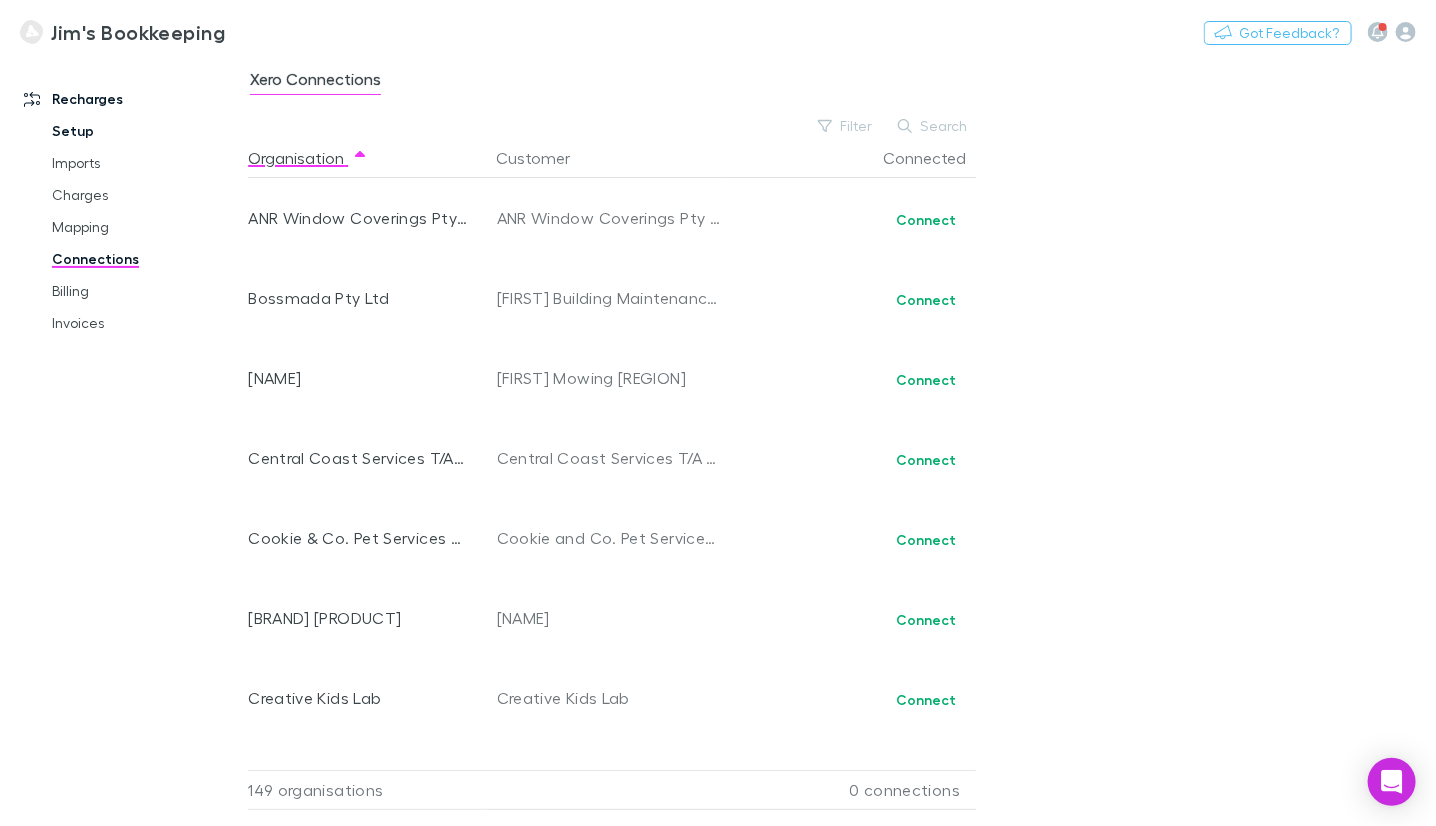 click on "Setup" at bounding box center [145, 131] 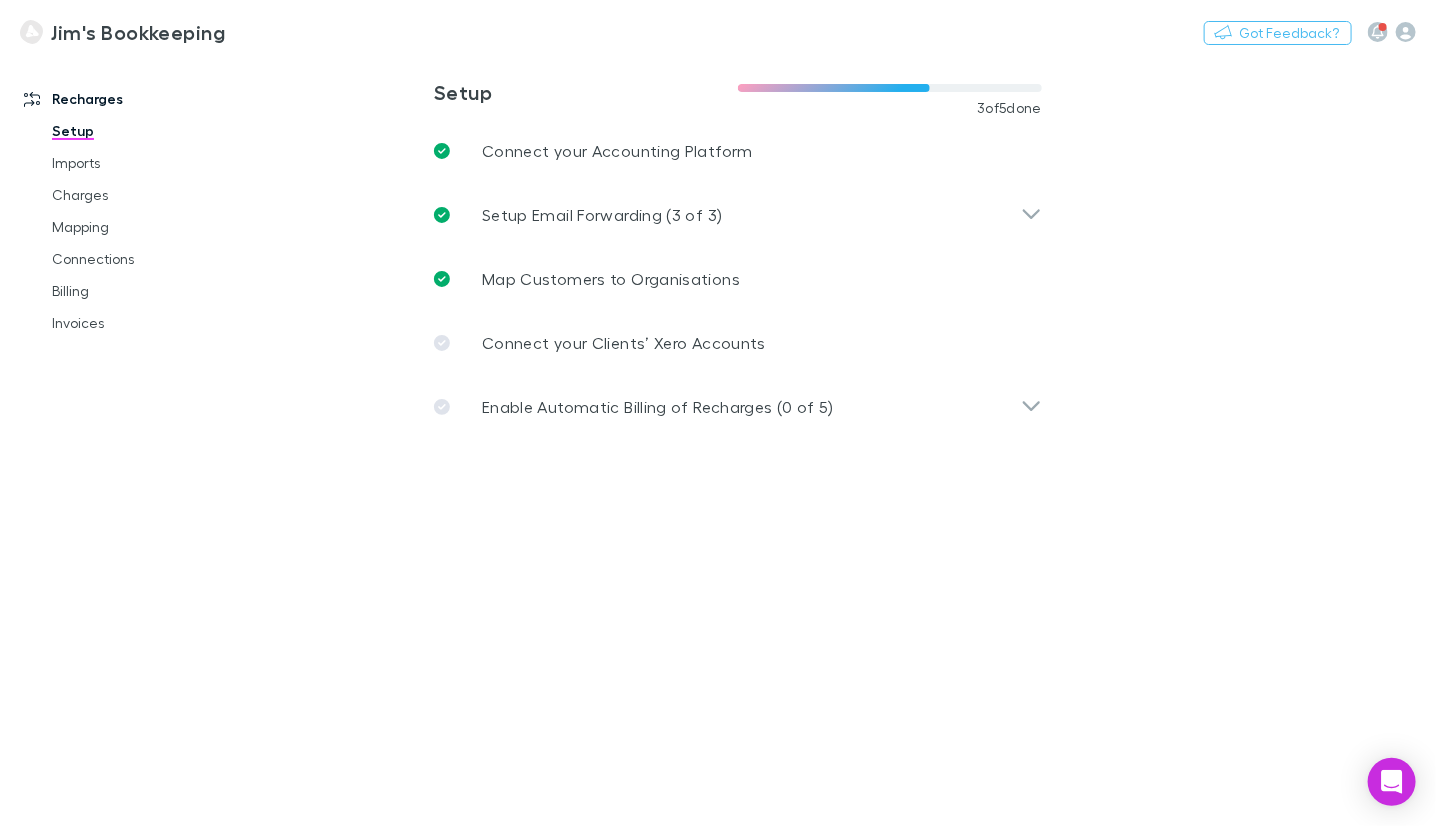 click on "Jim's Bookkeeping" at bounding box center [138, 32] 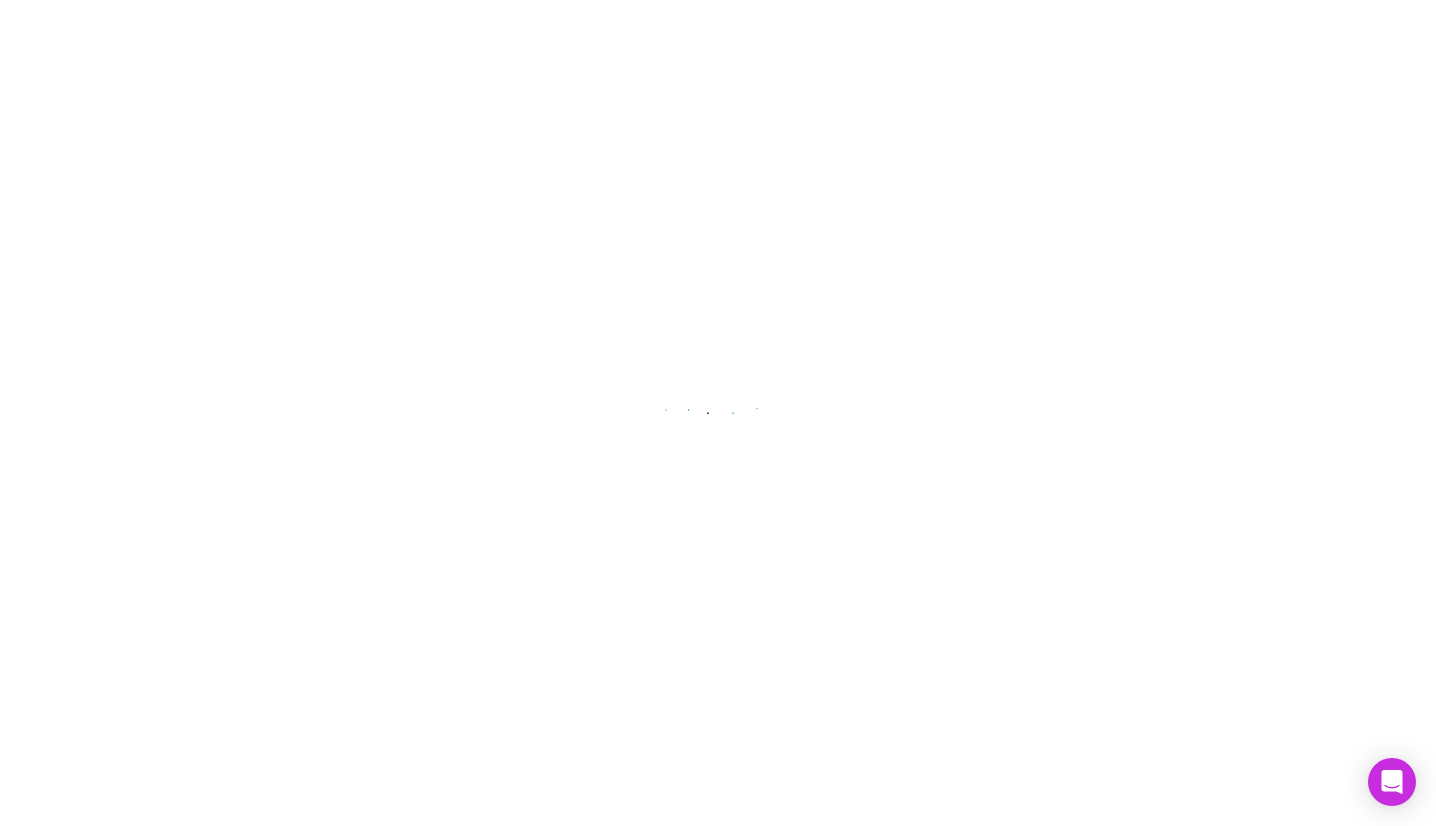 scroll, scrollTop: 0, scrollLeft: 0, axis: both 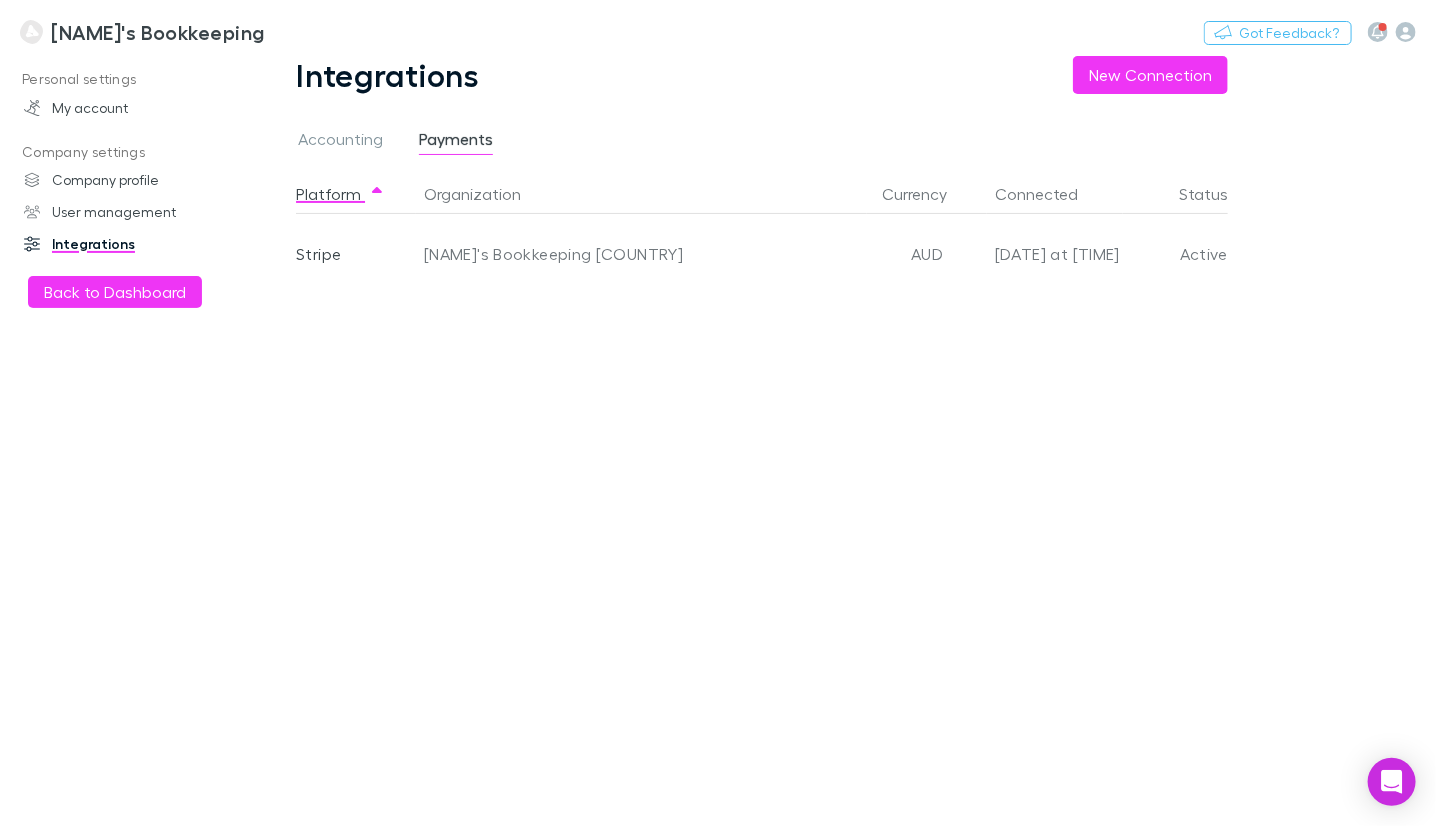 click on "[NAME]'s Bookkeeping [COUNTRY]" at bounding box center (641, 254) 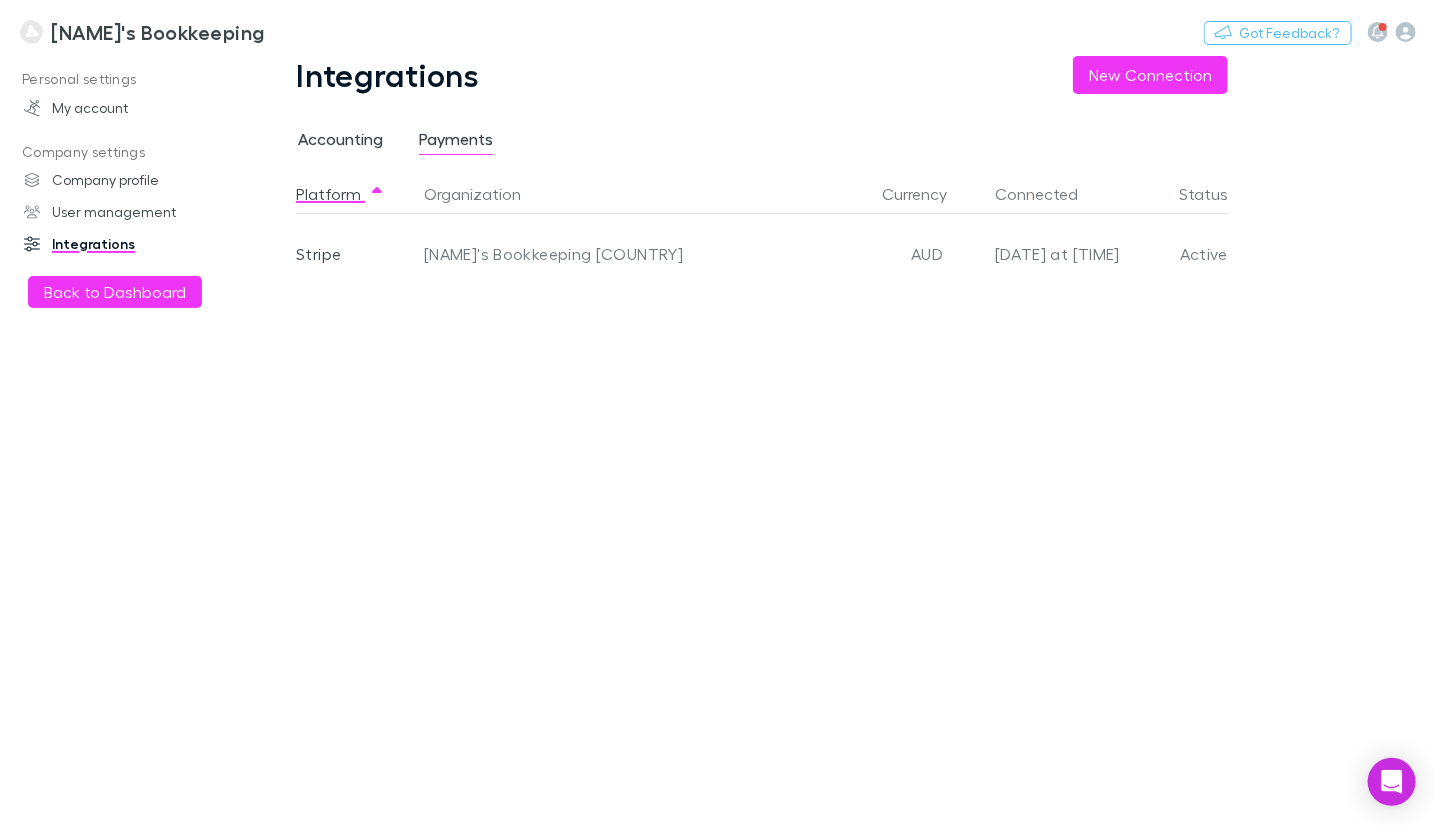 click on "Accounting" at bounding box center (340, 142) 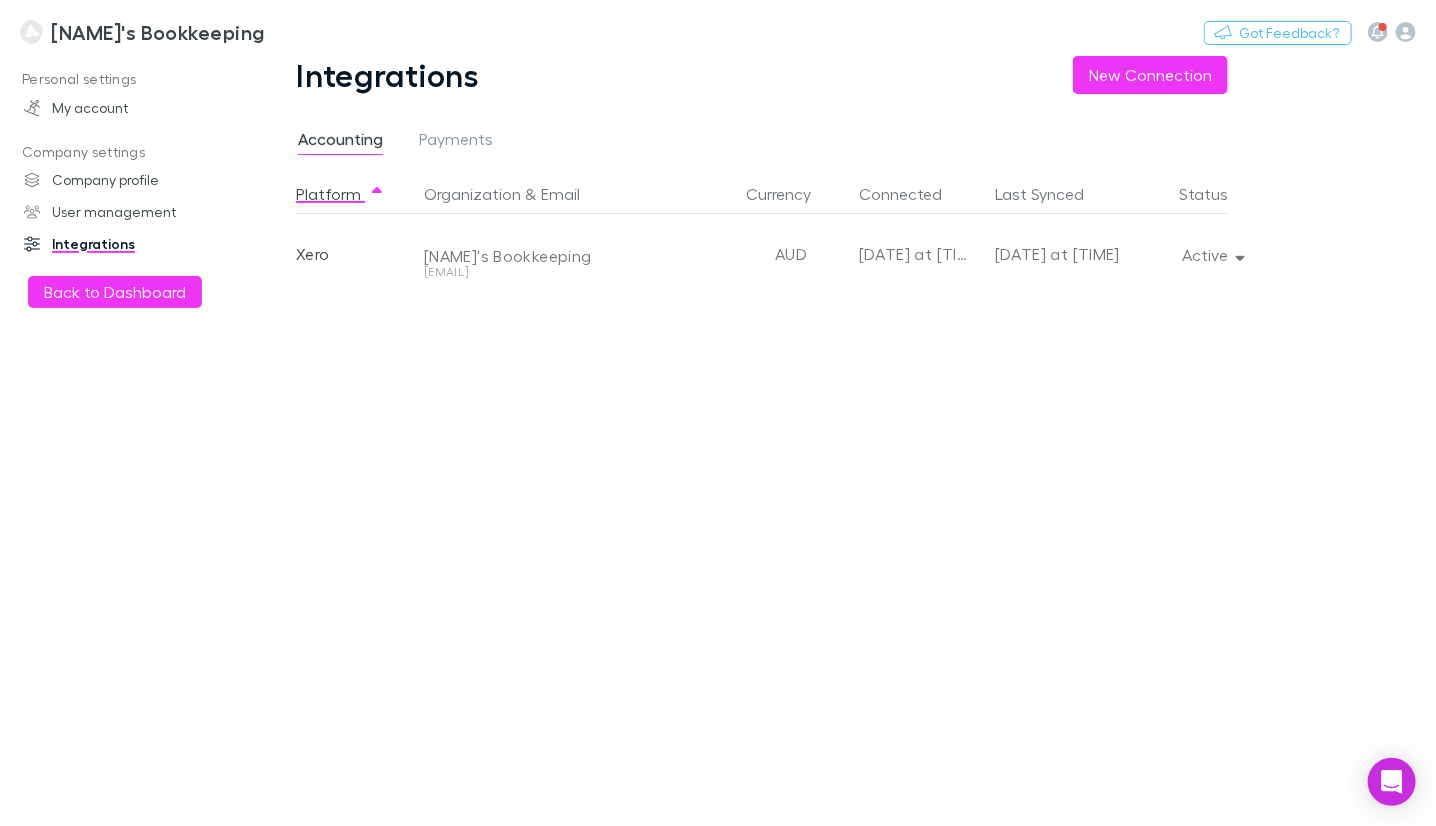 click on "Accounting Payments" at bounding box center [403, 142] 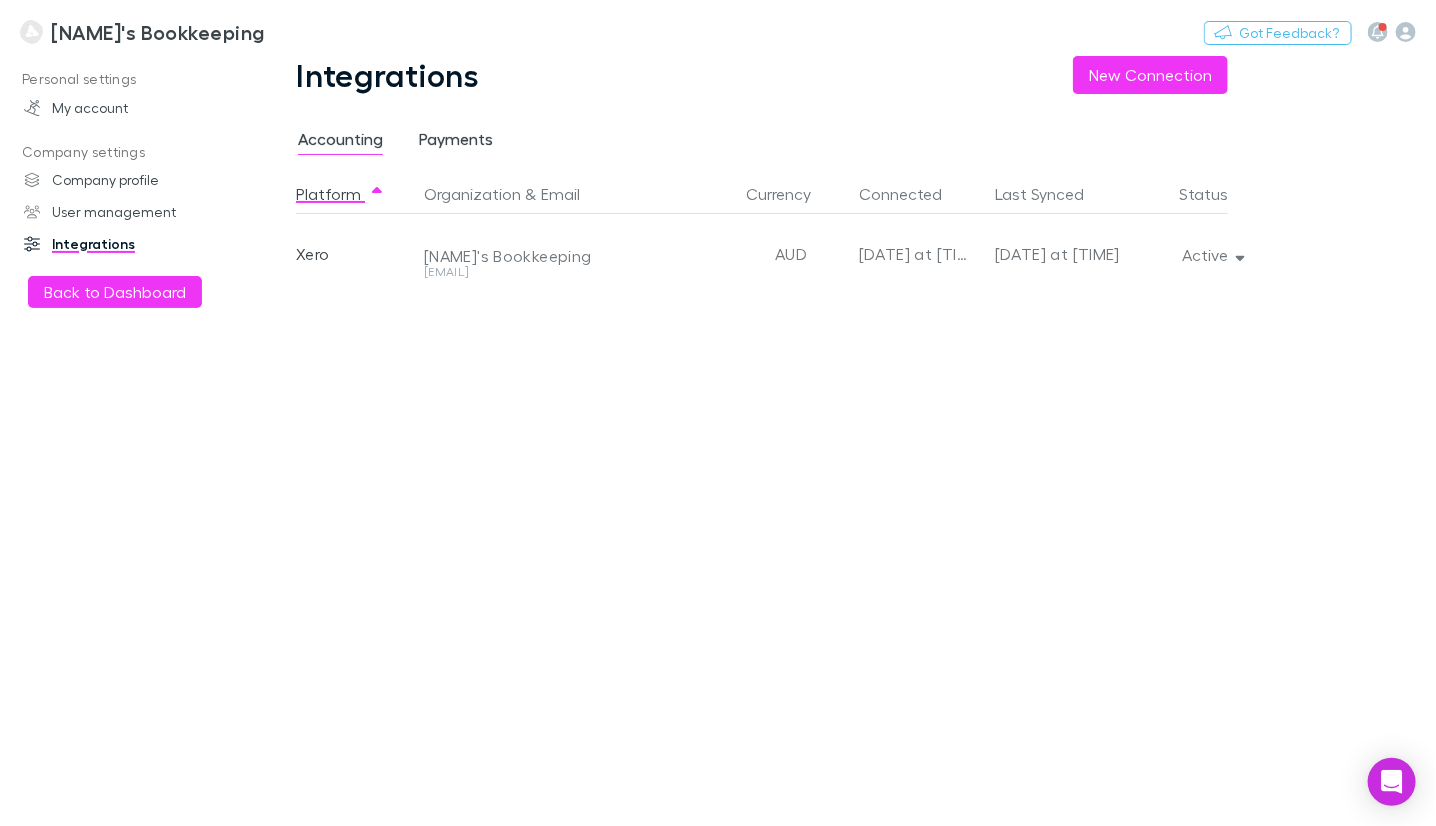 click on "Payments" at bounding box center [456, 142] 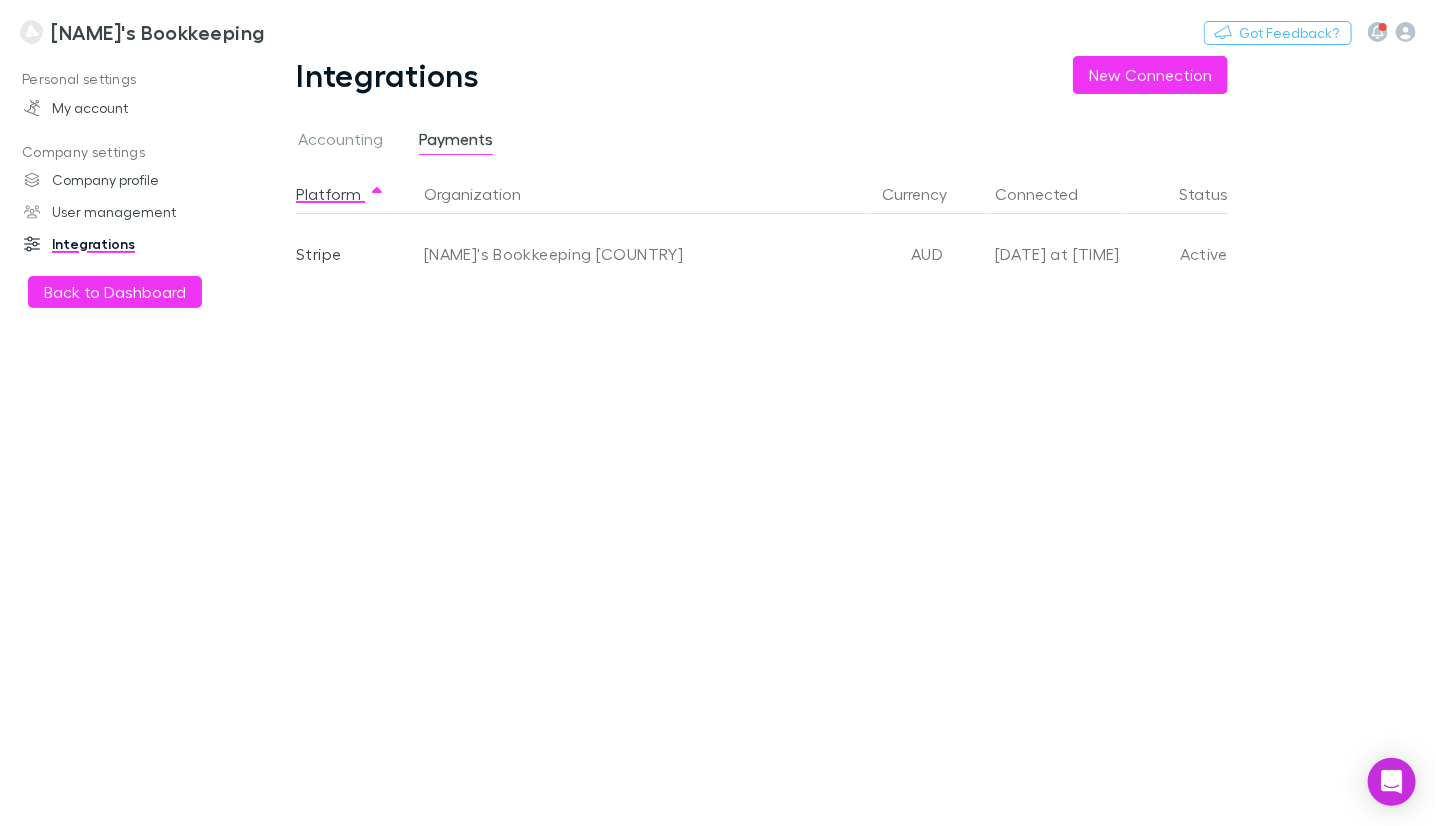 click on "Stripe" at bounding box center (356, 254) 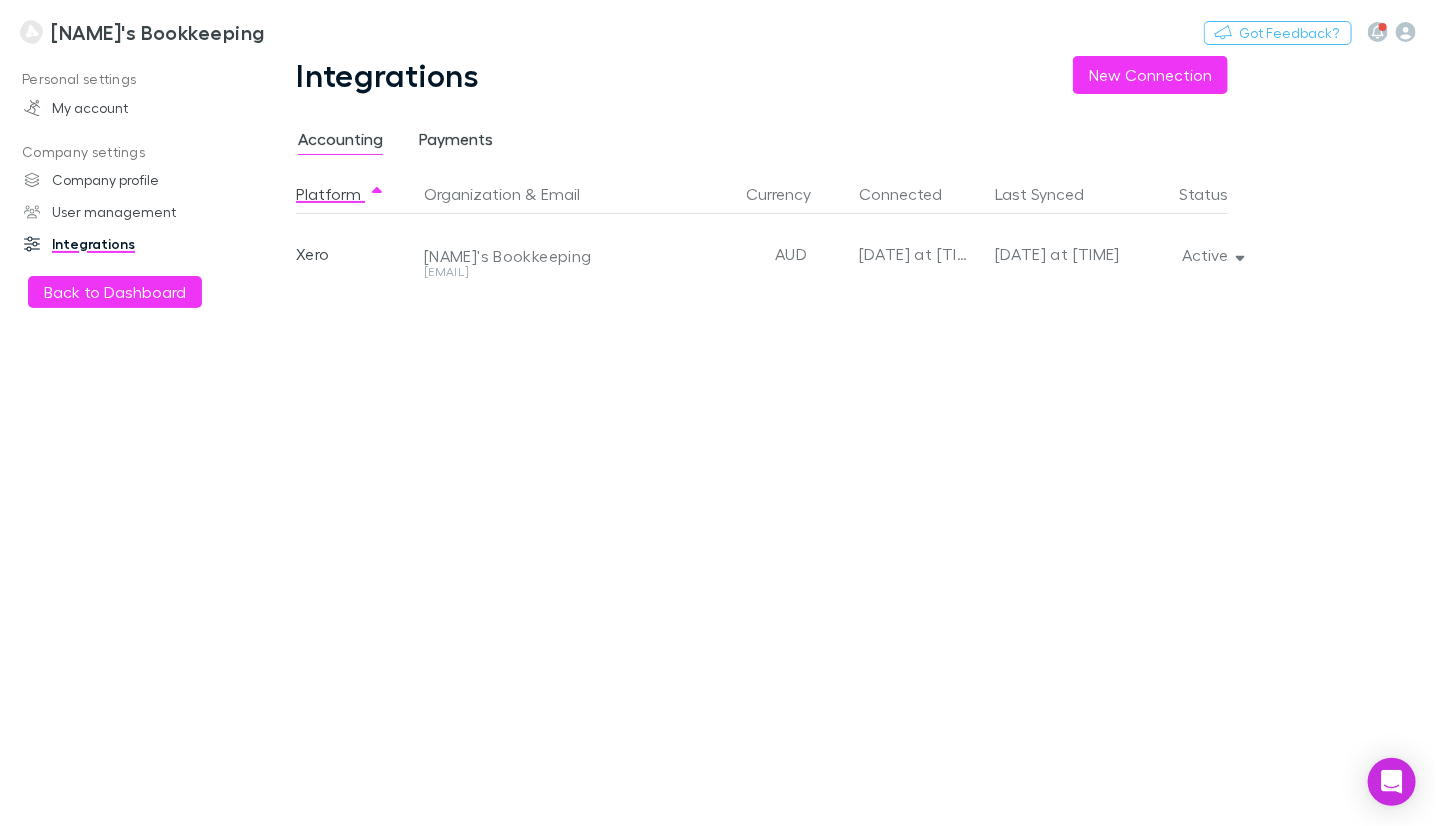 click on "Payments" at bounding box center (456, 142) 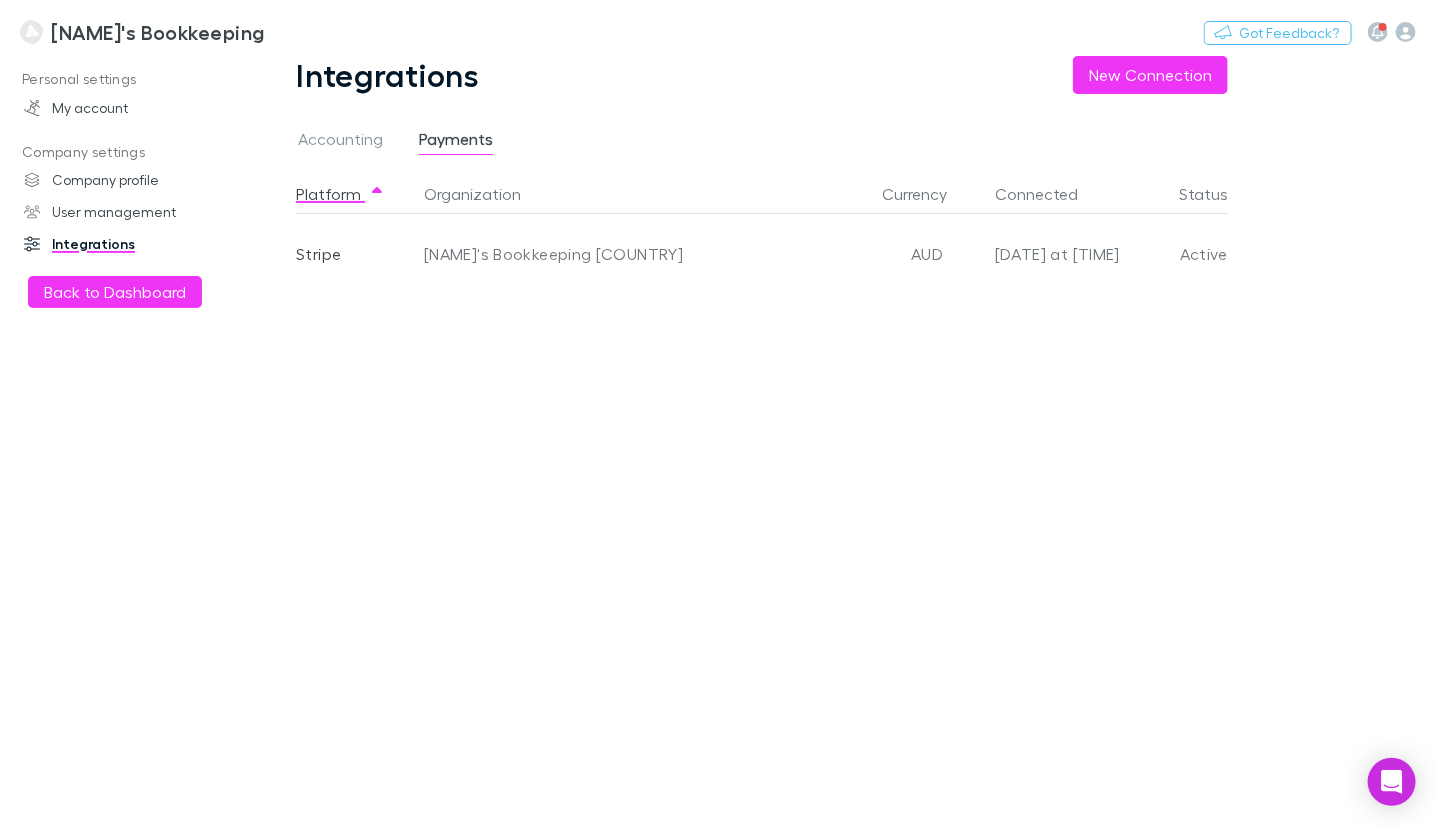 click on "JIm's Bookkeeping Australia" at bounding box center [641, 254] 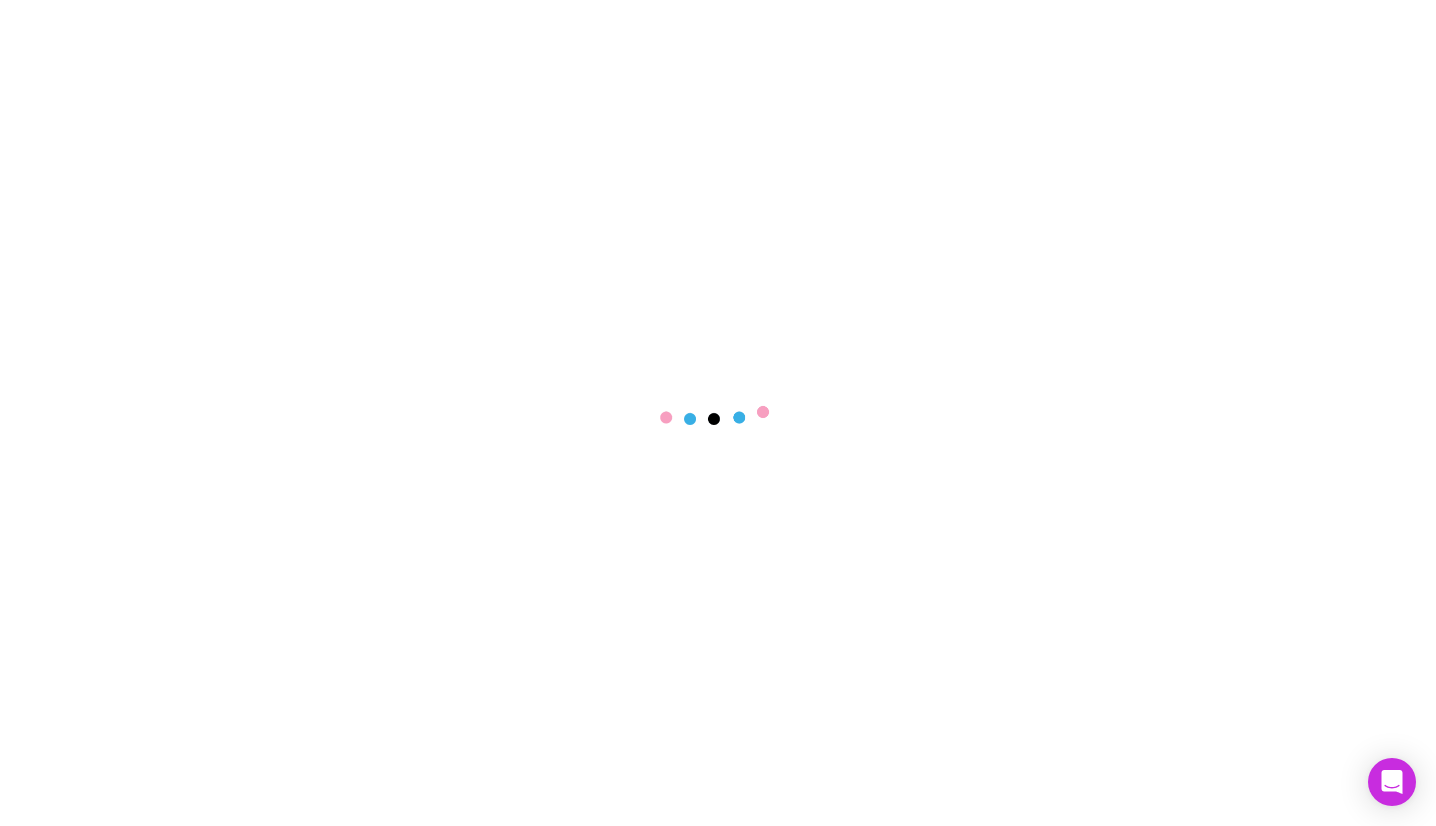 scroll, scrollTop: 0, scrollLeft: 0, axis: both 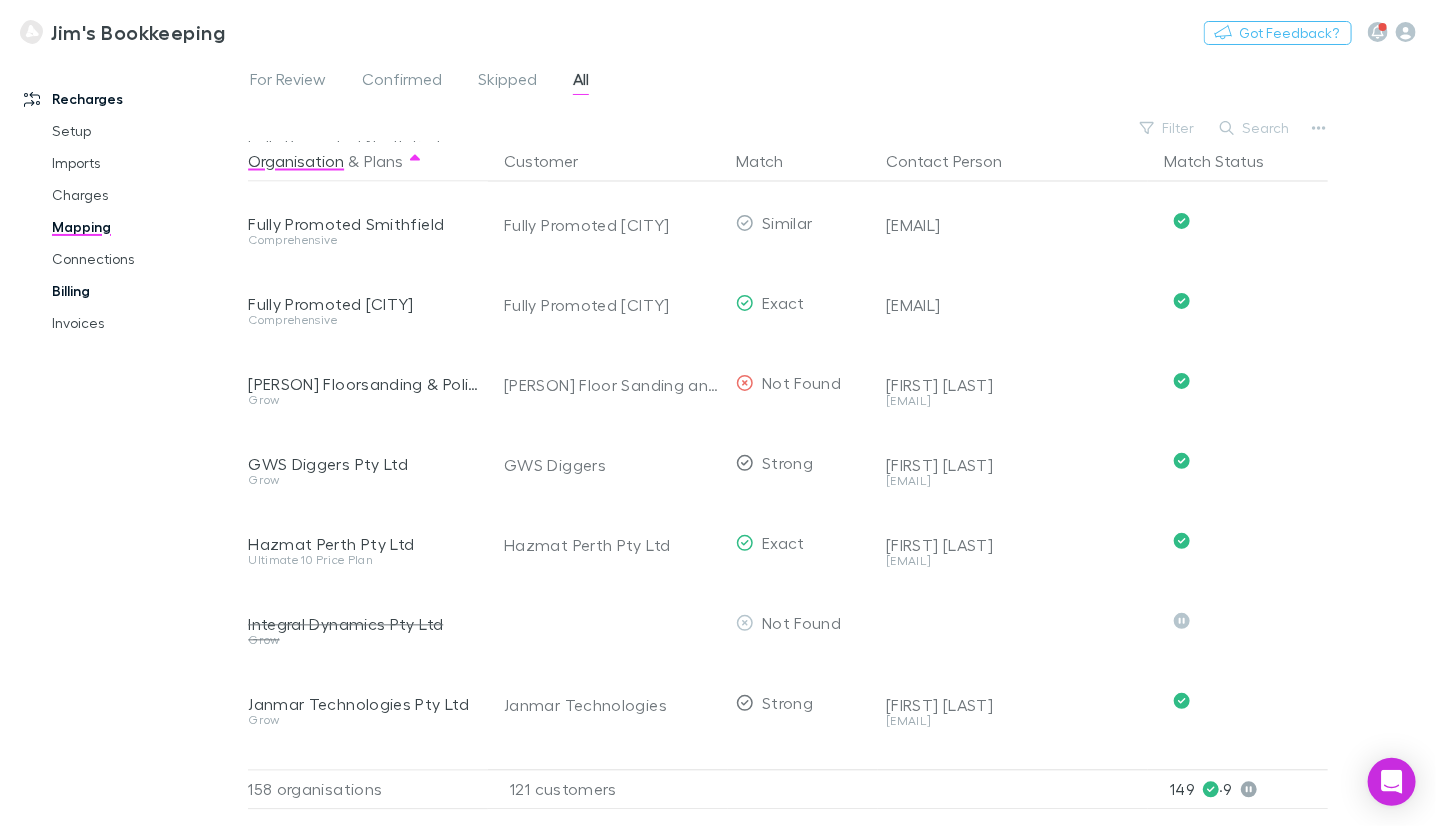 click on "Billing" at bounding box center [145, 291] 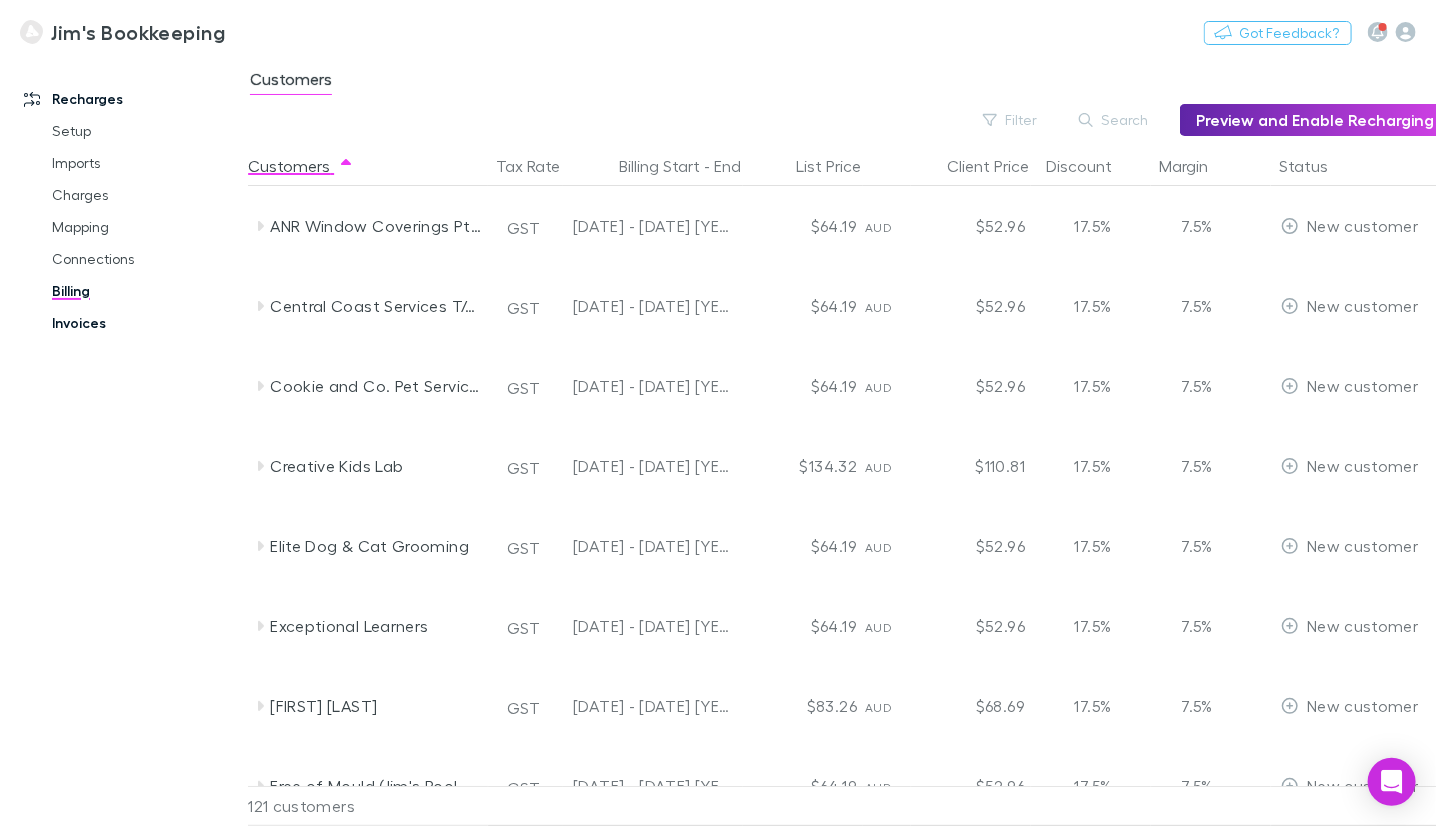 click on "Invoices" at bounding box center (145, 323) 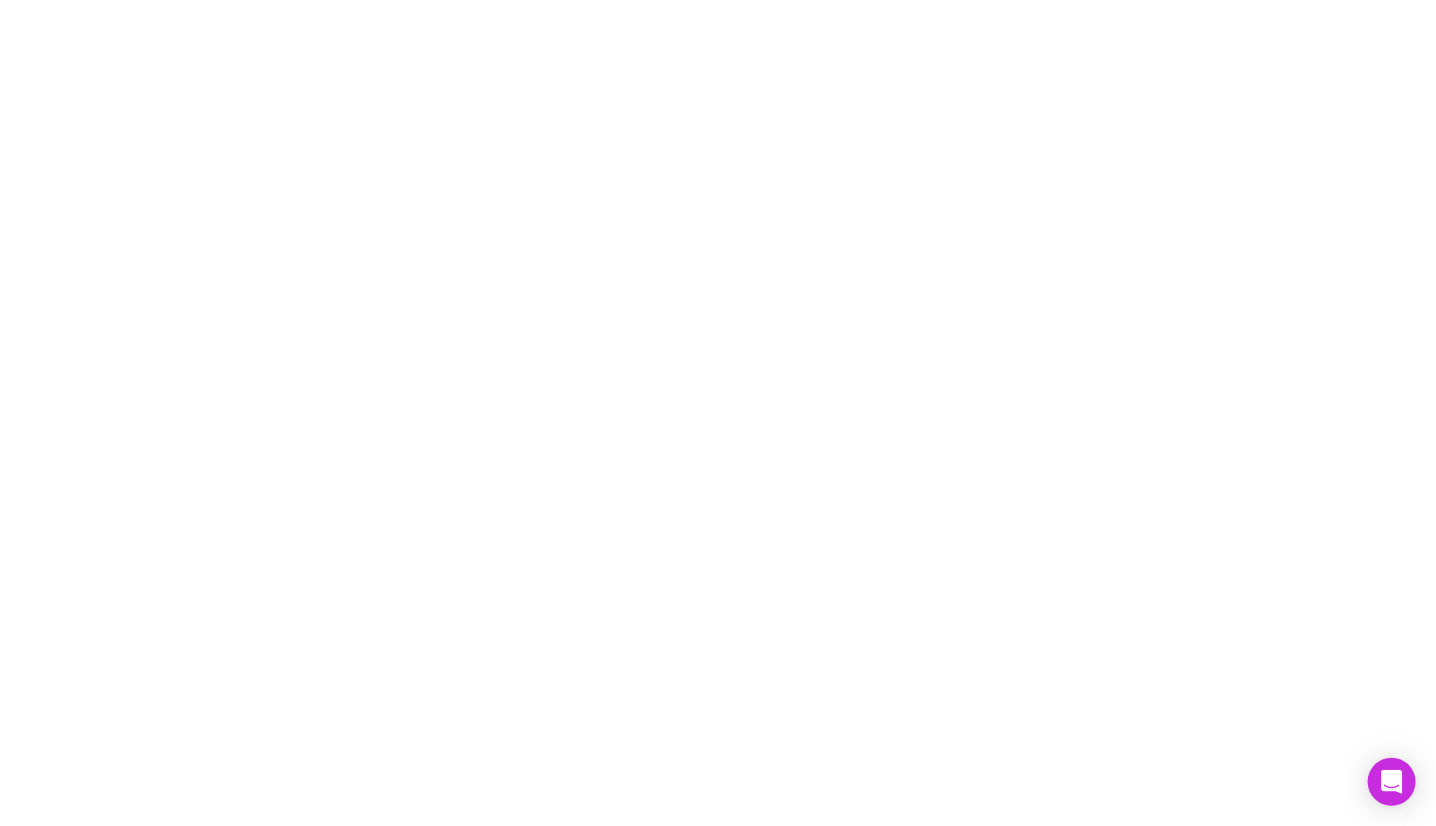 click at bounding box center (718, 413) 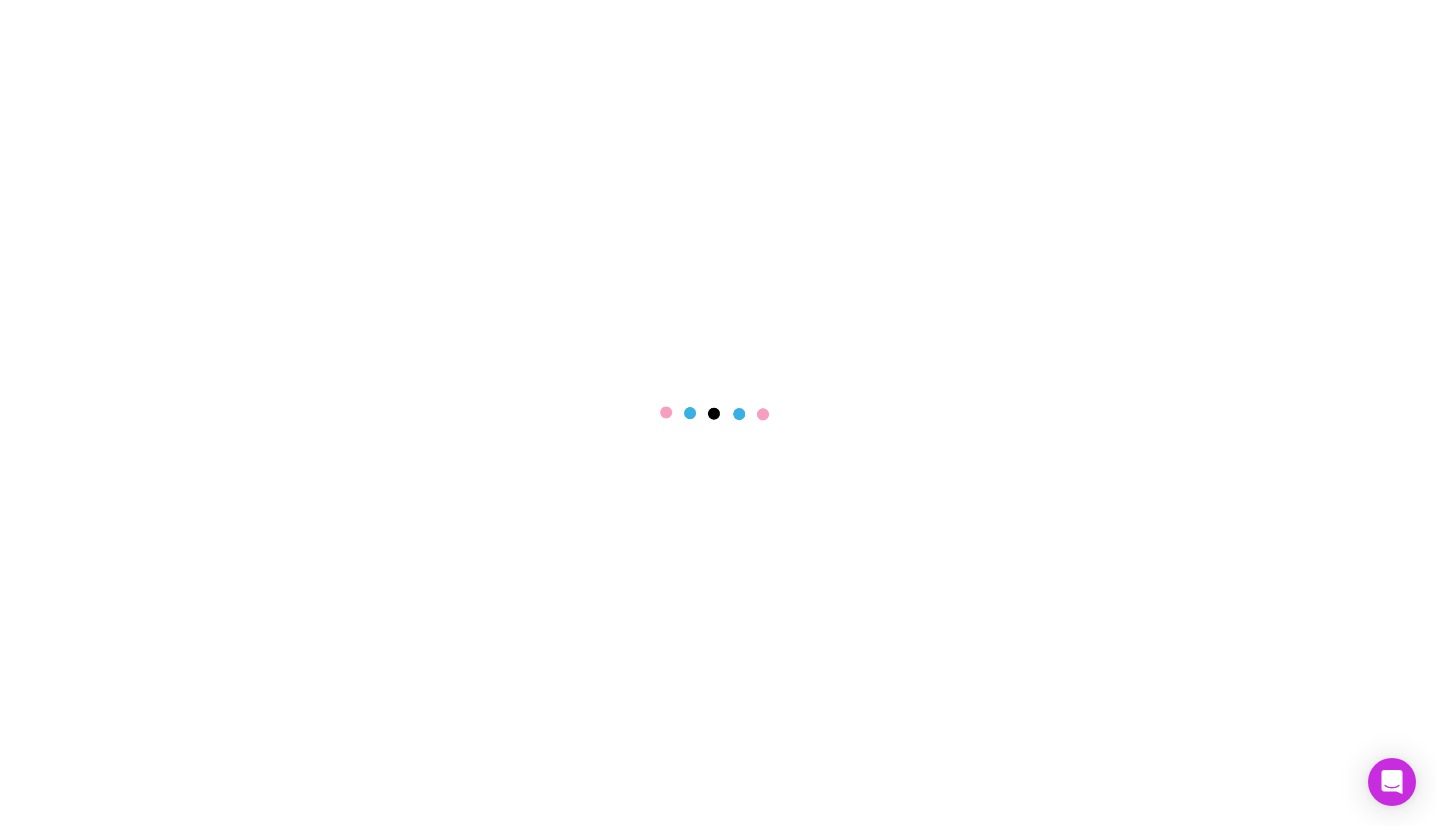 scroll, scrollTop: 0, scrollLeft: 0, axis: both 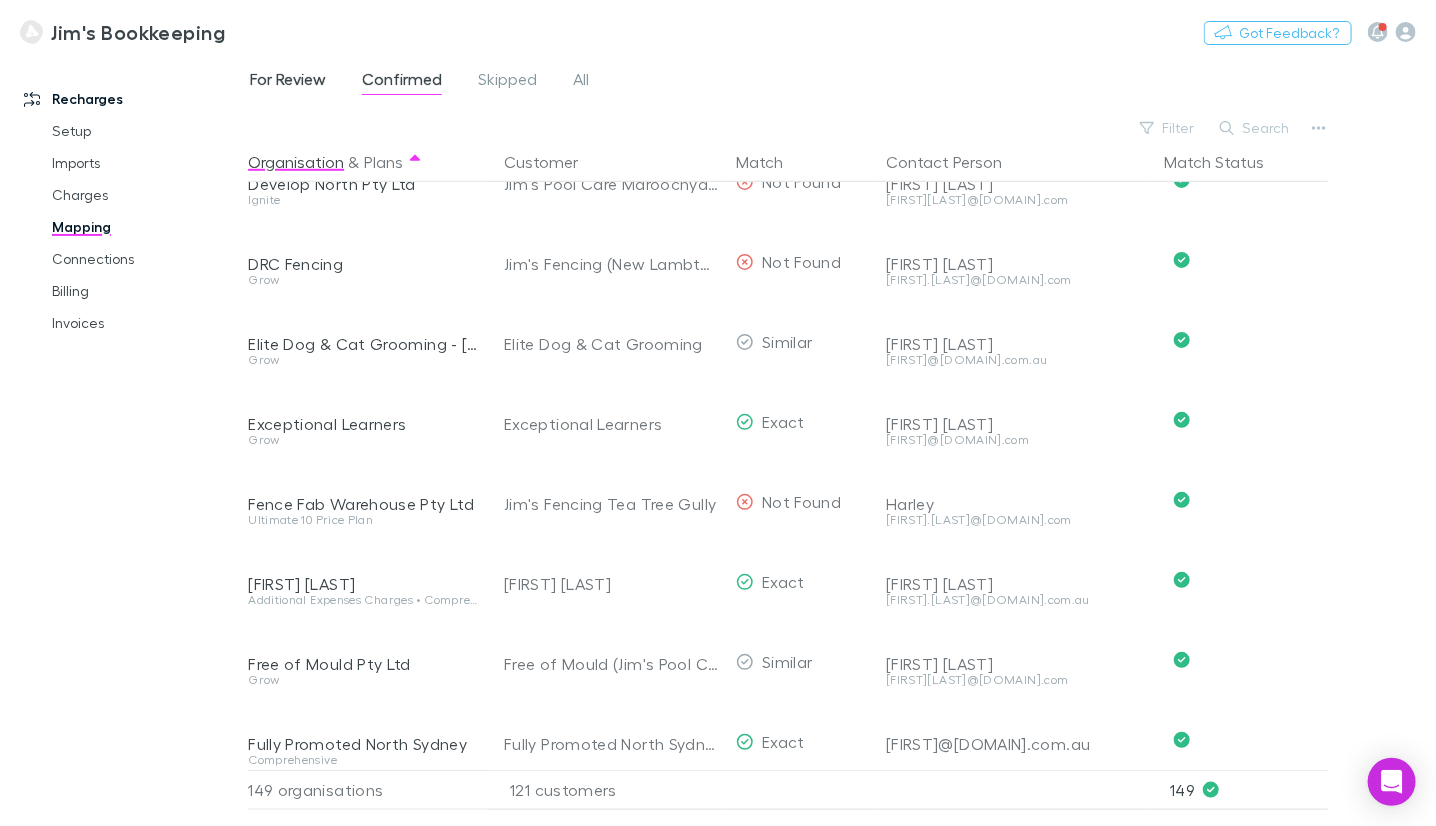click on "For Review" at bounding box center (288, 82) 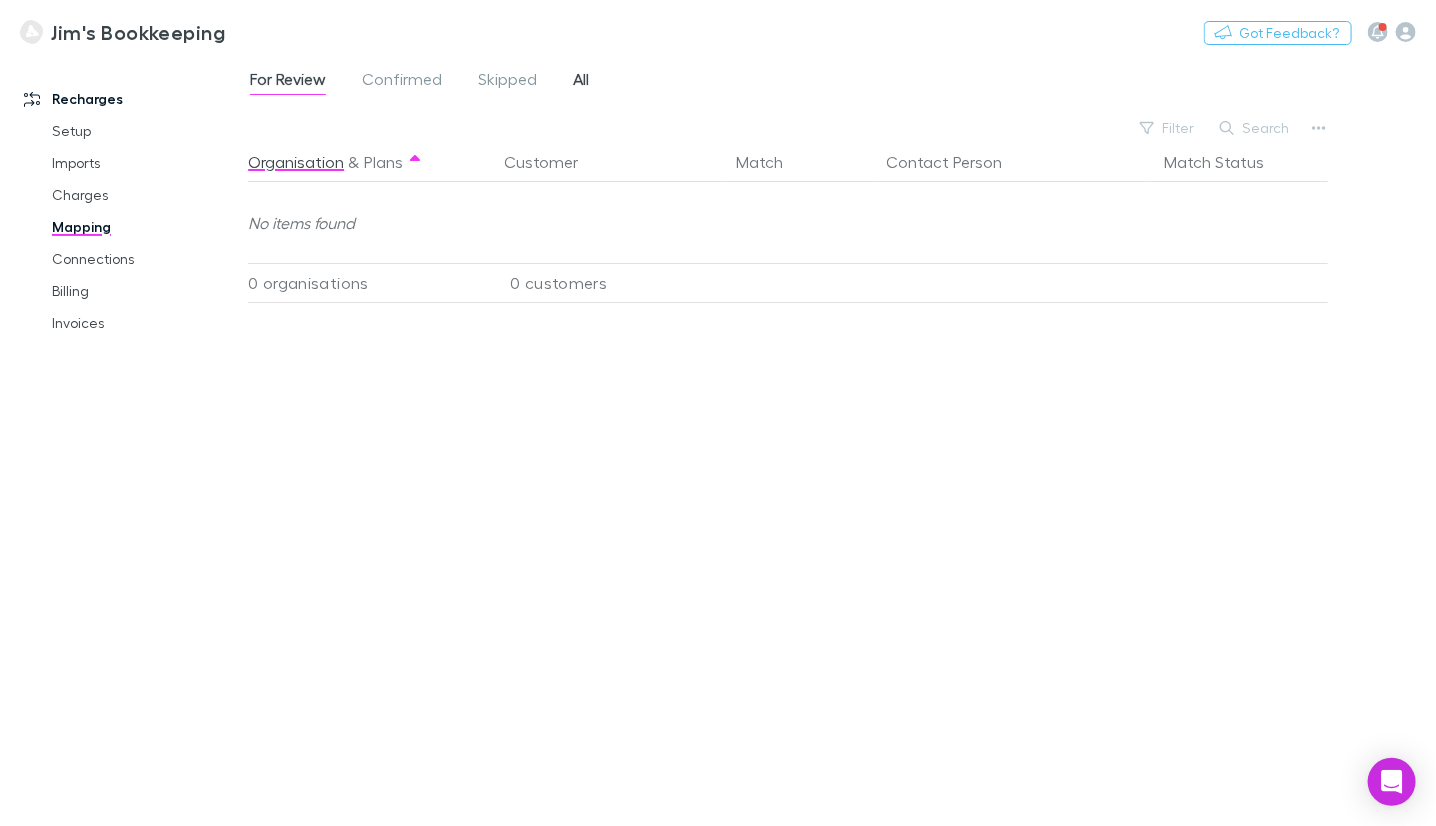 click on "All" at bounding box center [581, 82] 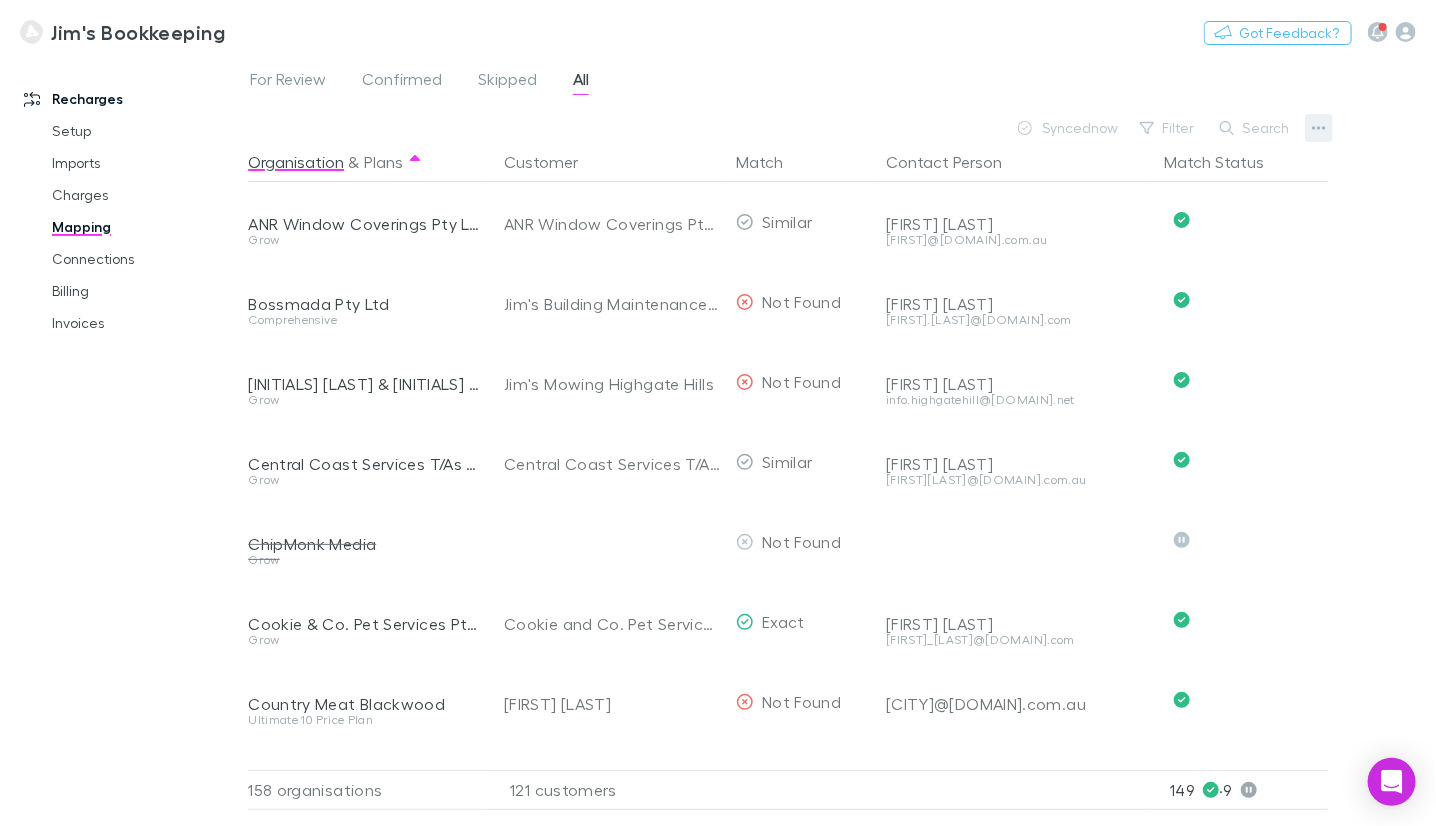 click 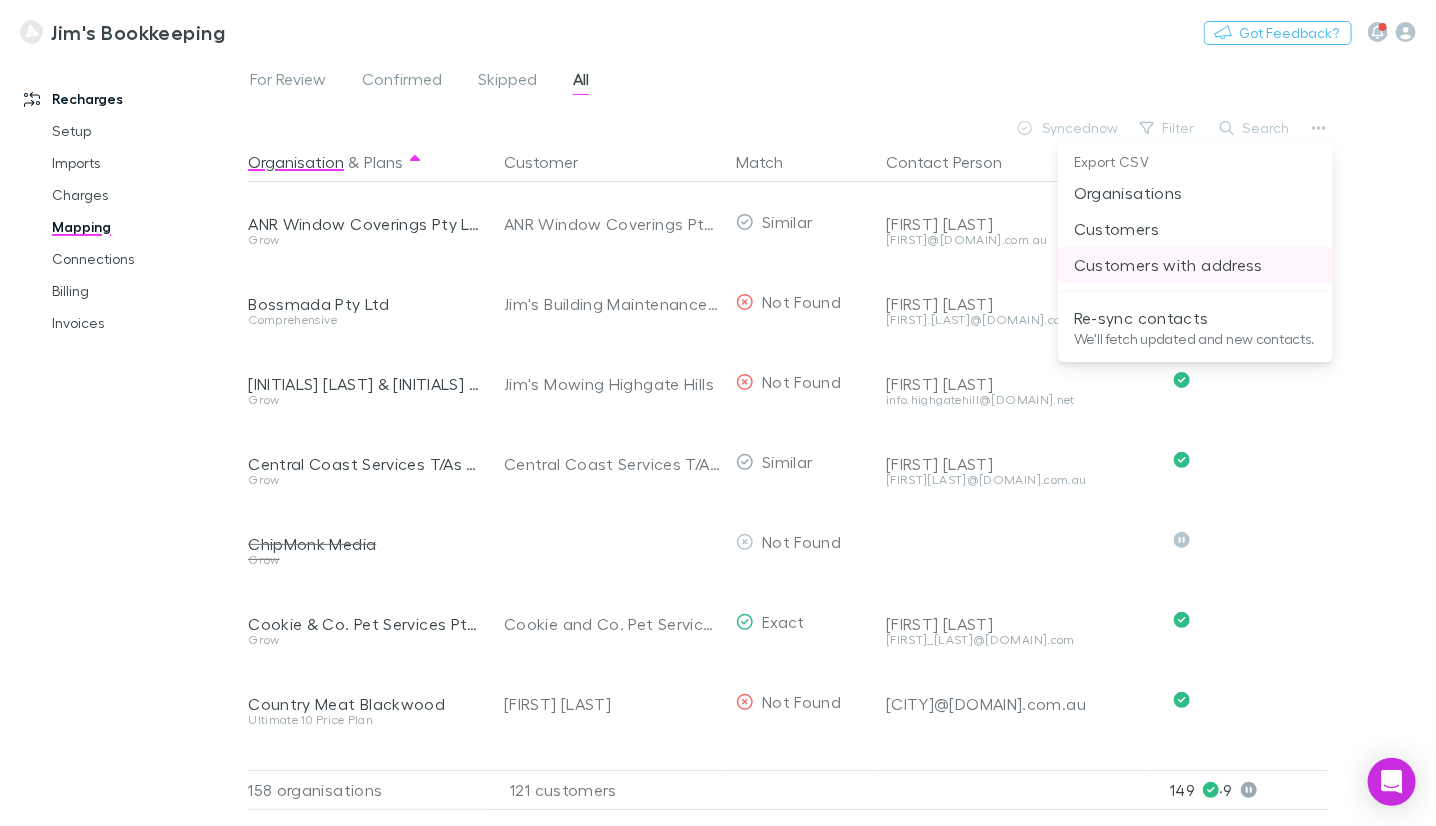 click on "Customers with address" at bounding box center [1195, 265] 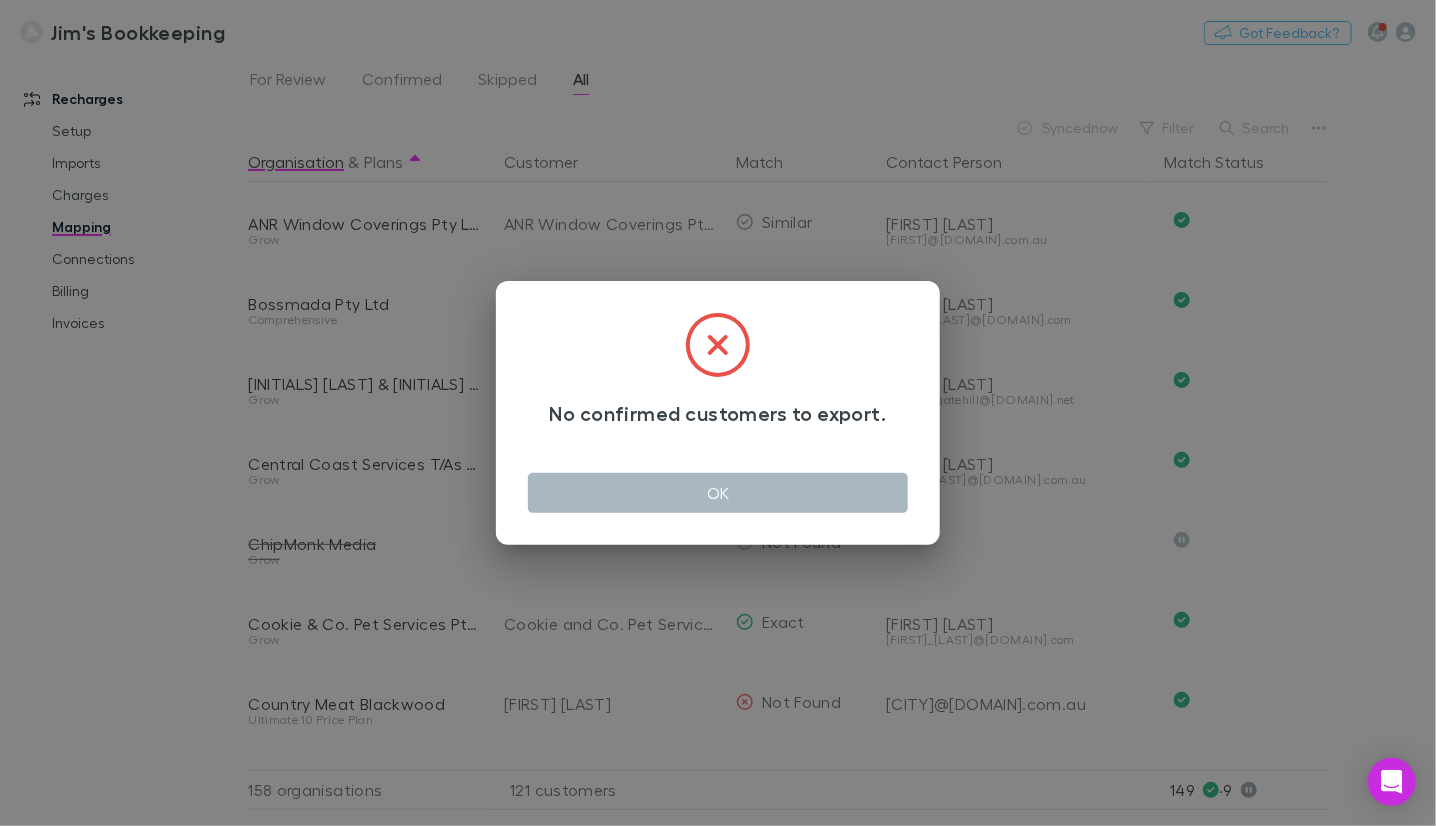 click on "OK" at bounding box center (718, 493) 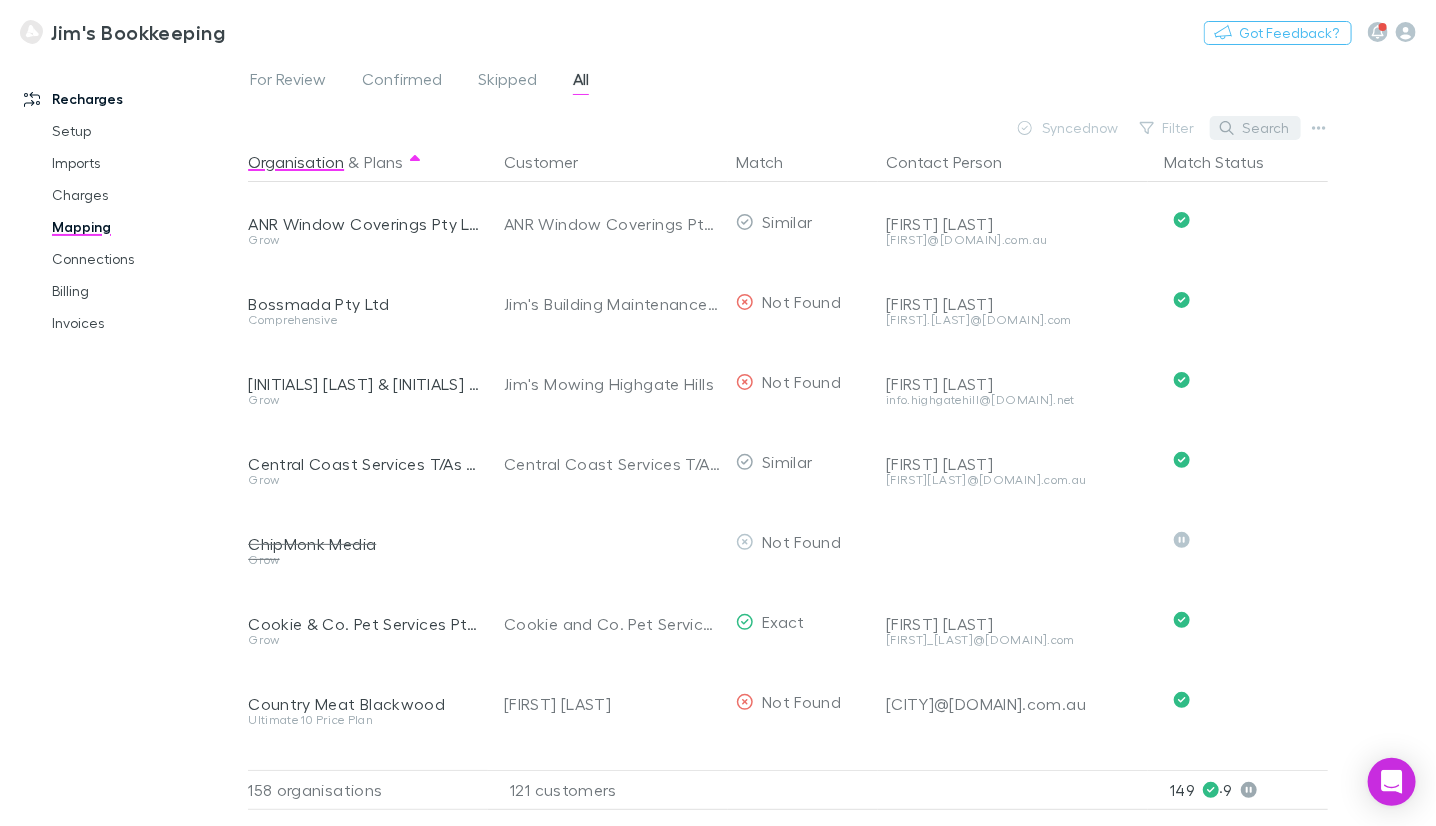 click on "Search" at bounding box center (1255, 128) 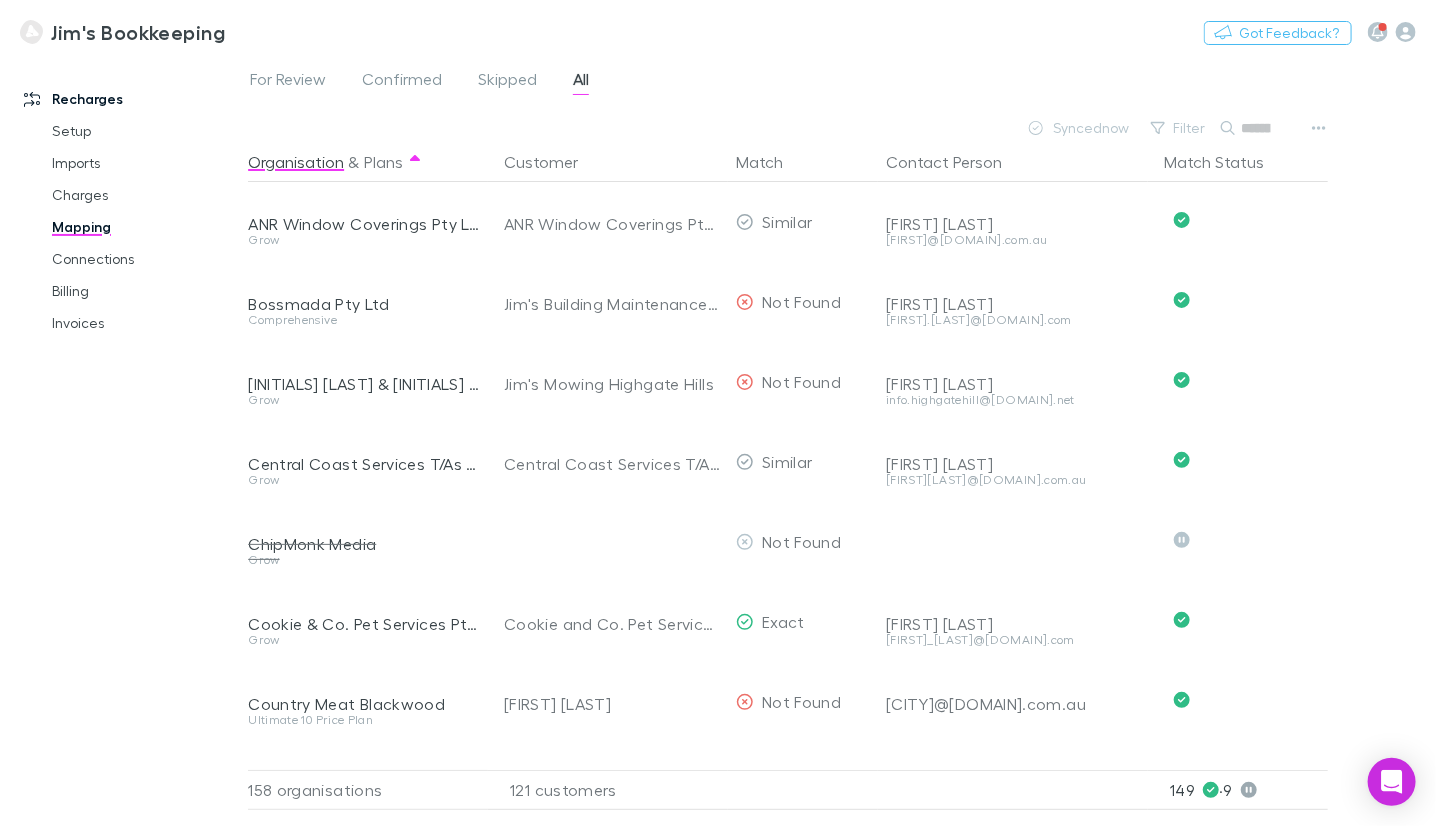 click on "Synced  now" at bounding box center [1084, 128] 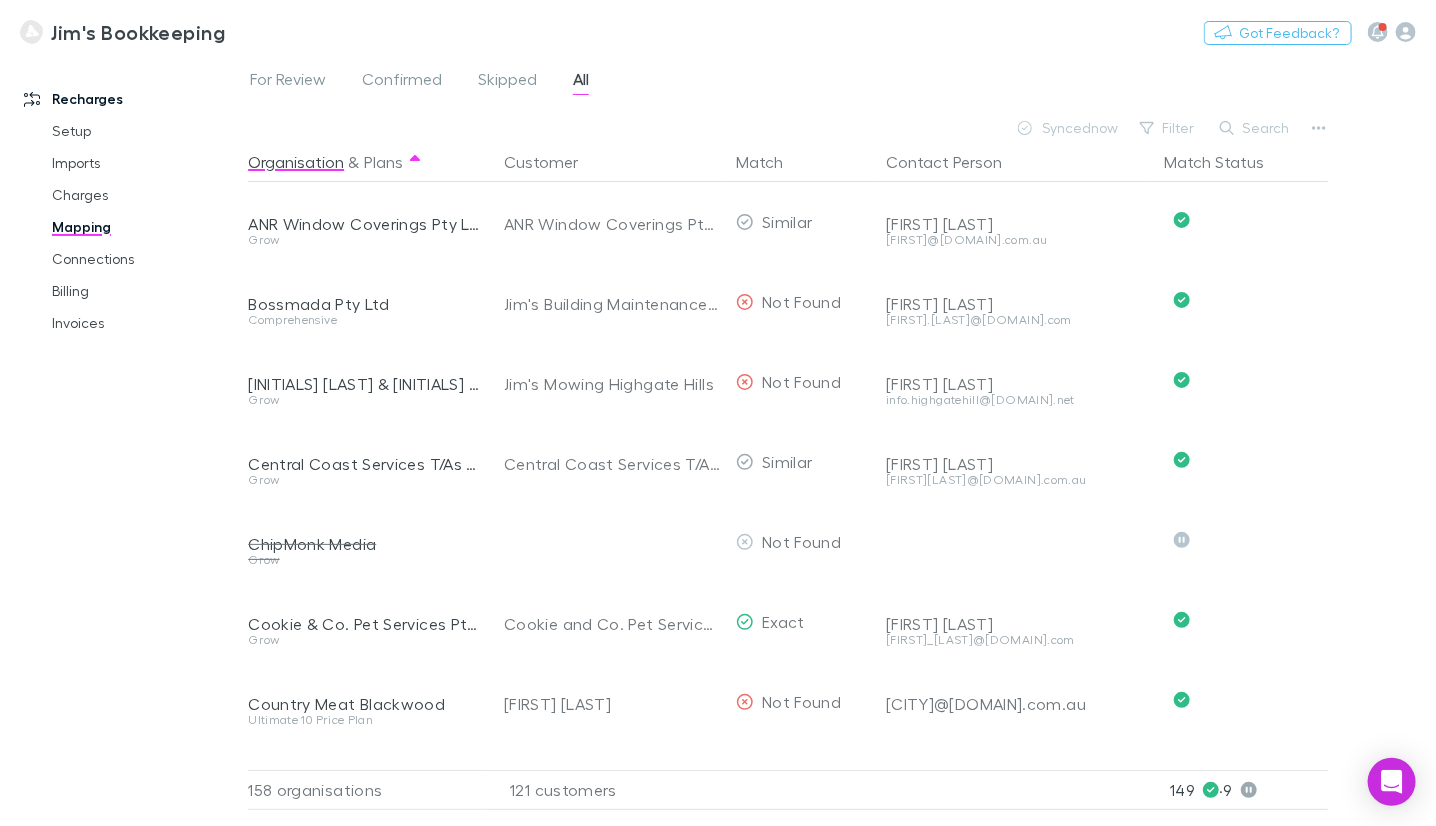 click on "Filter Search" at bounding box center (1217, 128) 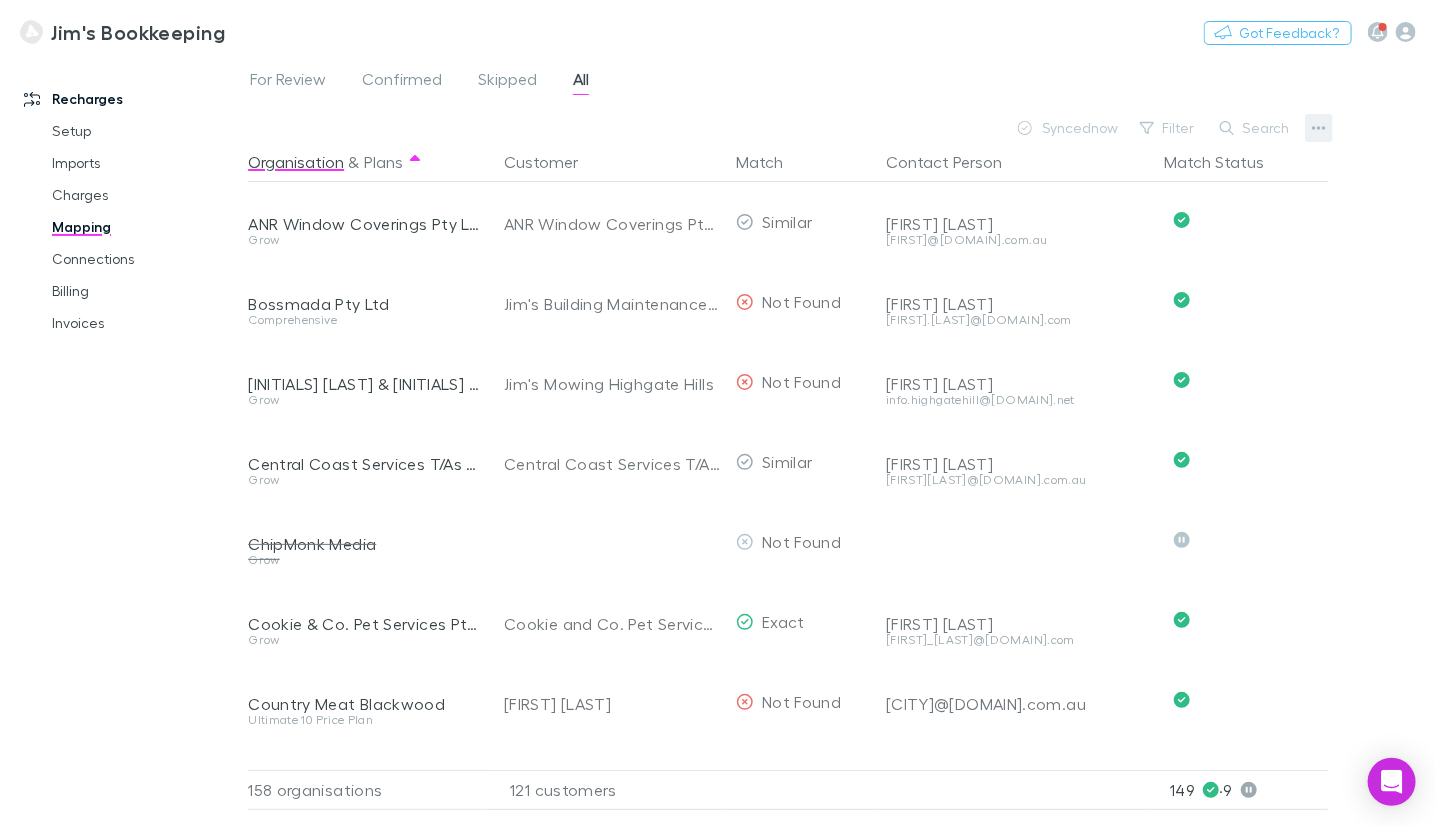 click 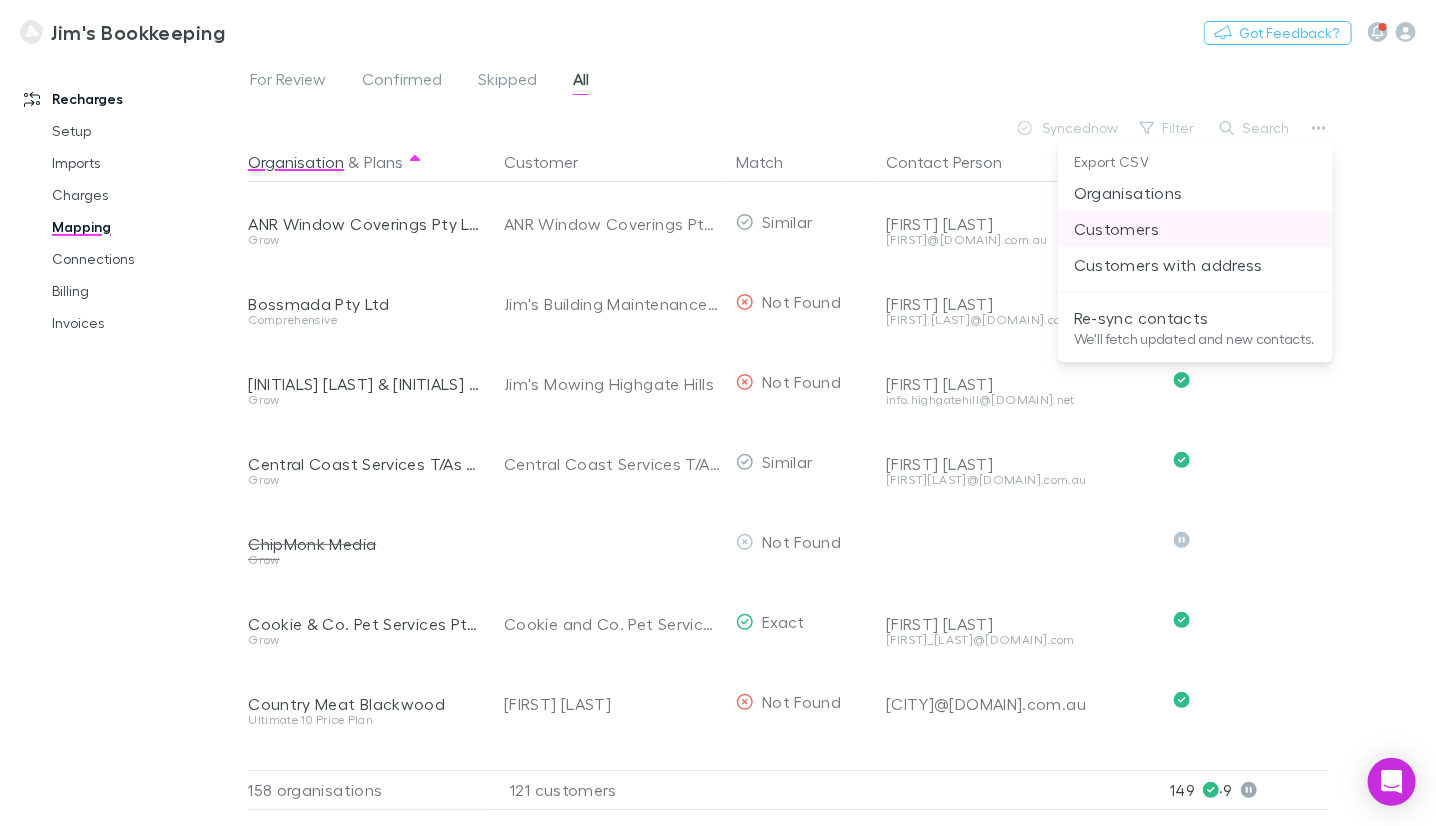 click on "Customers" at bounding box center [1195, 229] 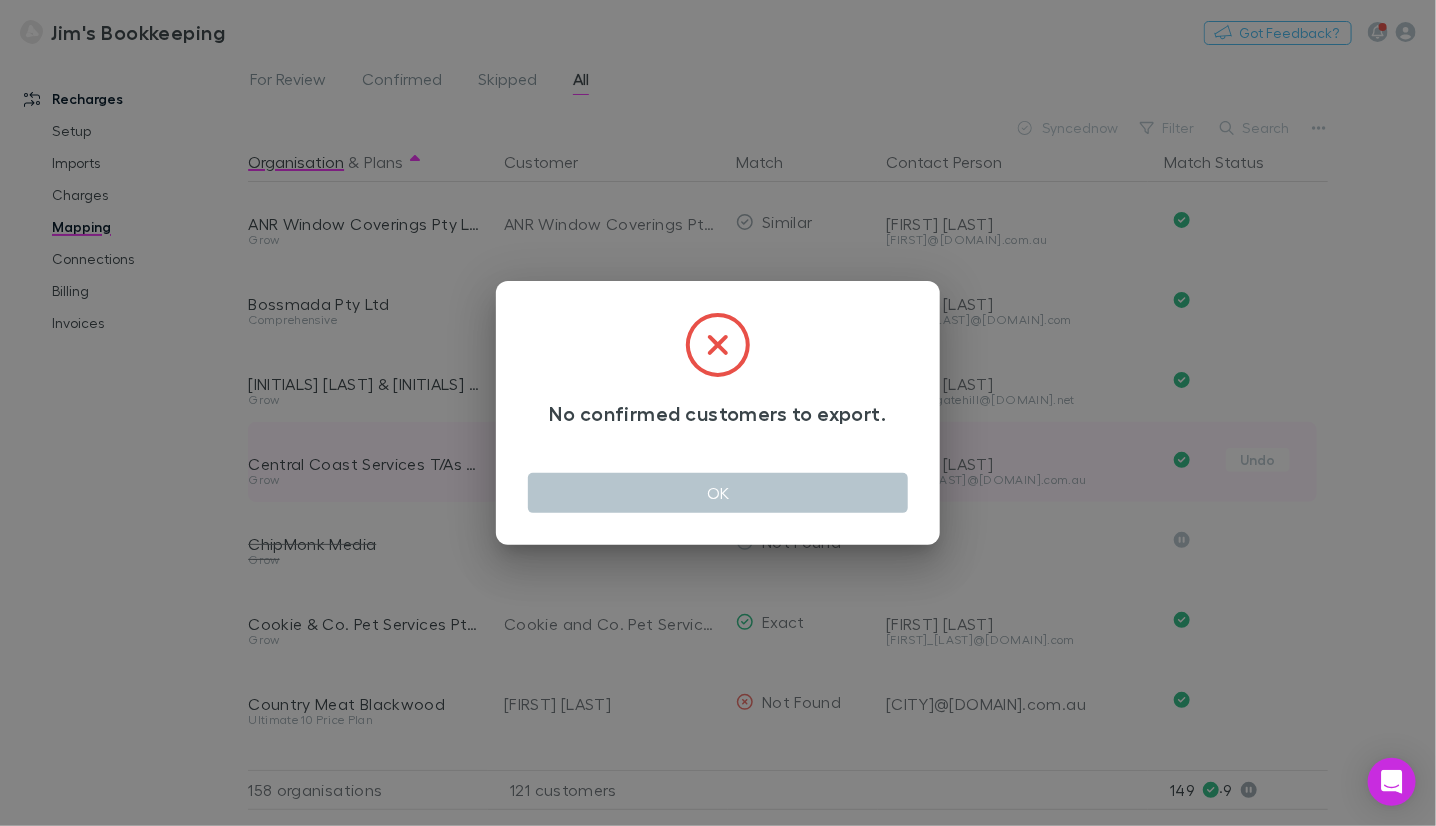 drag, startPoint x: 695, startPoint y: 486, endPoint x: 689, endPoint y: 470, distance: 17.088007 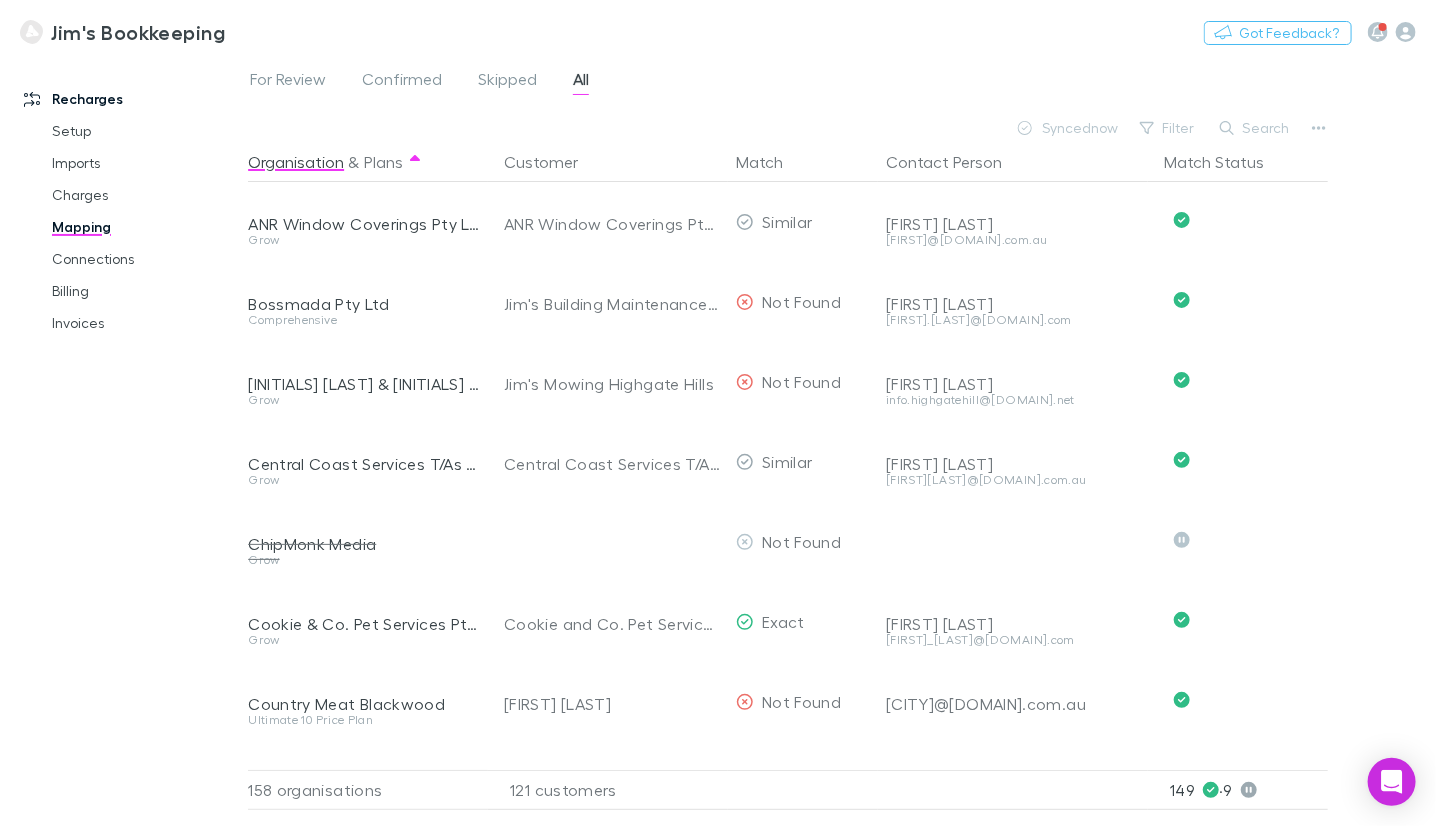 click on "Synced  now Filter Search" at bounding box center [790, 128] 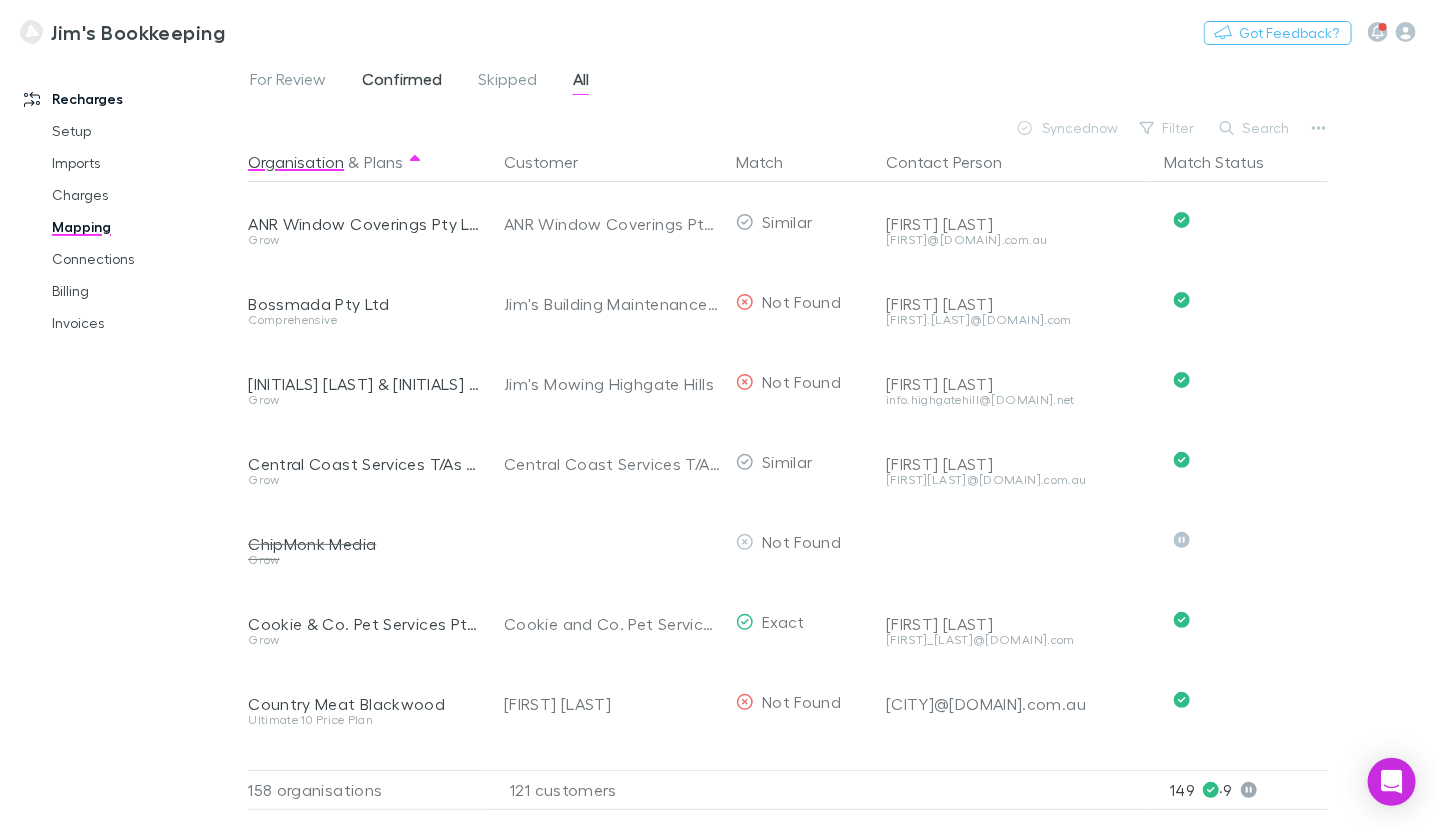 click on "Confirmed" at bounding box center [402, 82] 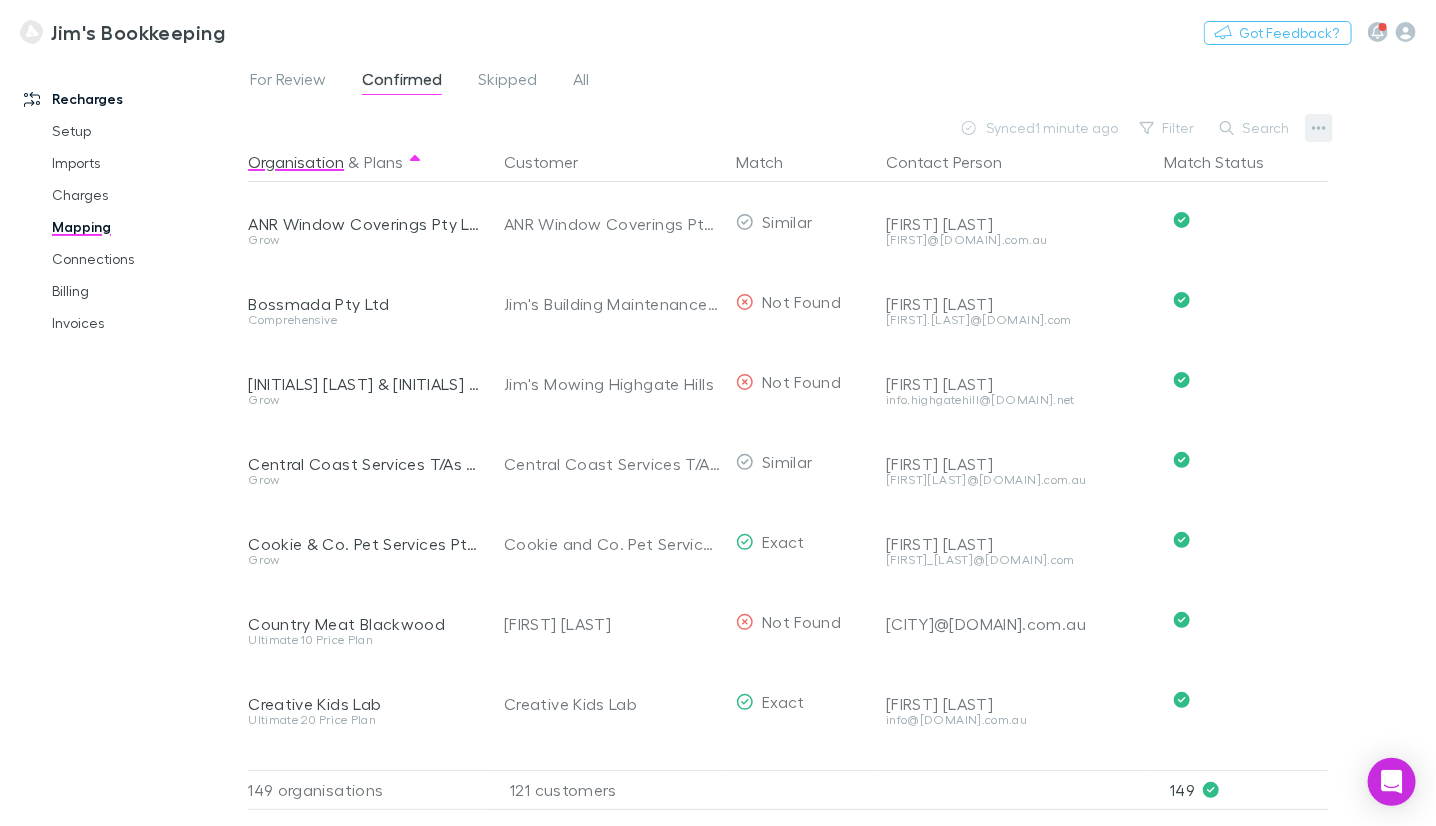 click 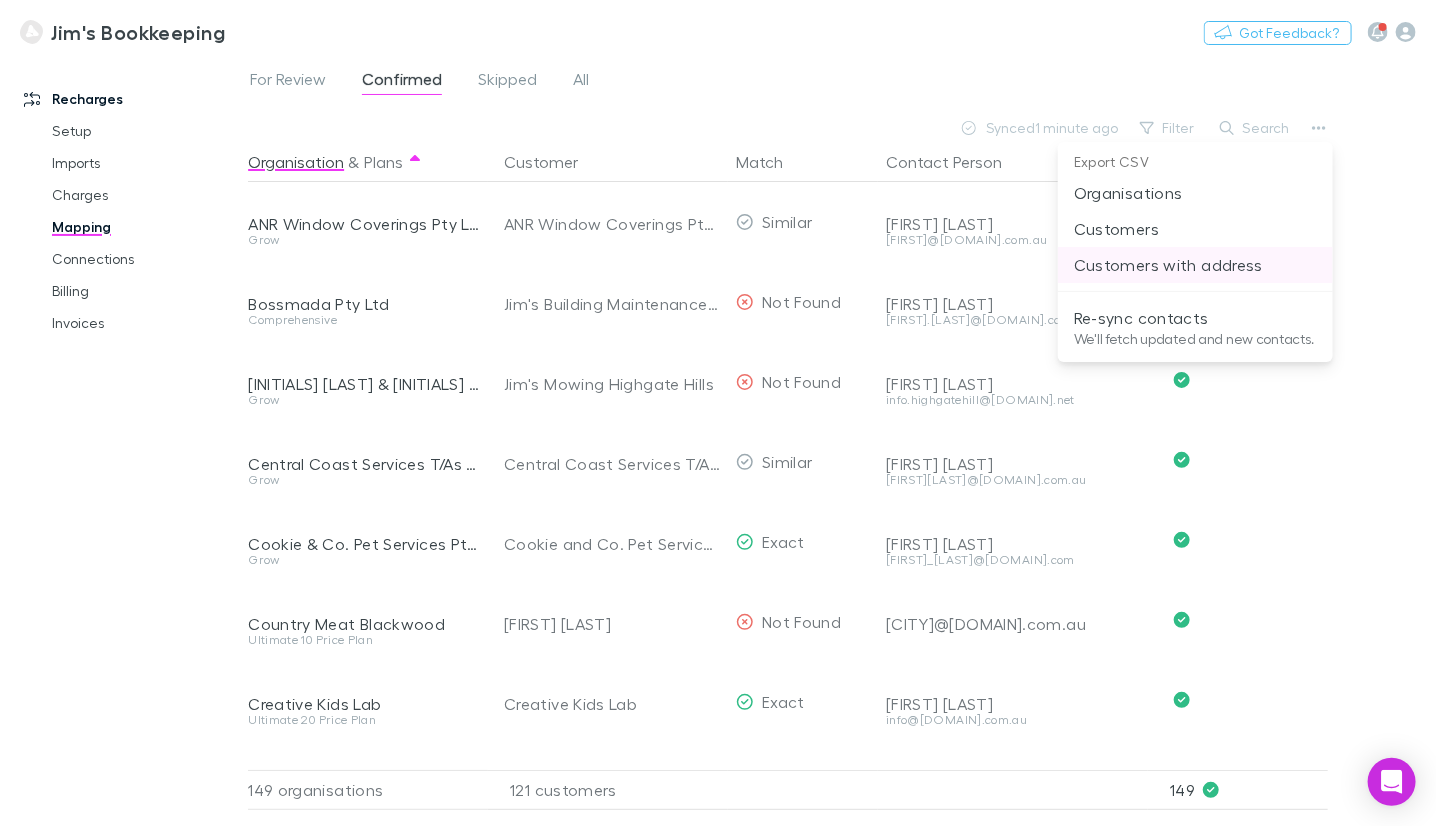 click on "Customers with address" at bounding box center [1195, 265] 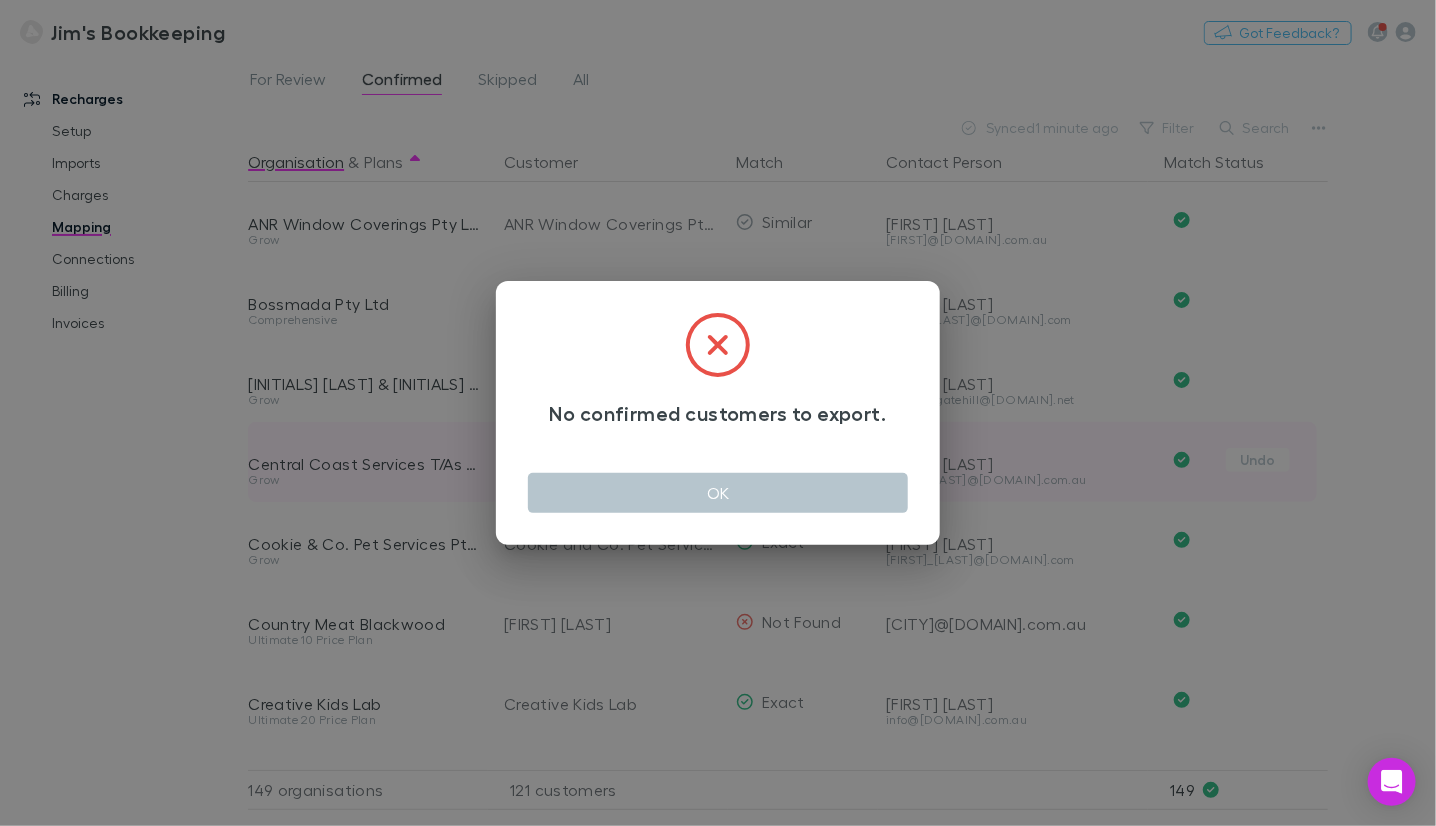drag, startPoint x: 776, startPoint y: 492, endPoint x: 765, endPoint y: 471, distance: 23.70654 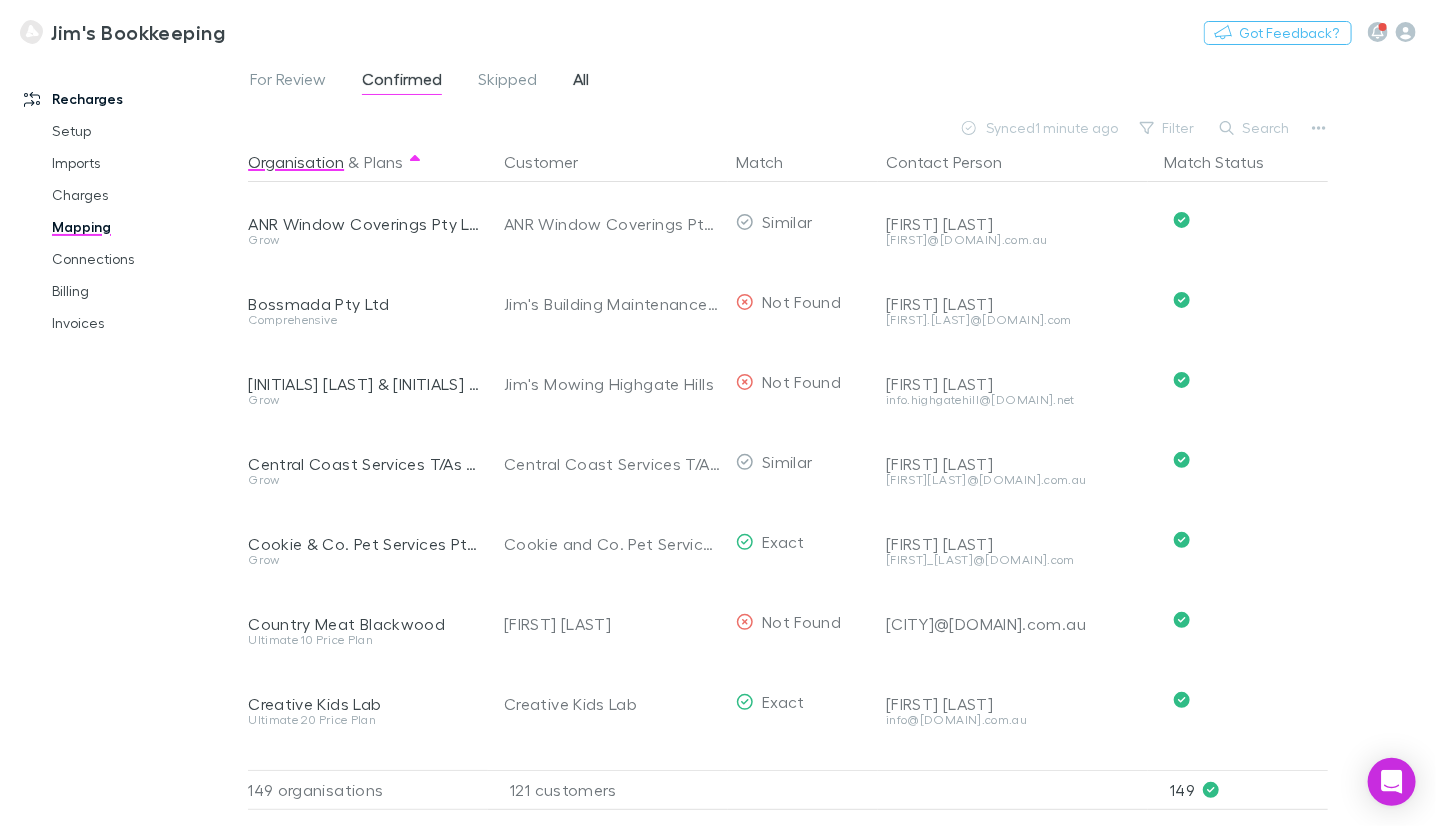 click on "All" at bounding box center (581, 82) 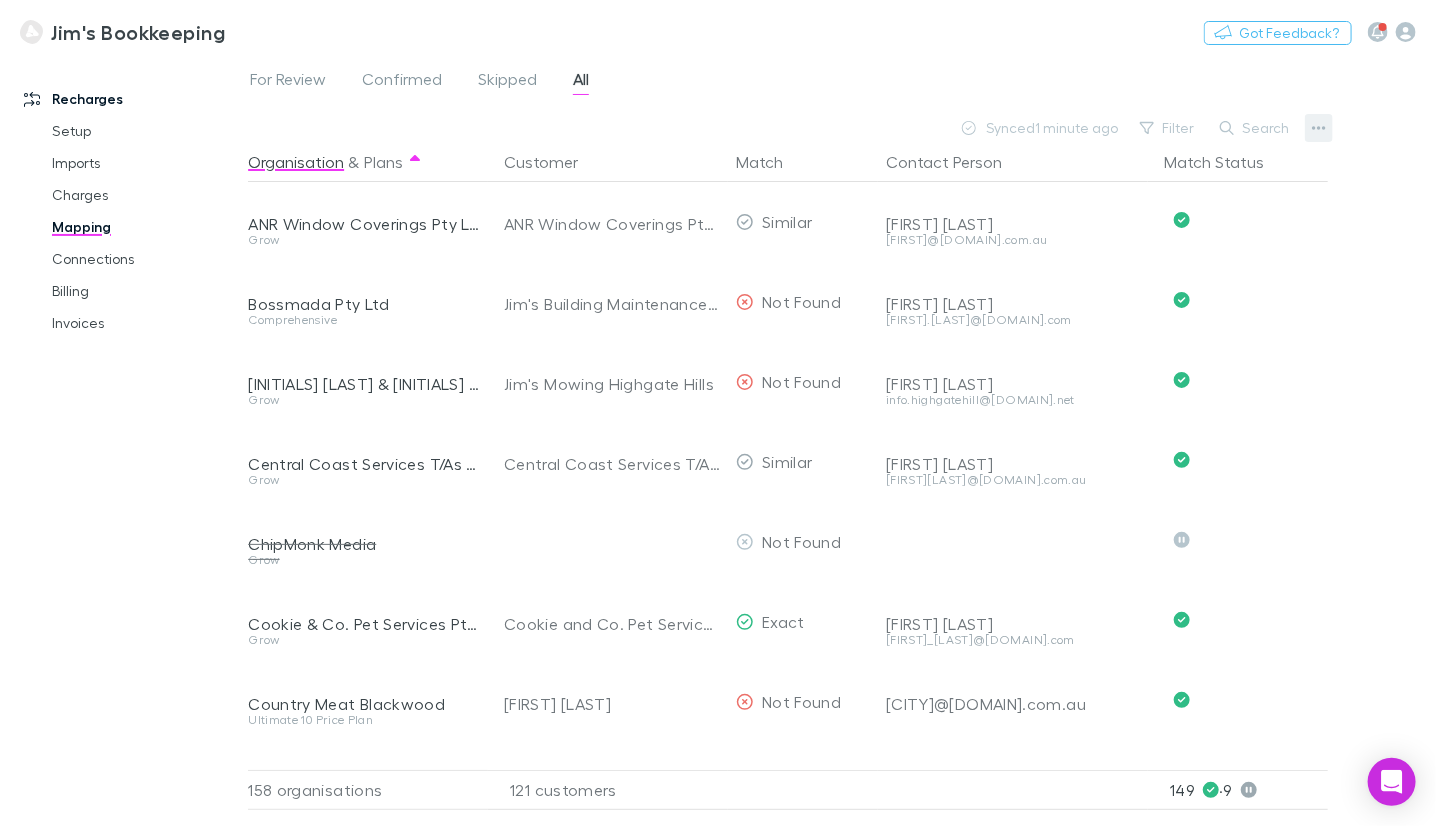 click 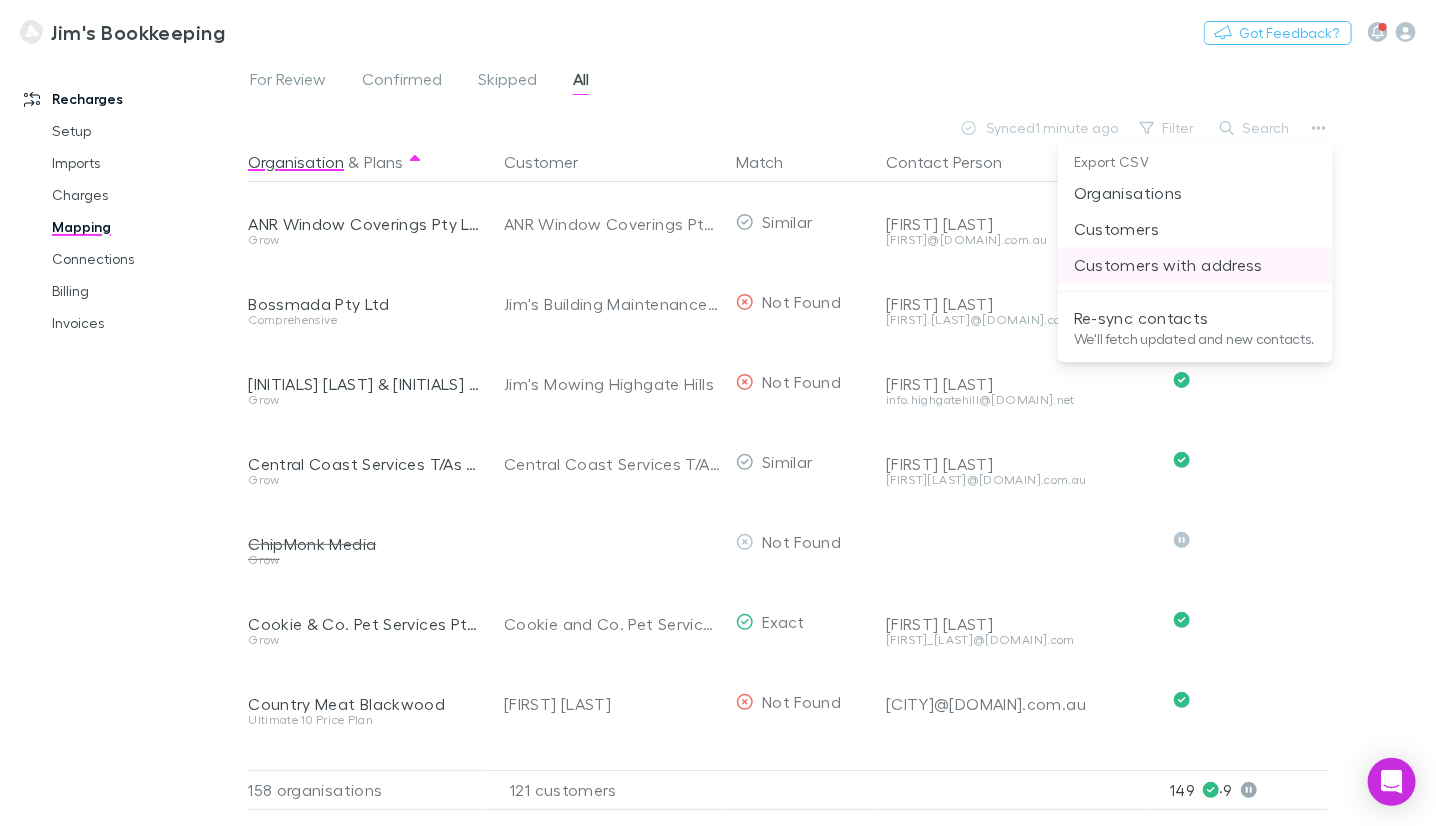 click on "Customers with address" at bounding box center [1195, 265] 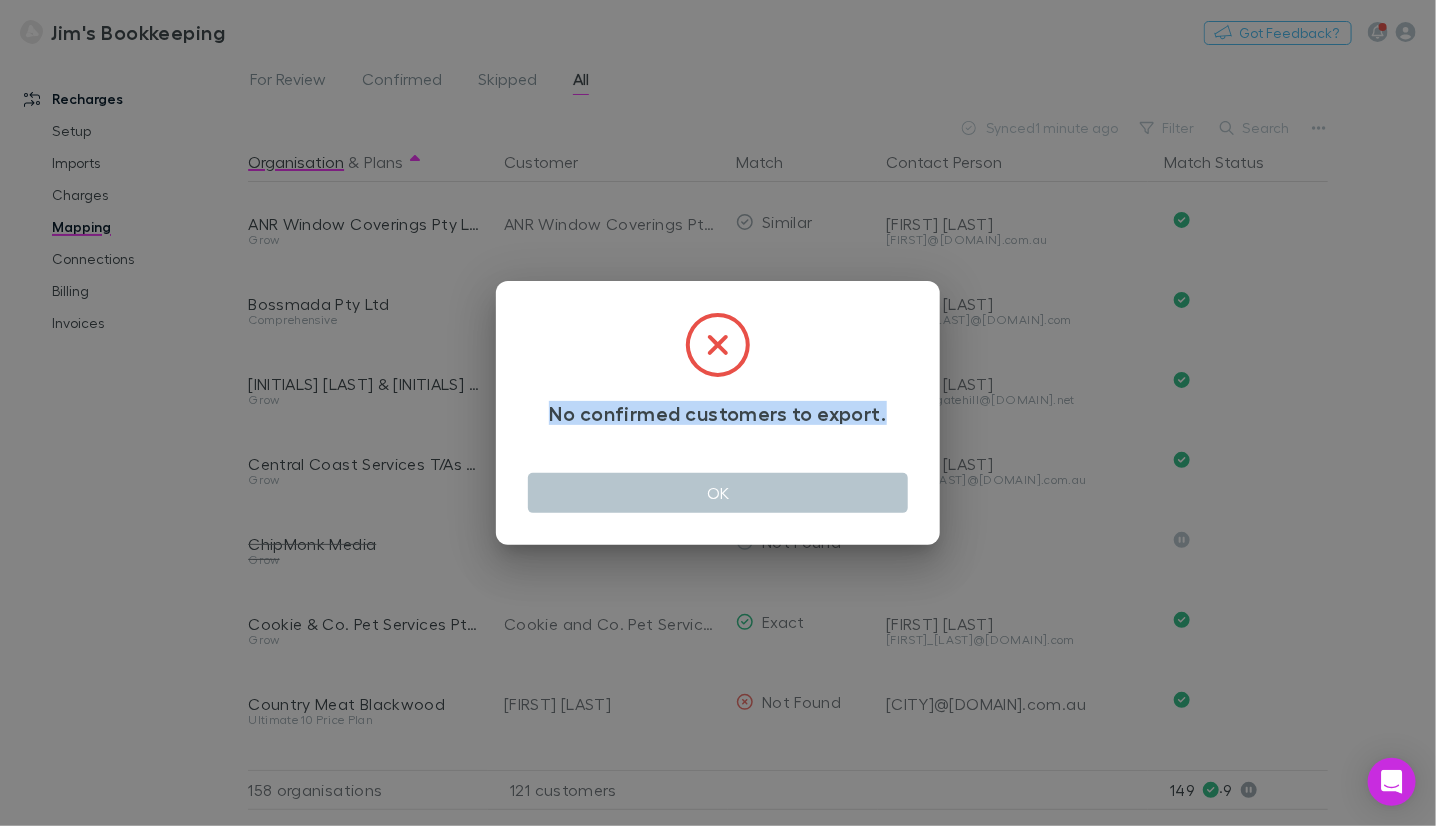 drag, startPoint x: 893, startPoint y: 416, endPoint x: 556, endPoint y: 420, distance: 337.02374 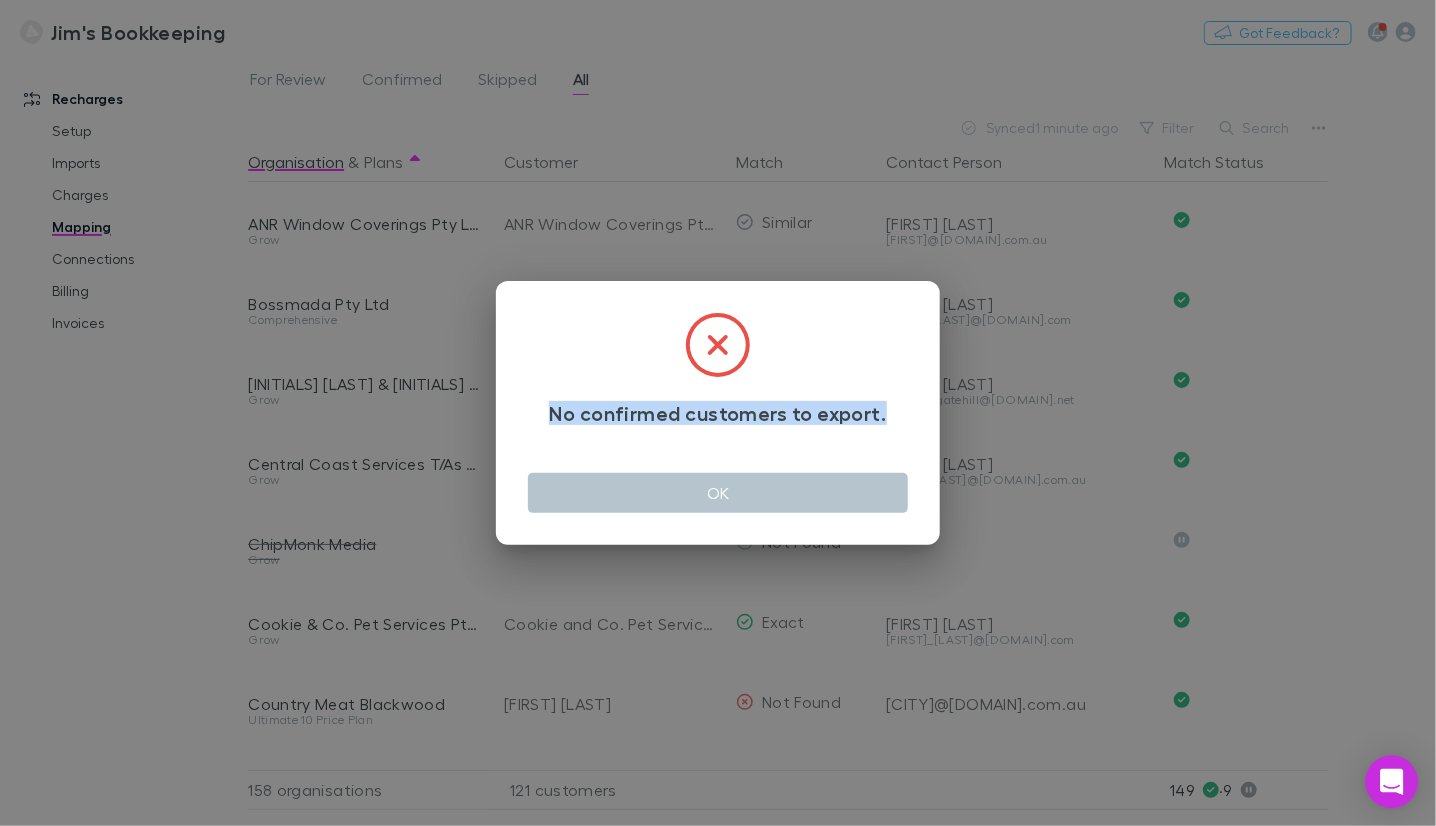 click at bounding box center [1392, 782] 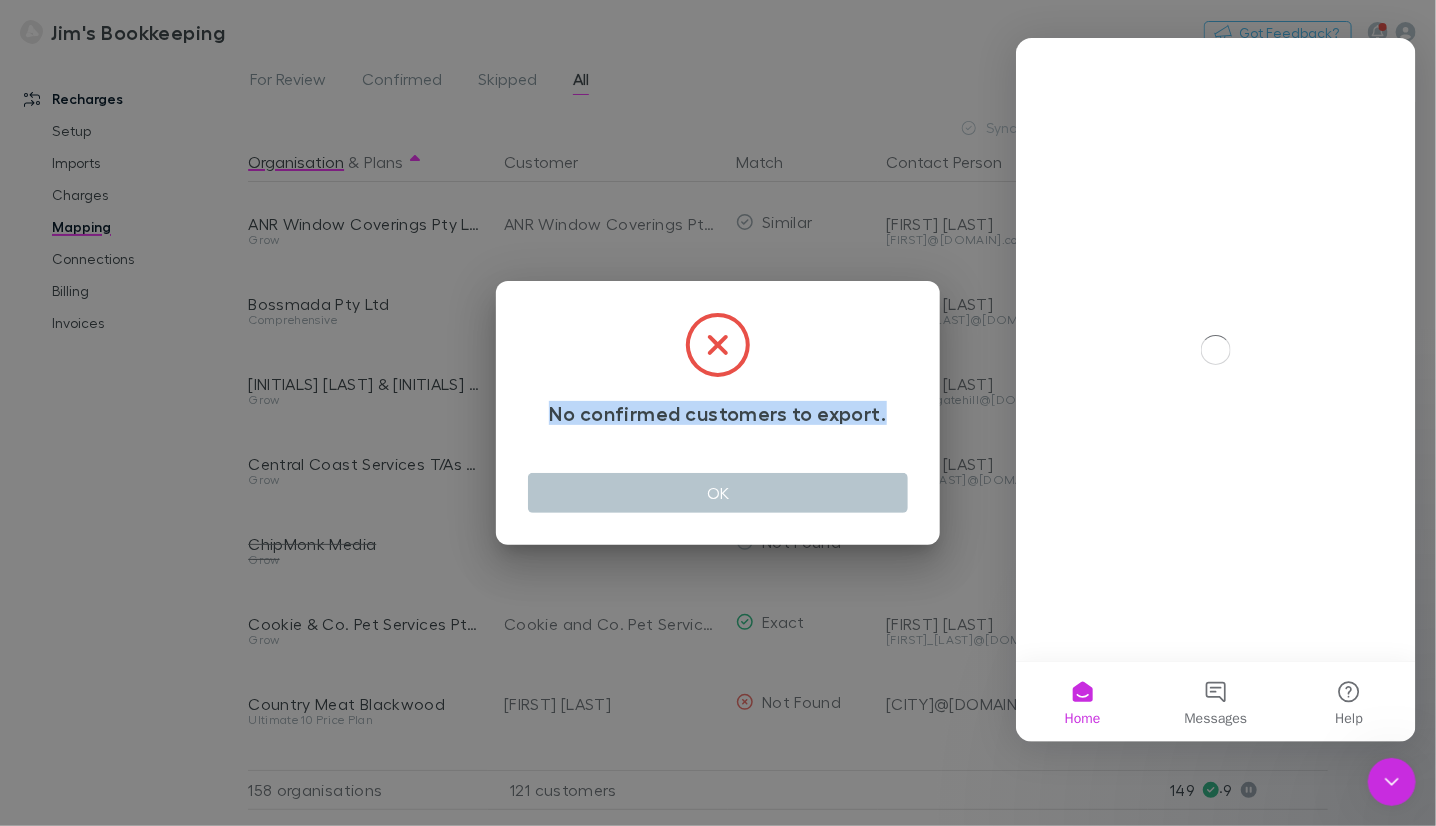 scroll, scrollTop: 0, scrollLeft: 0, axis: both 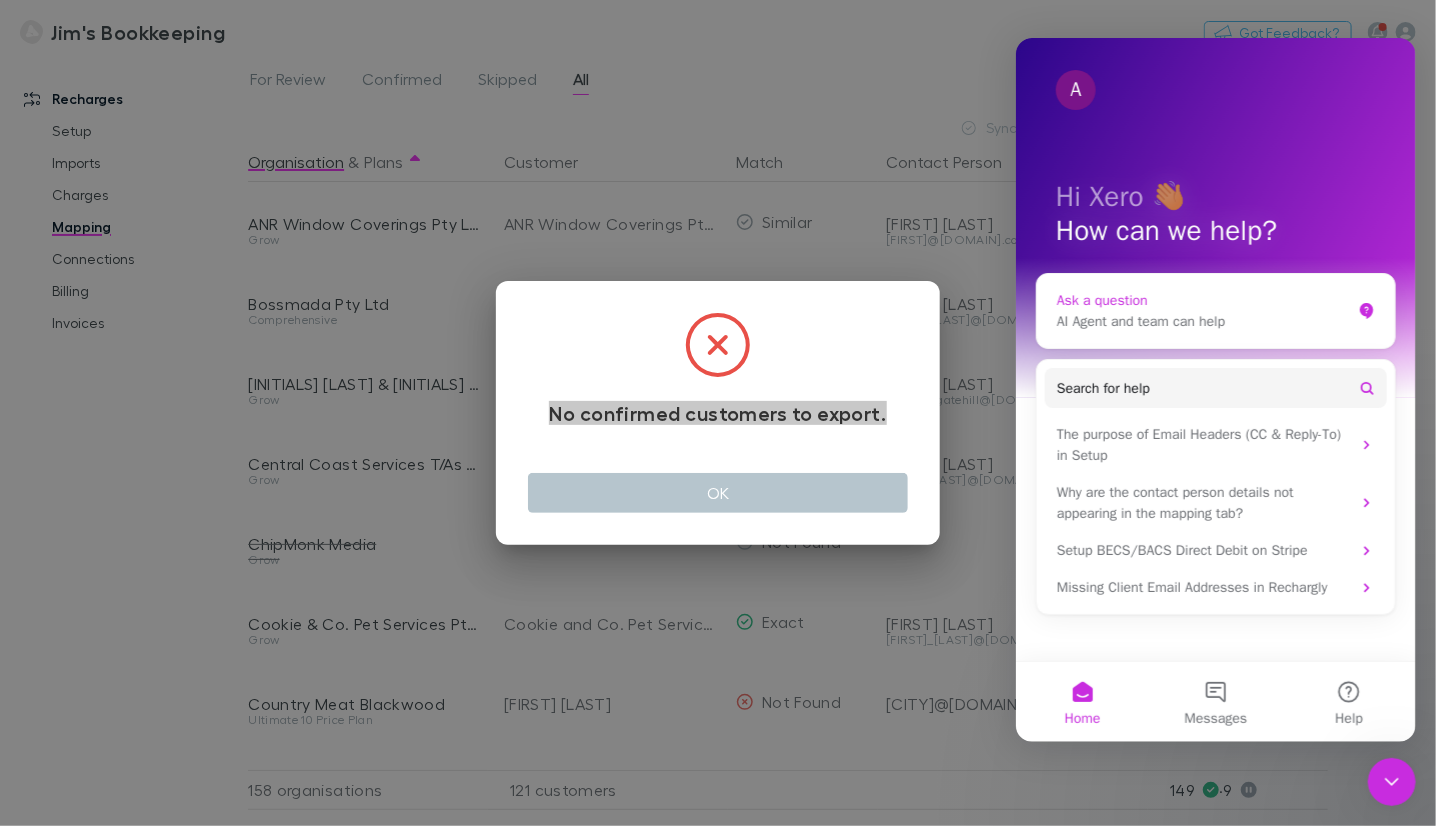 click on "AI Agent and team can help" at bounding box center [1203, 320] 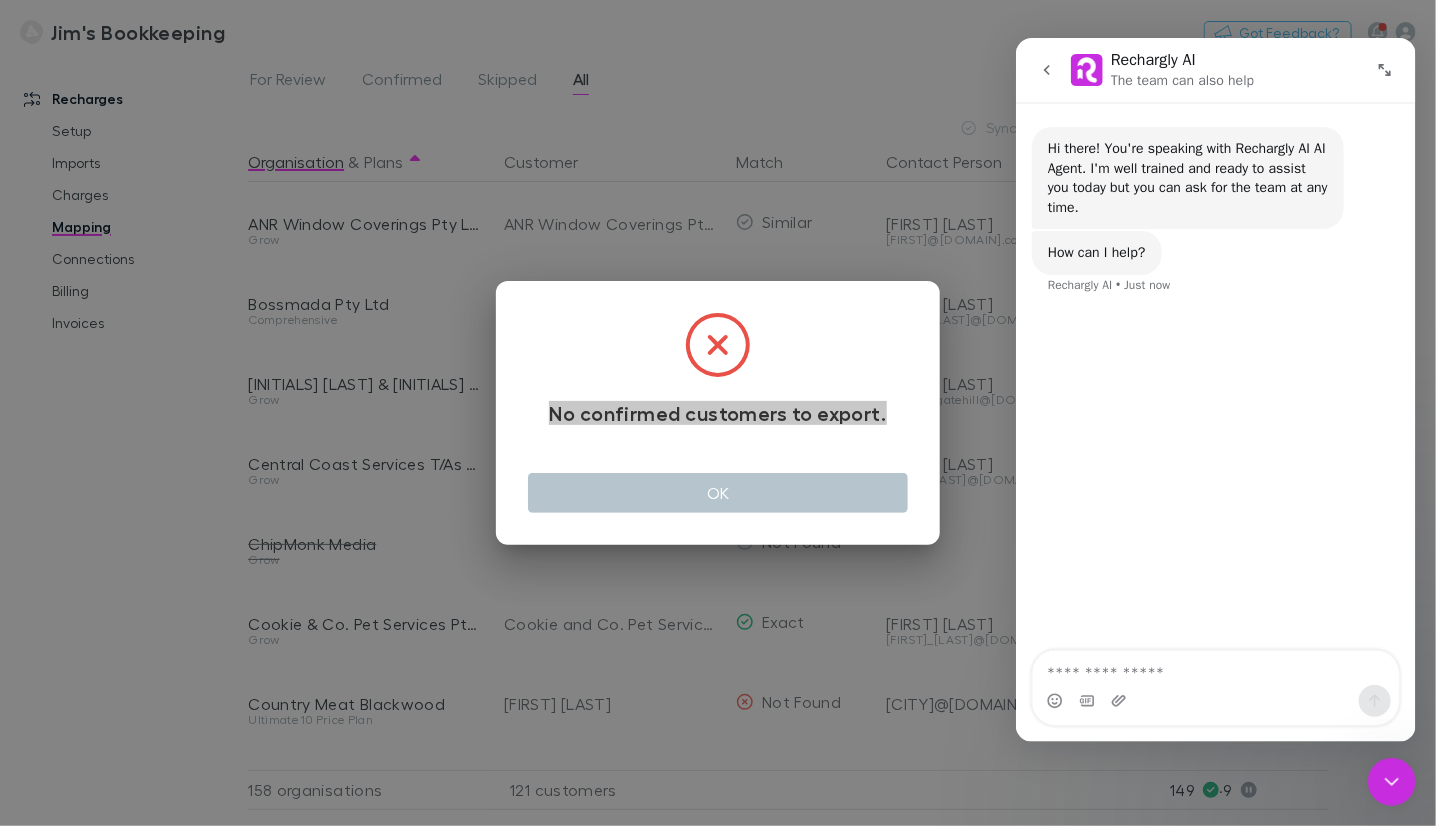 type on "**********" 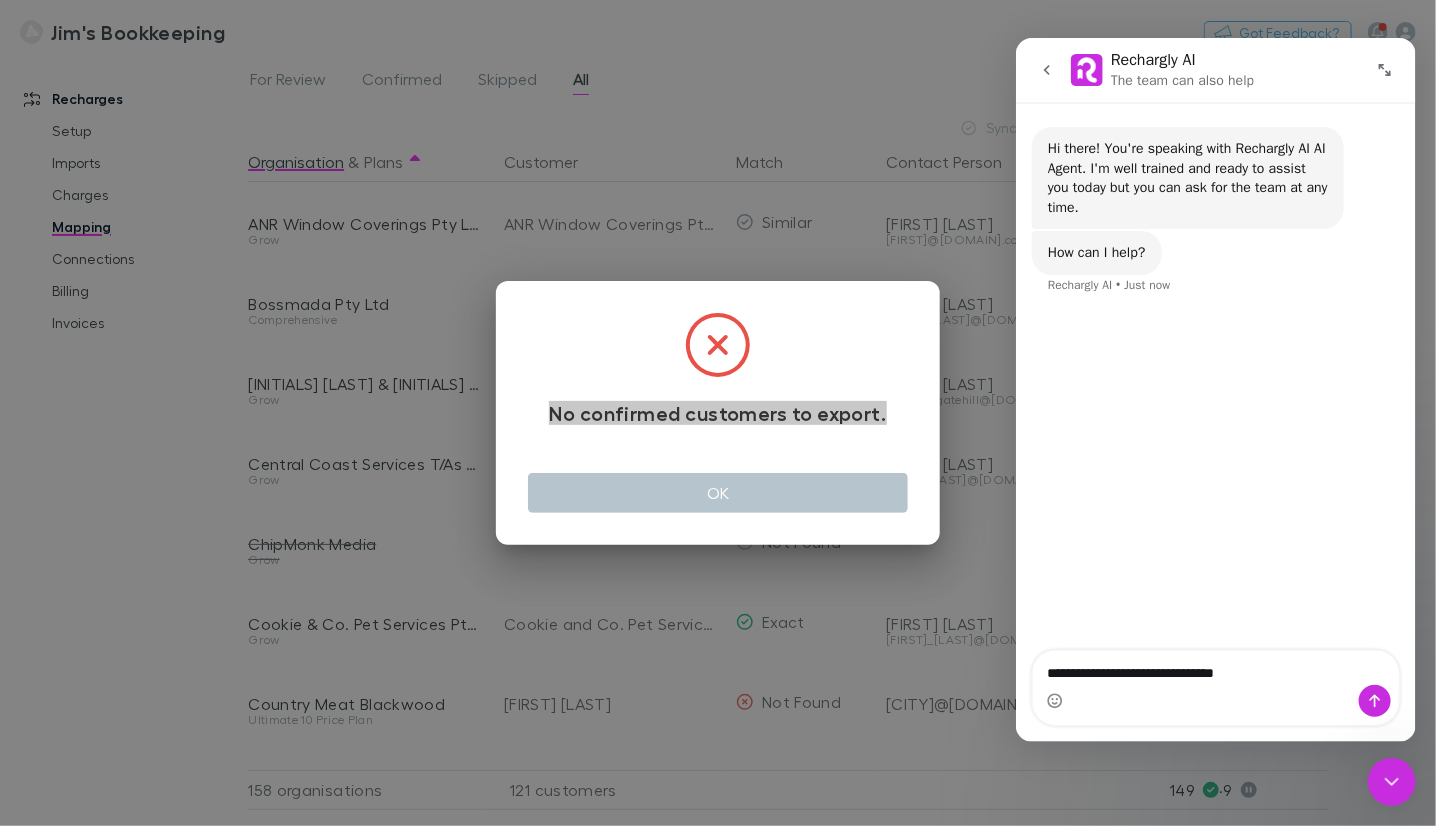 type 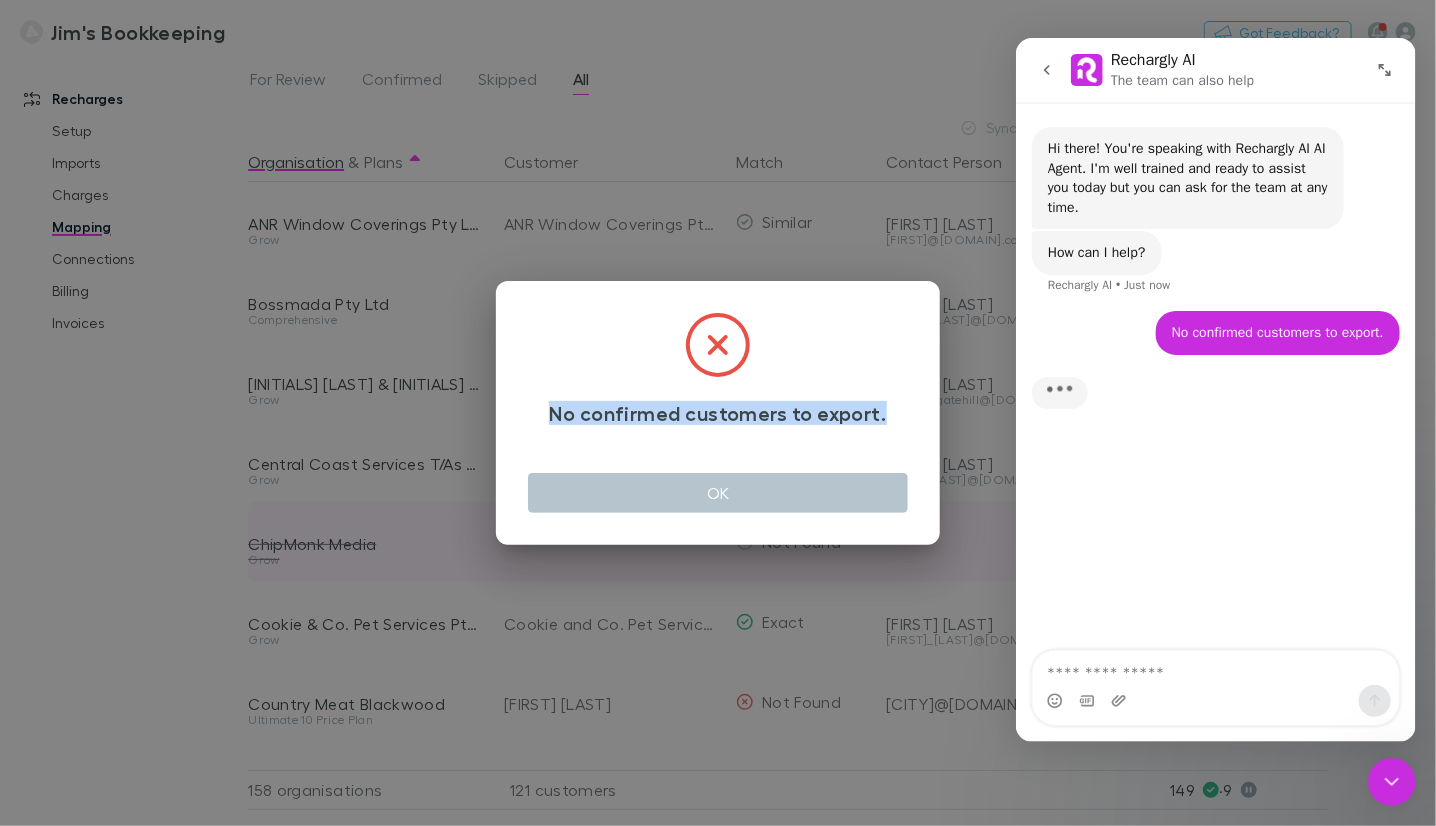 click on "OK" at bounding box center [718, 493] 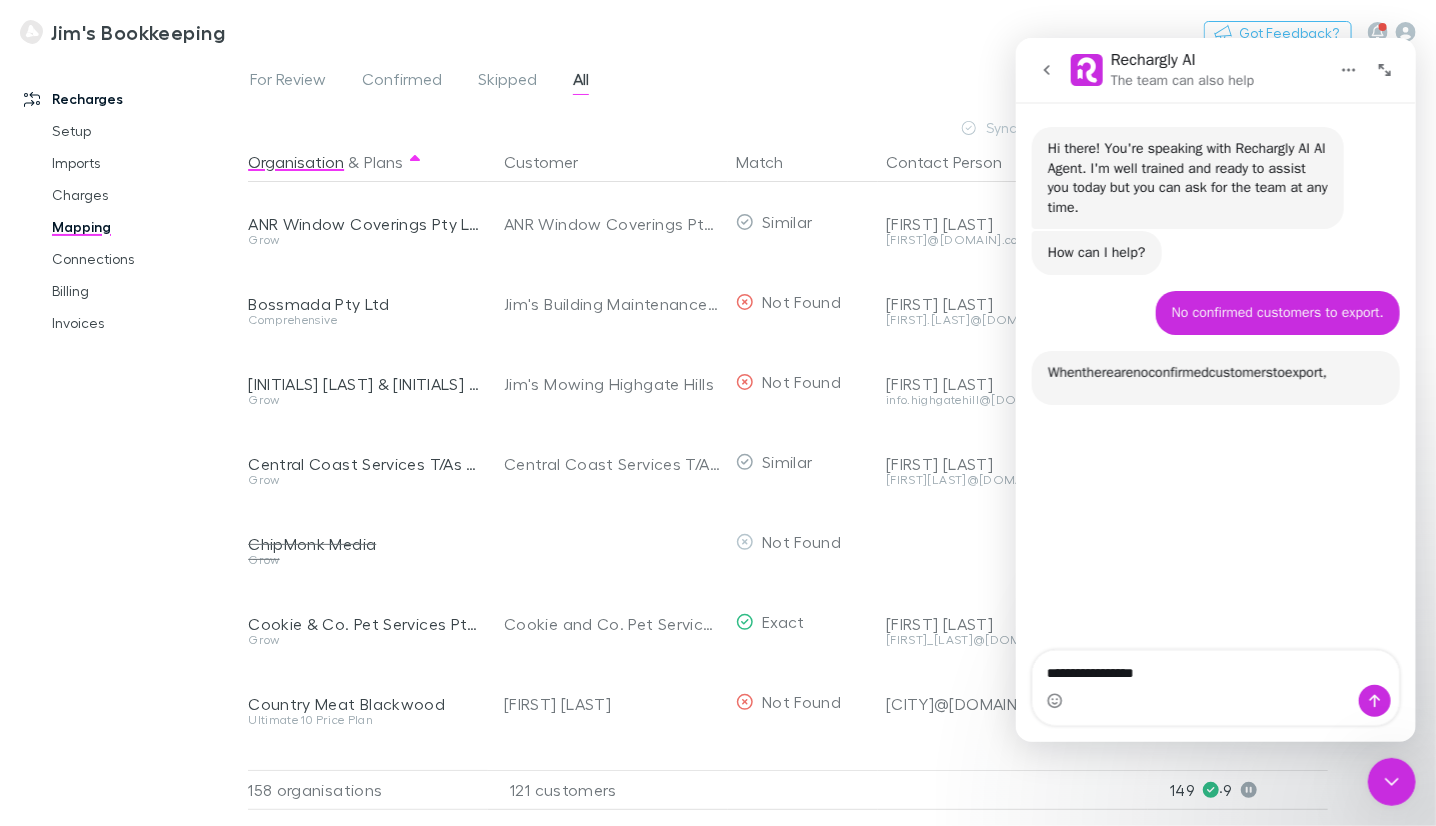 scroll, scrollTop: 2, scrollLeft: 0, axis: vertical 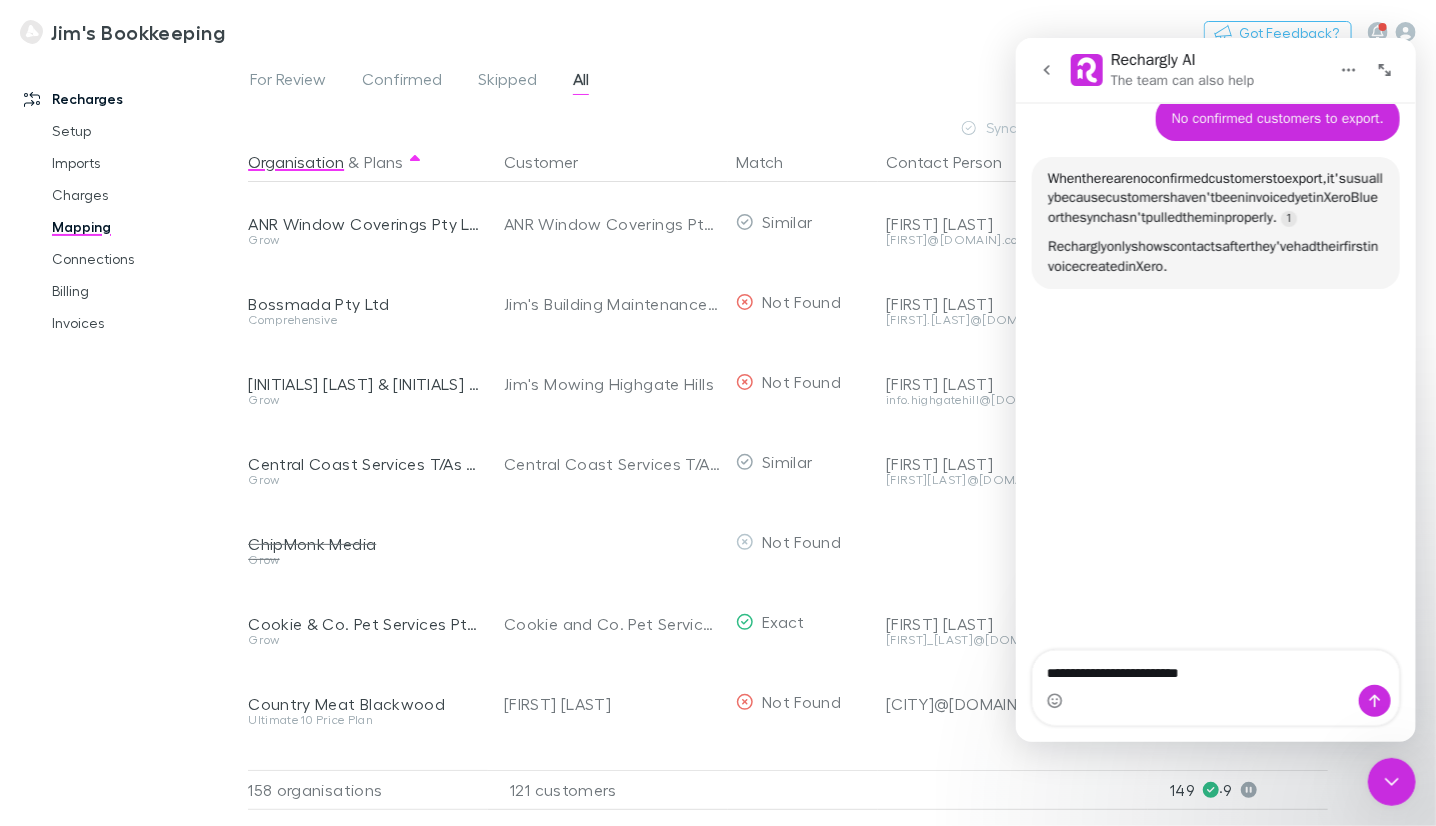 type on "**********" 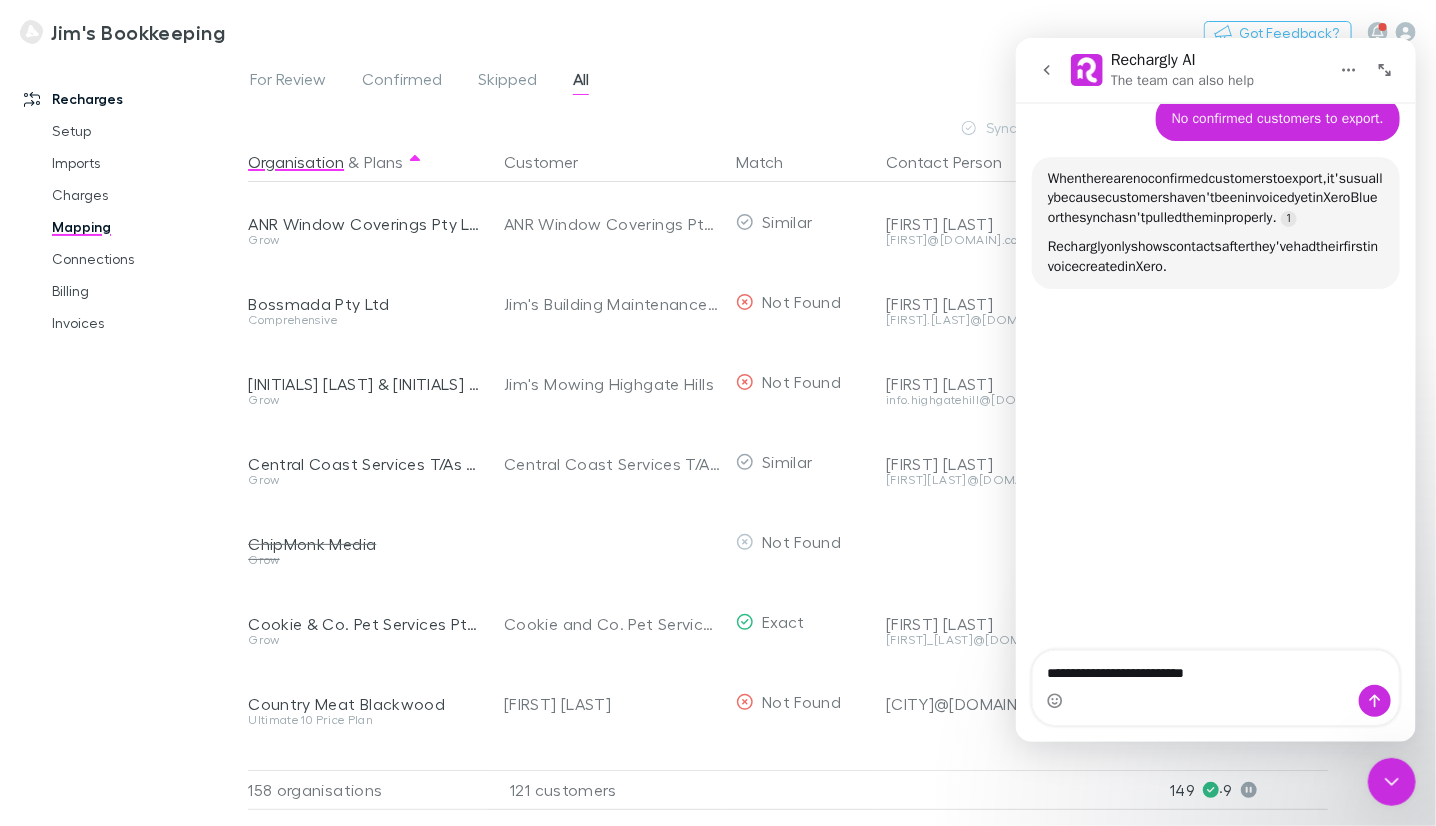 type 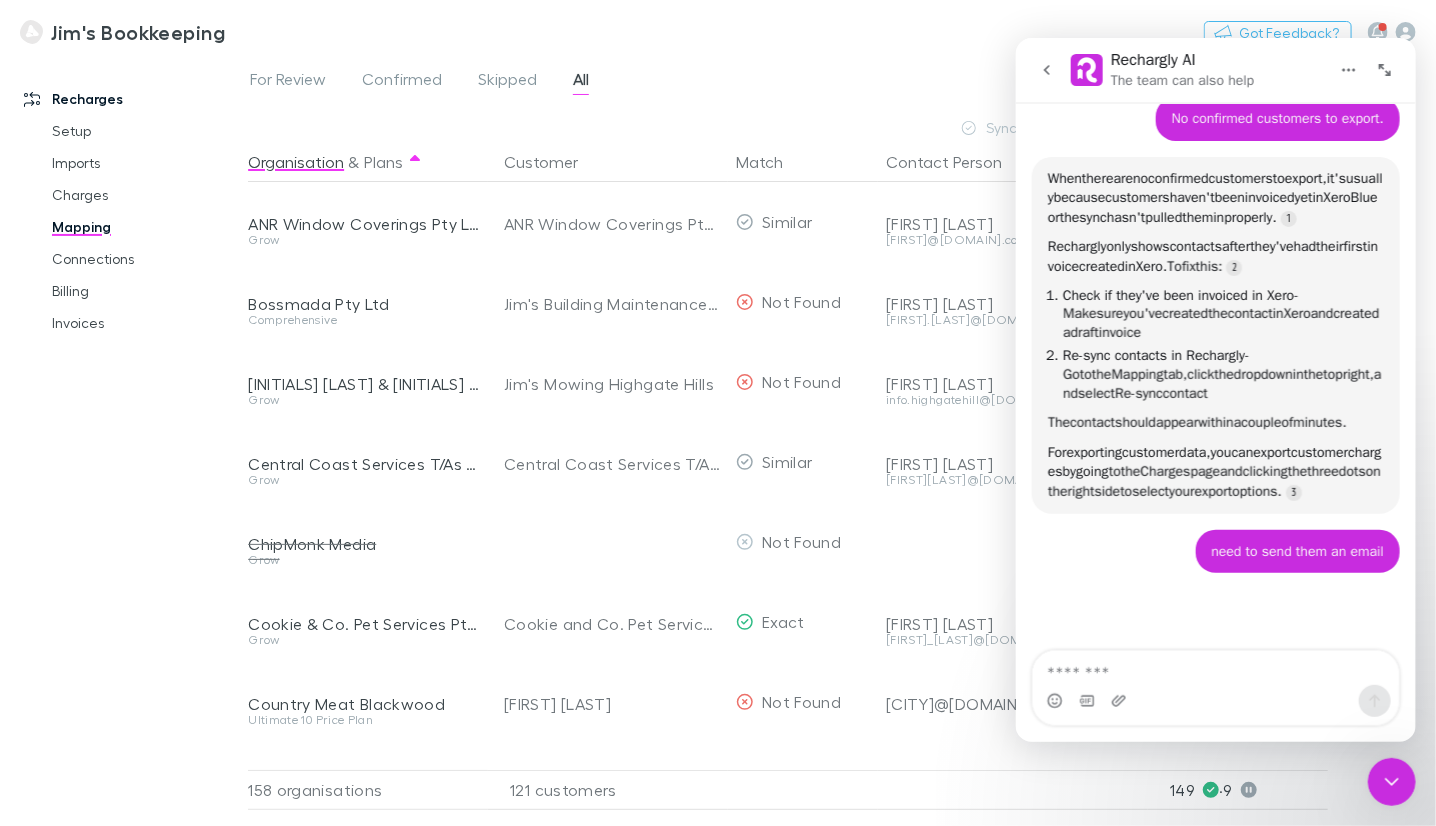 scroll, scrollTop: 3, scrollLeft: 0, axis: vertical 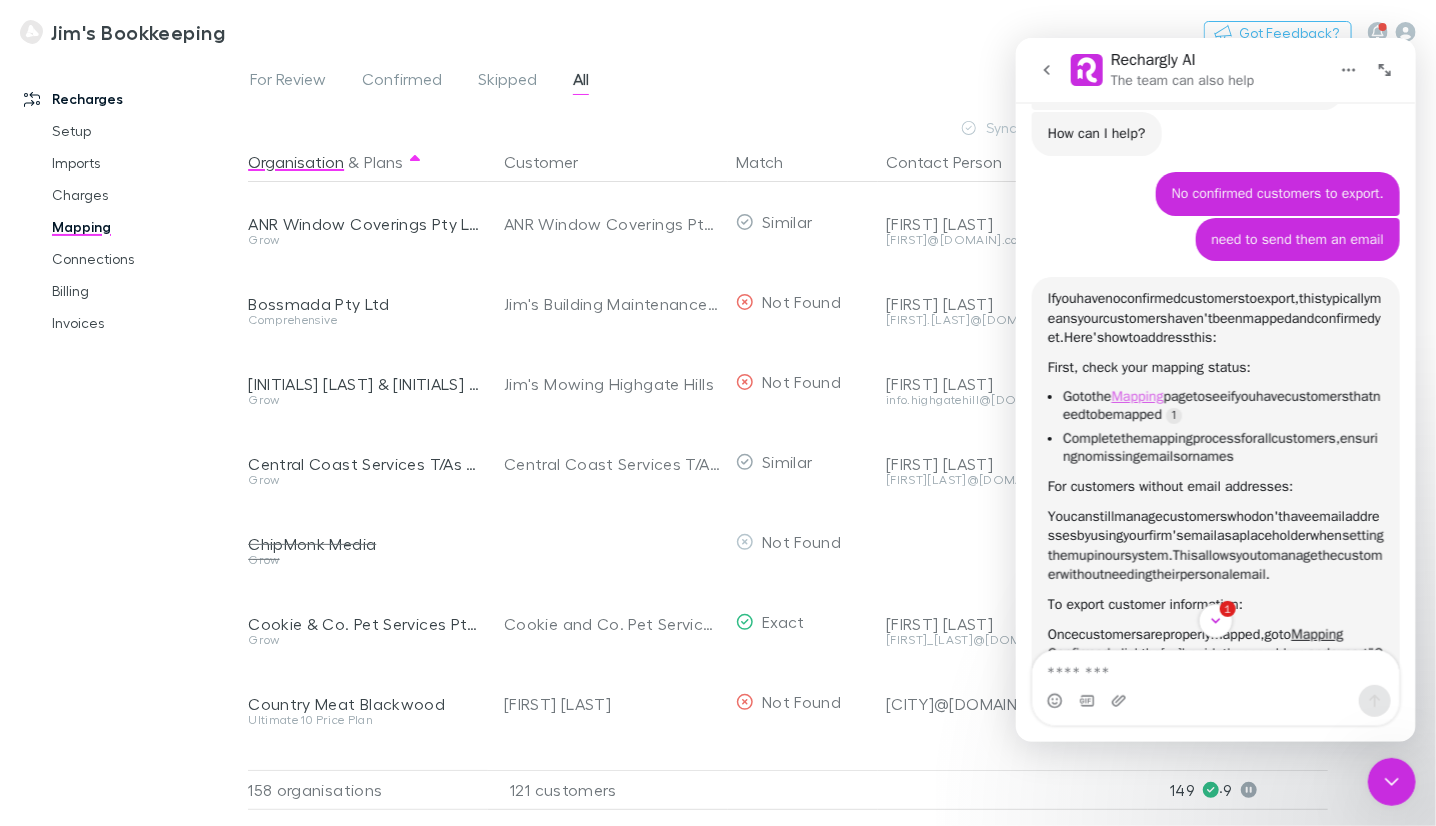 click on "Mapping" at bounding box center (1136, 395) 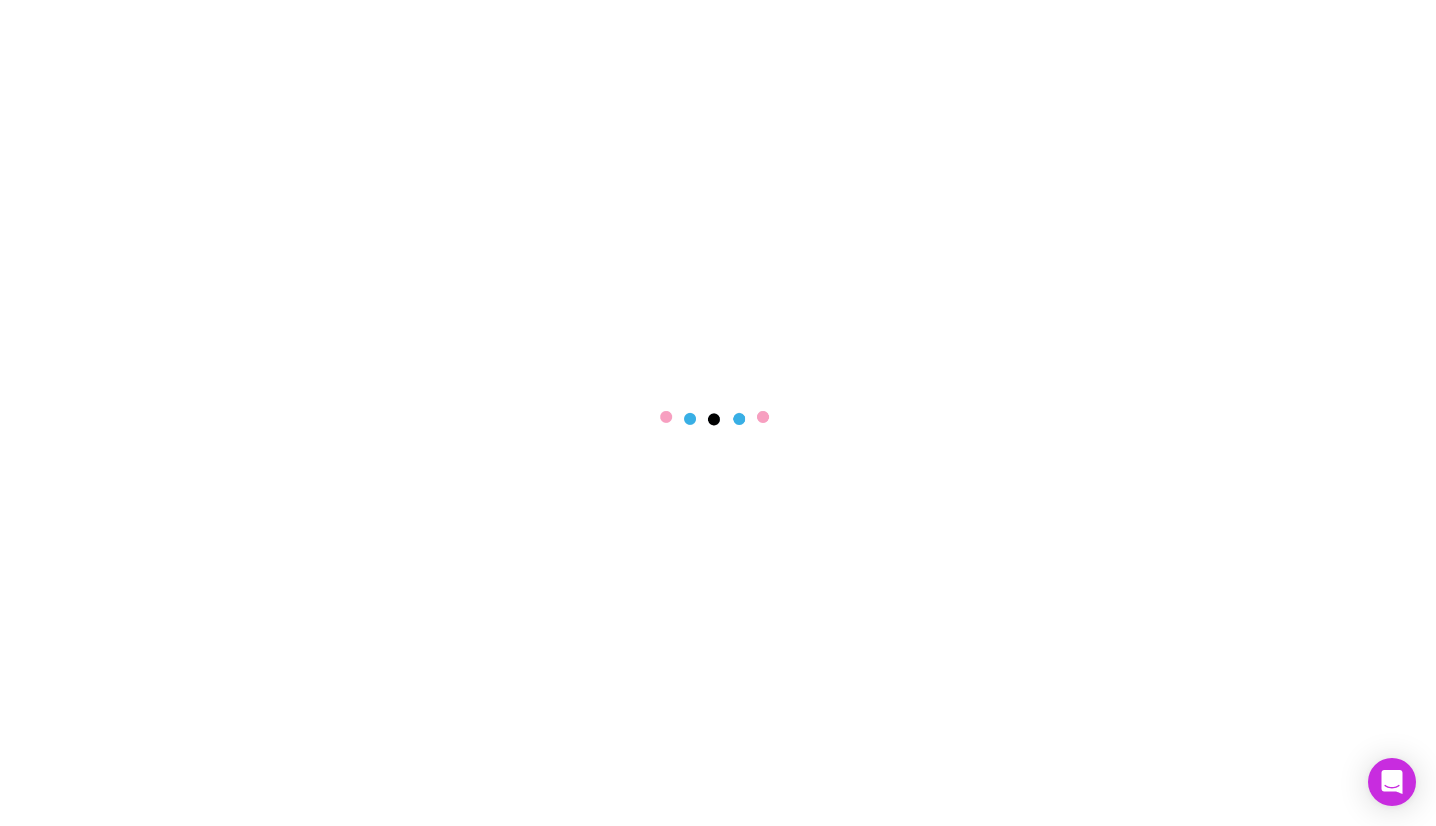 scroll, scrollTop: 0, scrollLeft: 0, axis: both 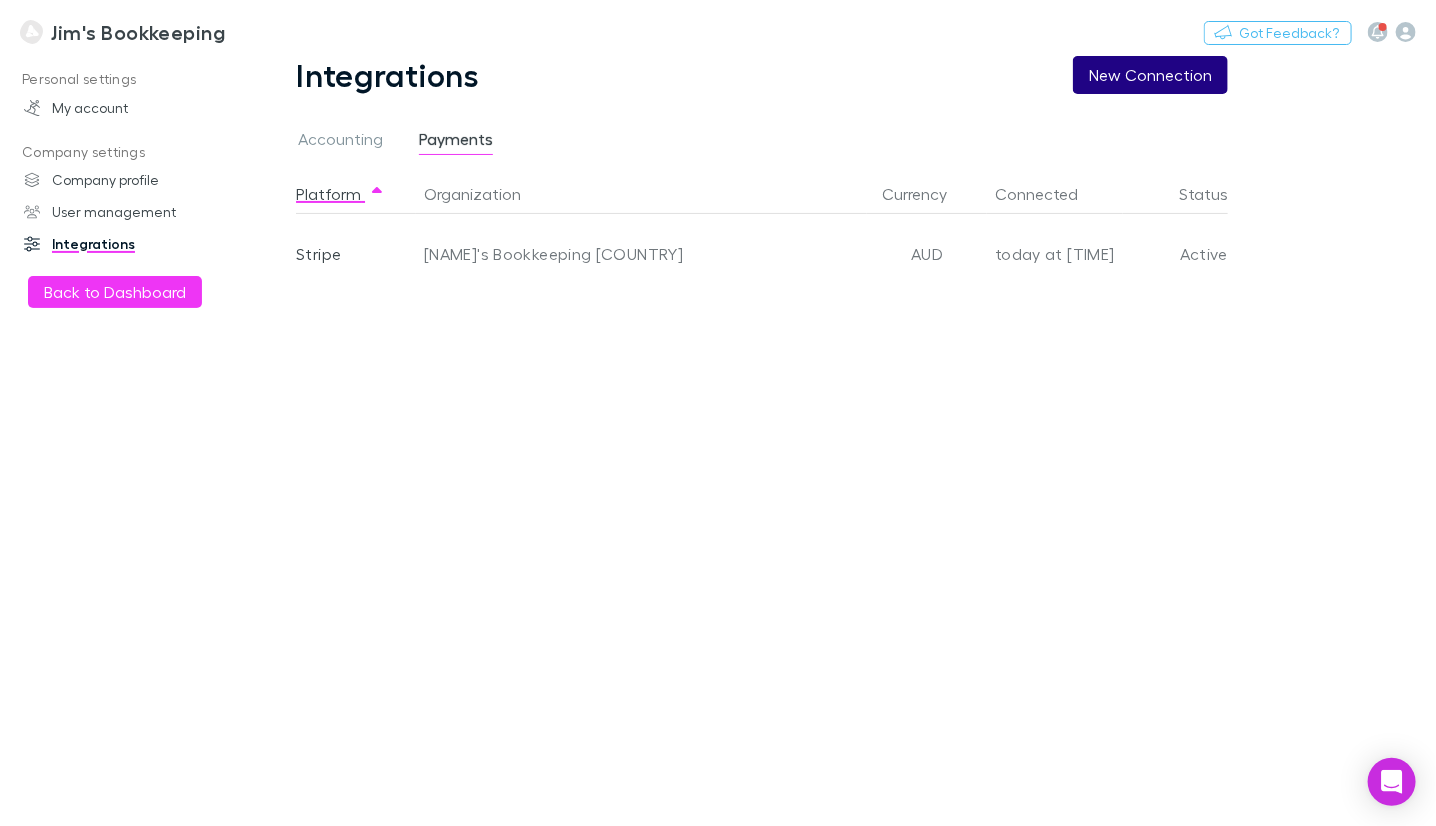 click on "New Connection" at bounding box center [1150, 75] 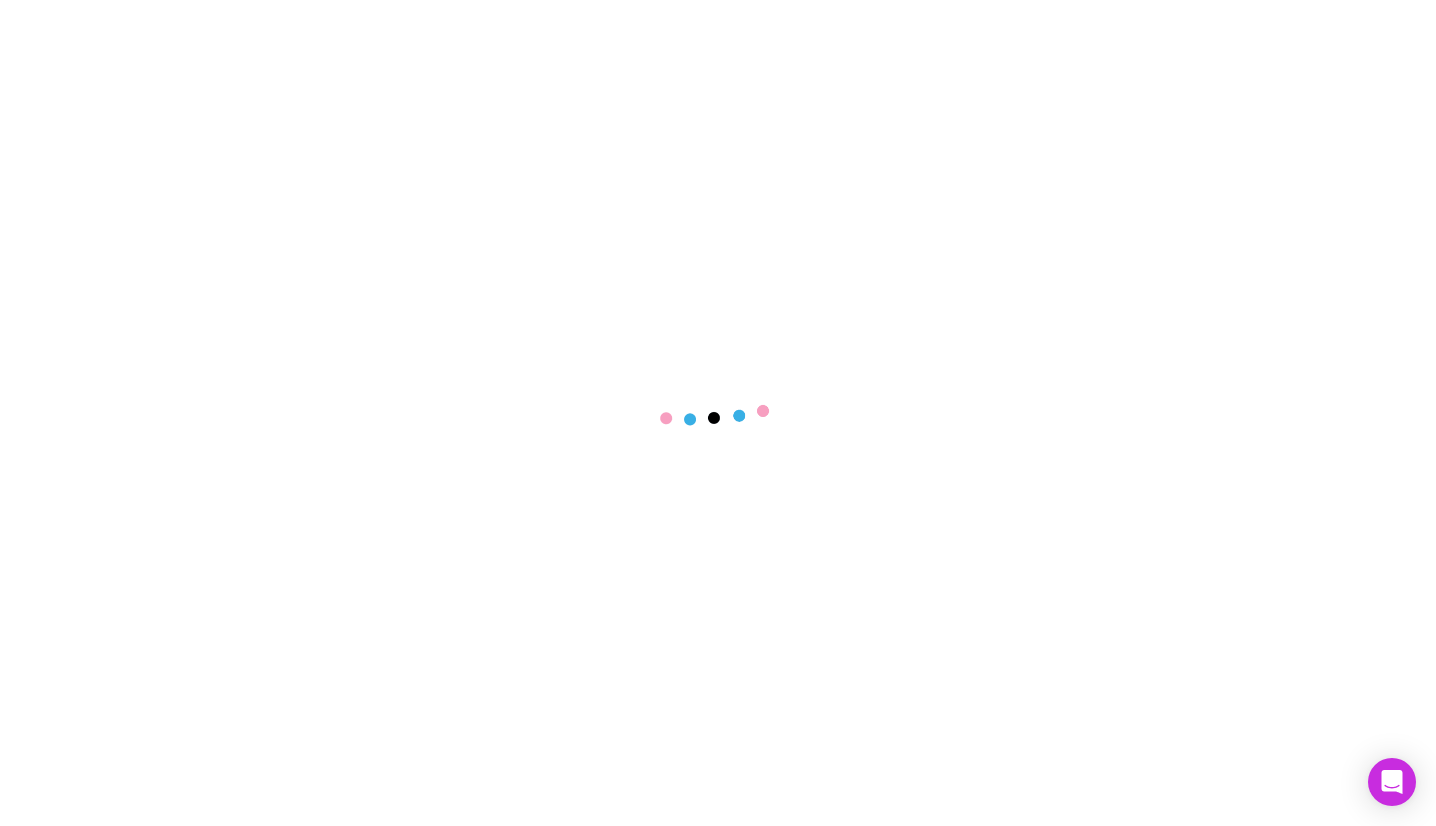 scroll, scrollTop: 0, scrollLeft: 0, axis: both 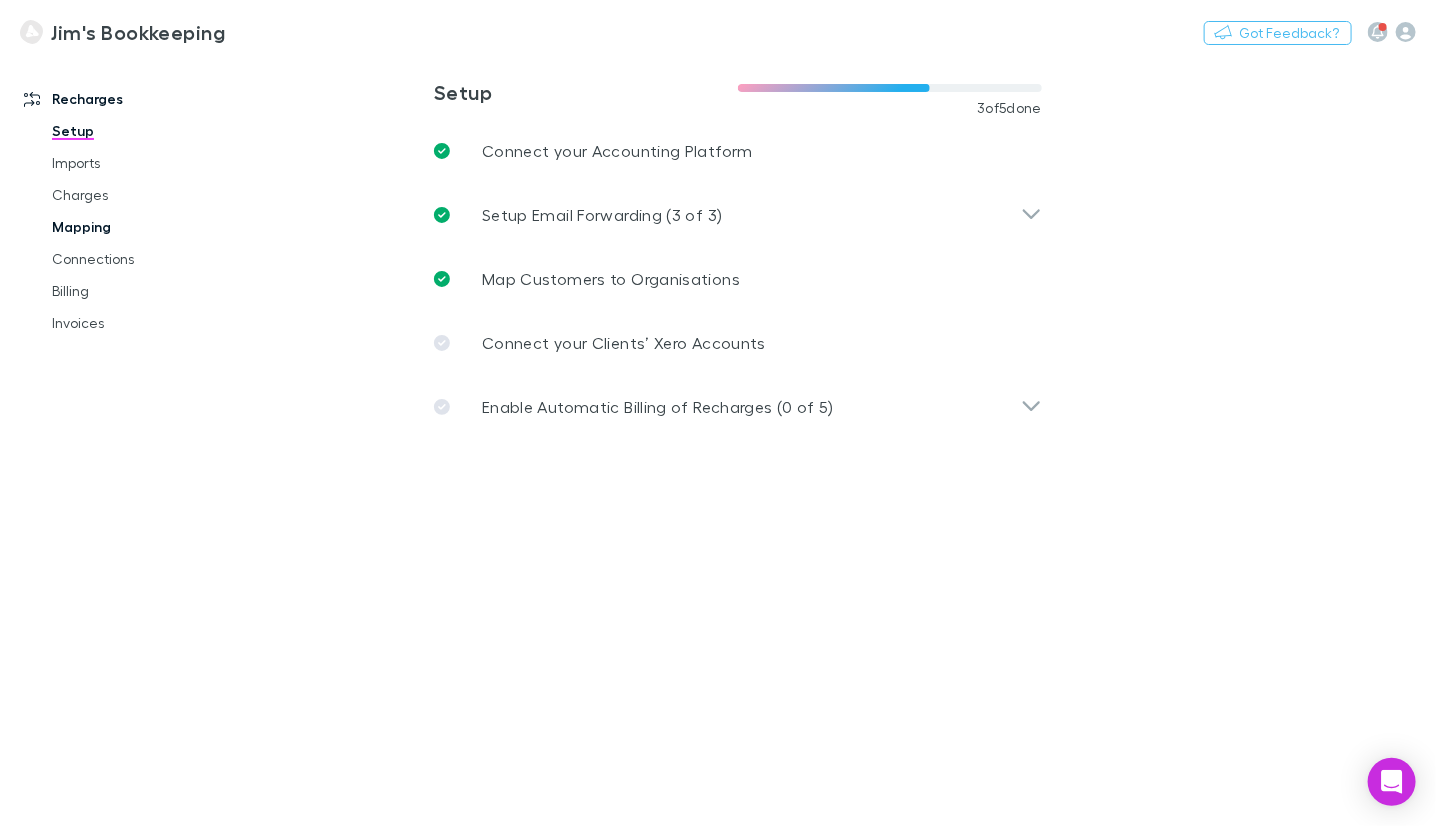 click on "Mapping" at bounding box center (145, 227) 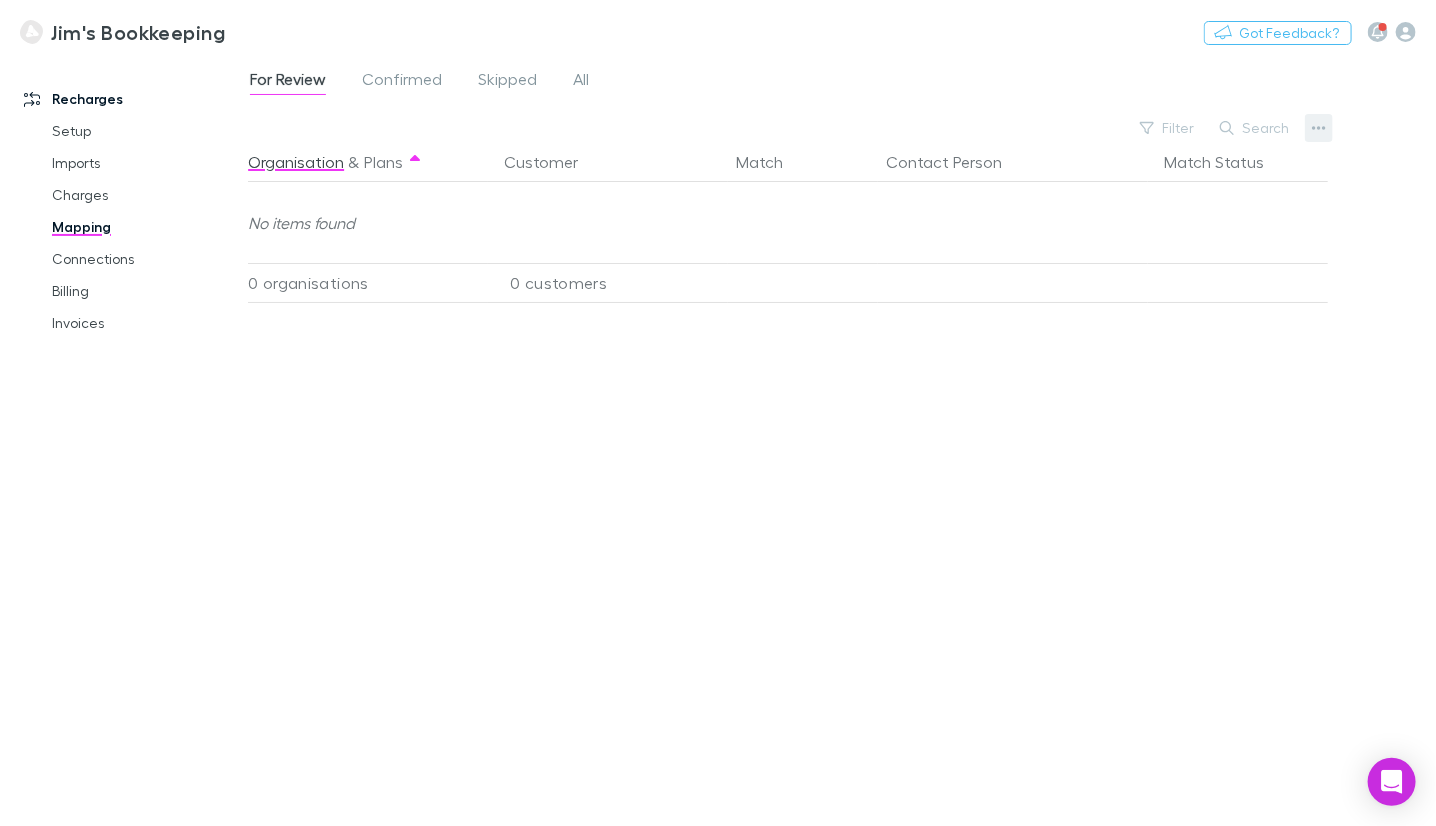 click 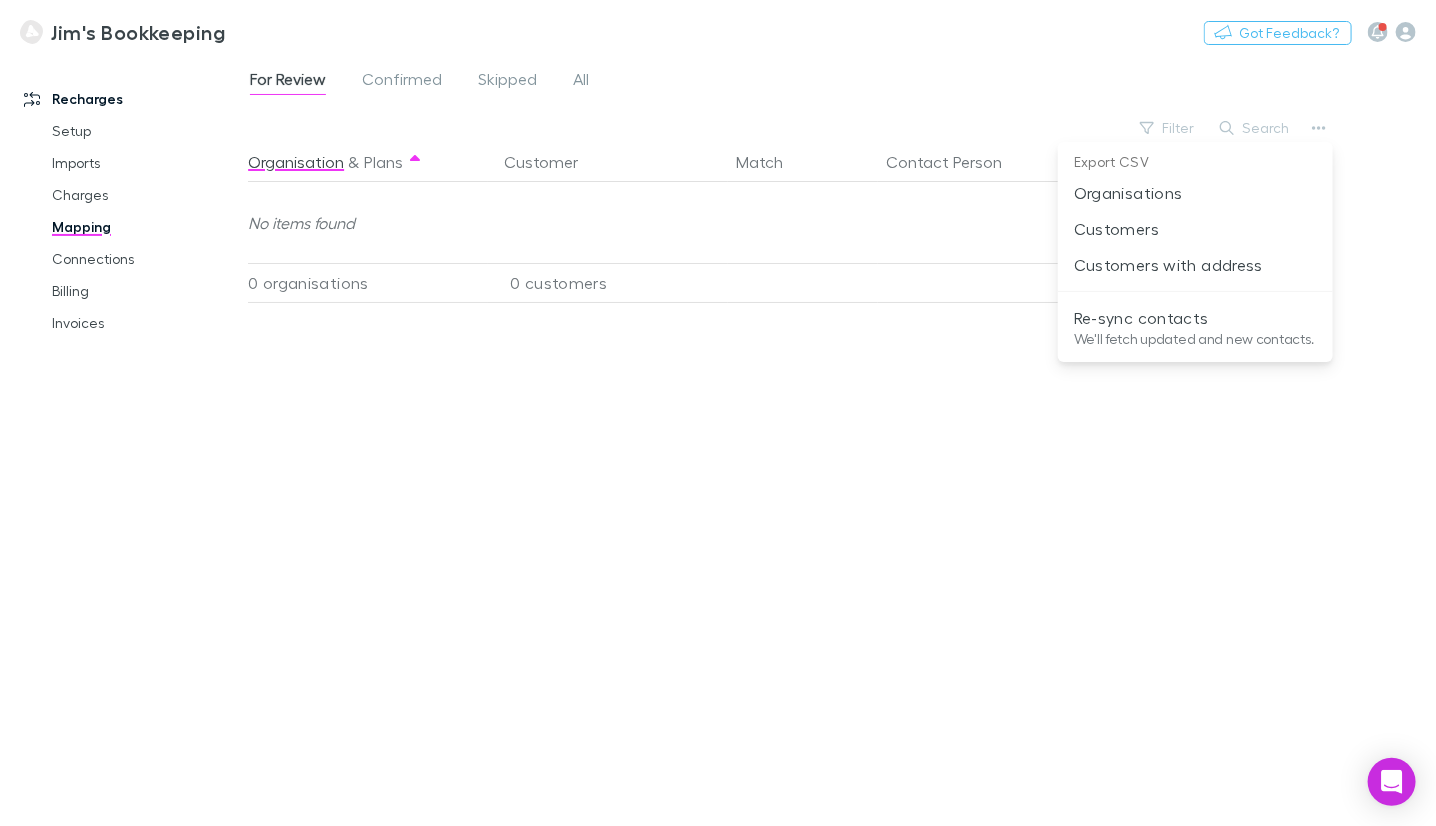 click on "We'll fetch updated and new contacts." at bounding box center (1195, 339) 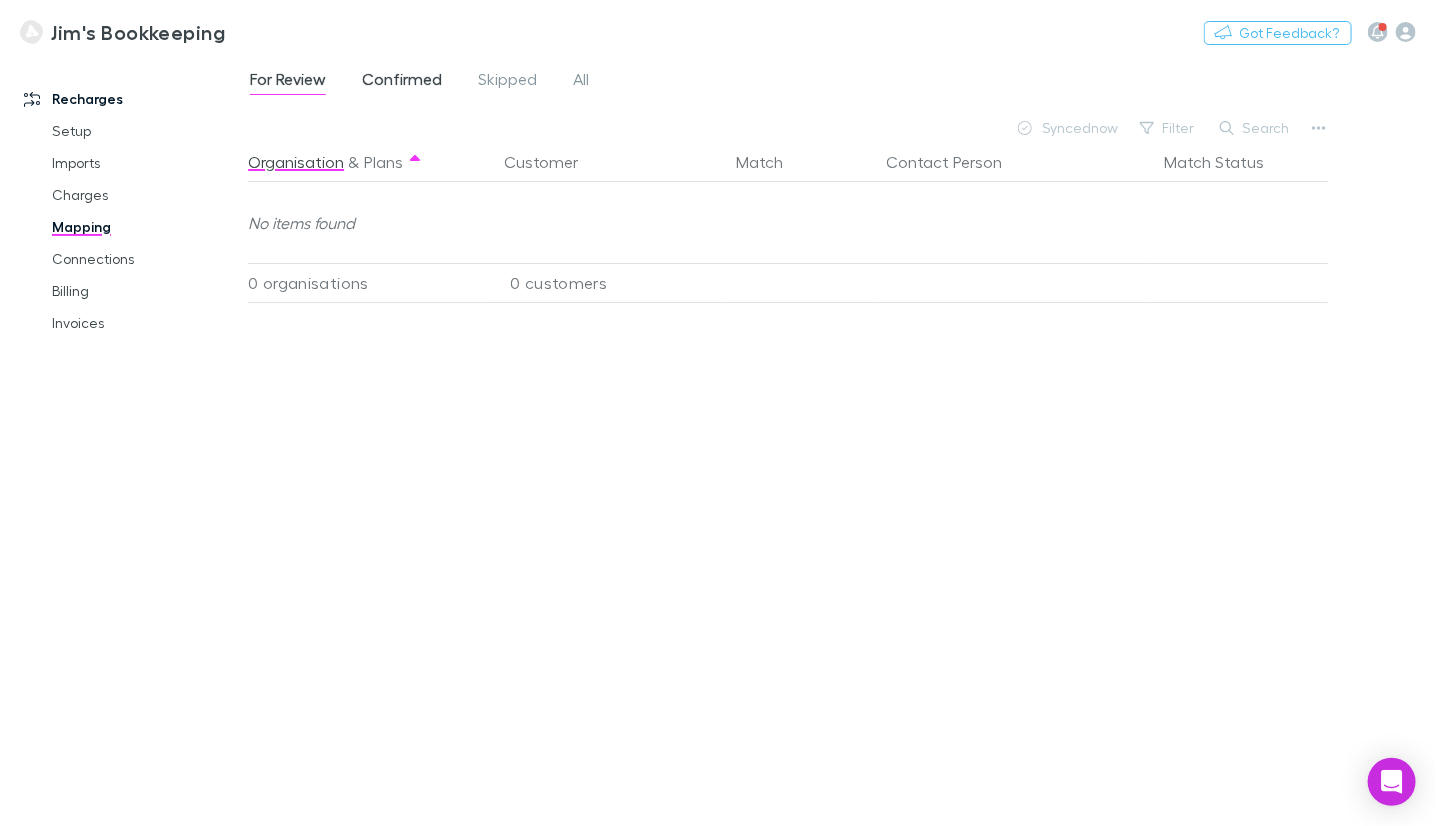 click on "Confirmed" at bounding box center [402, 82] 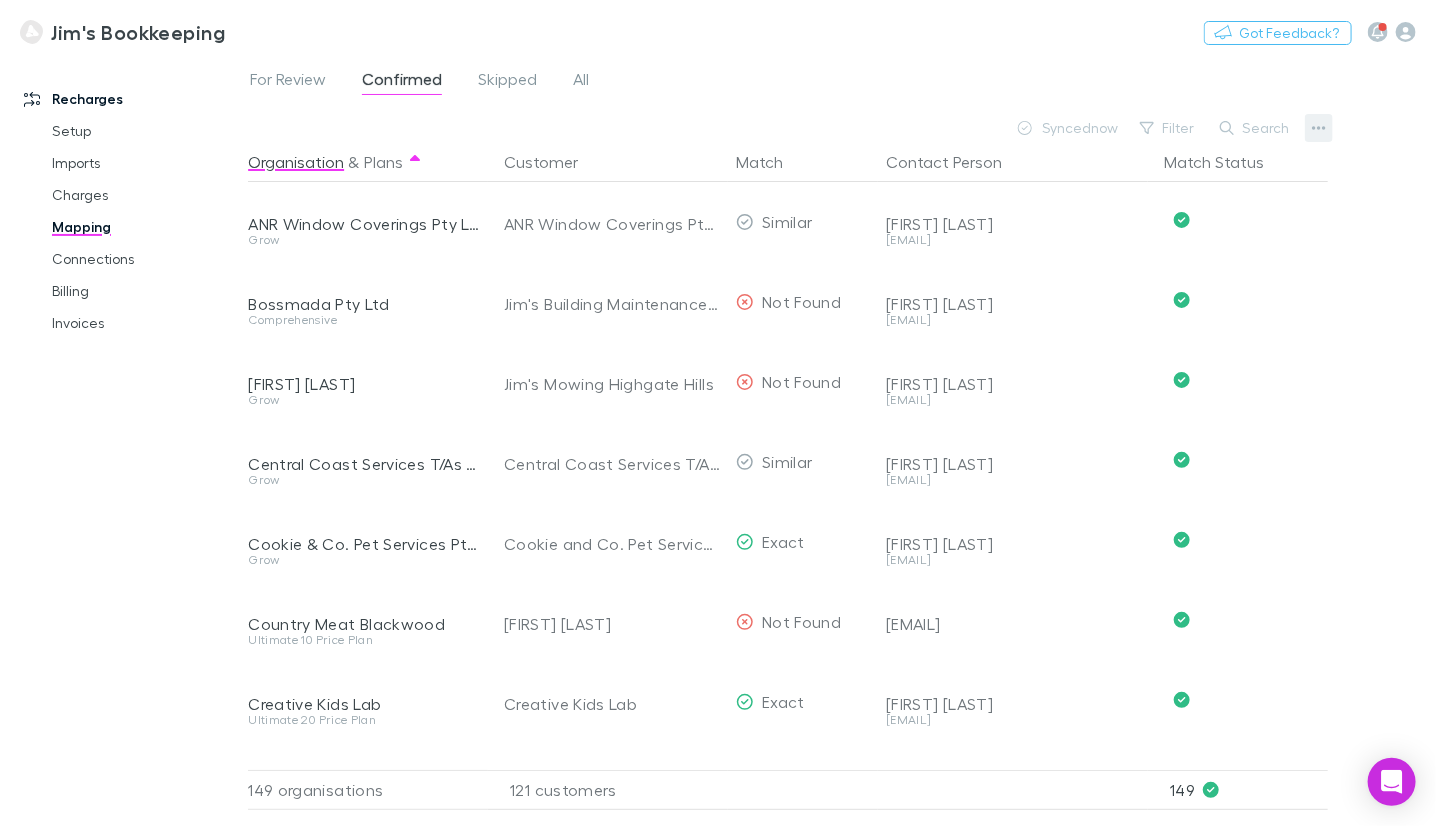 click at bounding box center (1319, 128) 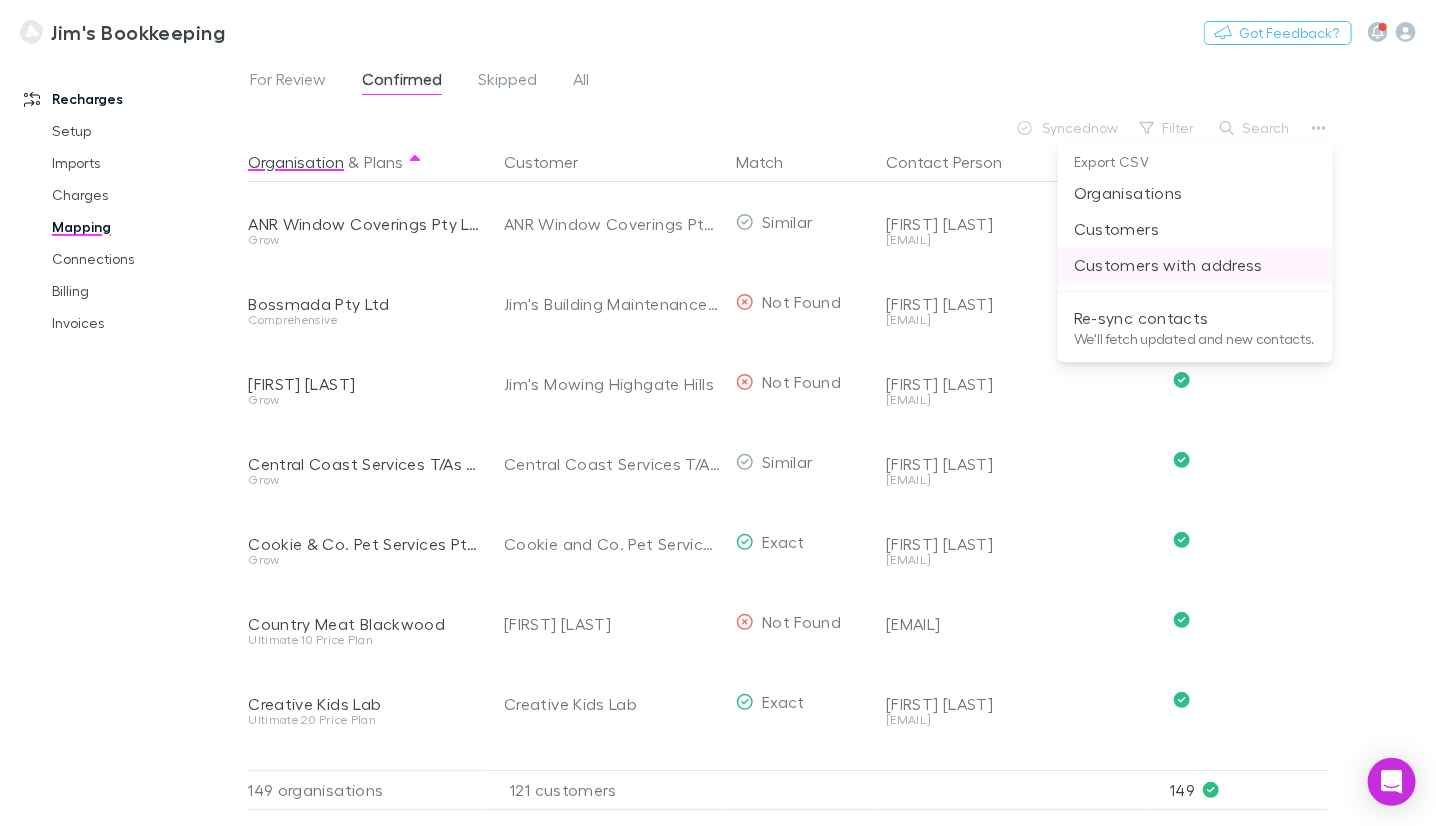 click on "Customers with address" at bounding box center [1195, 265] 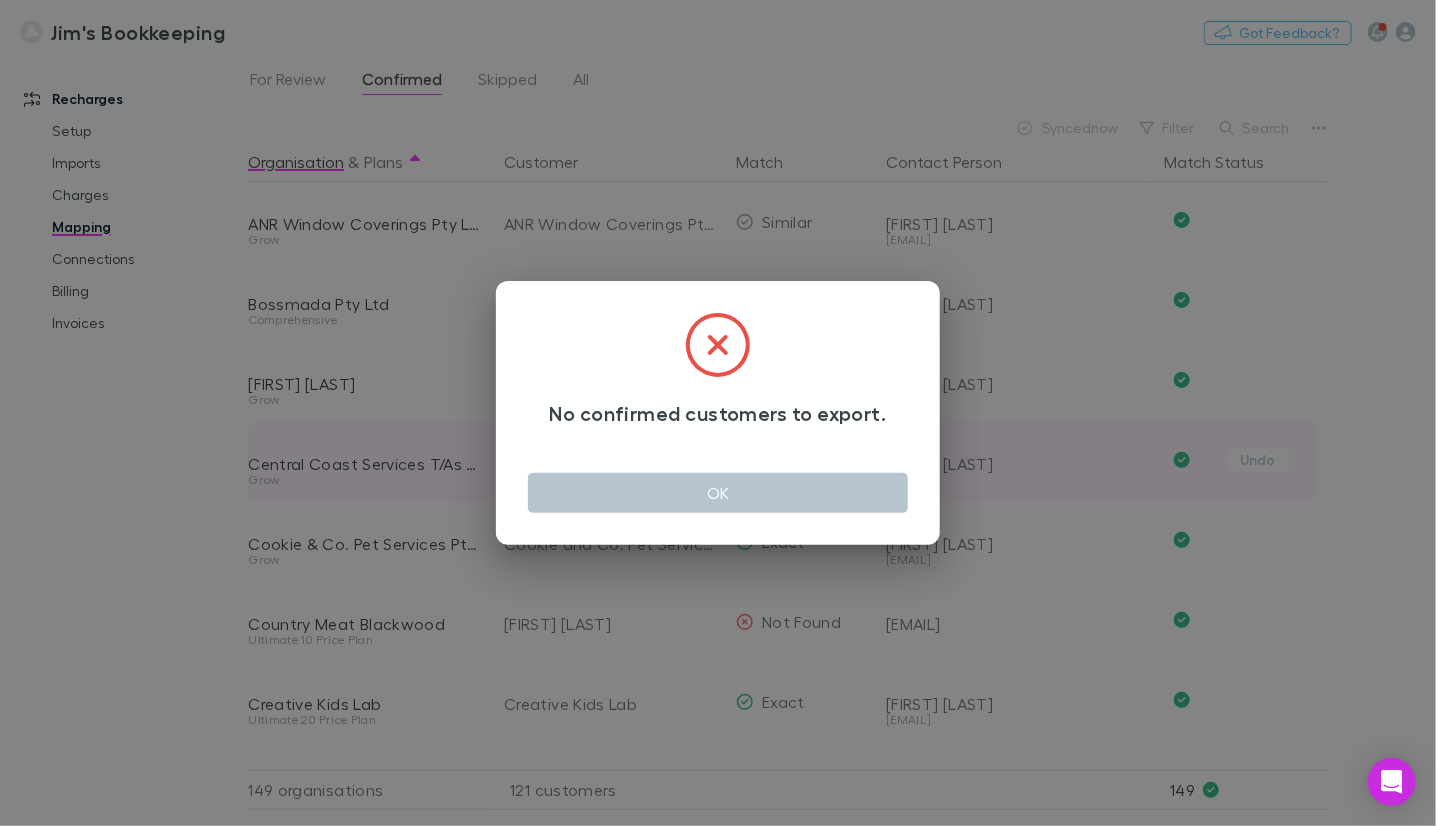 click on "OK" at bounding box center [718, 493] 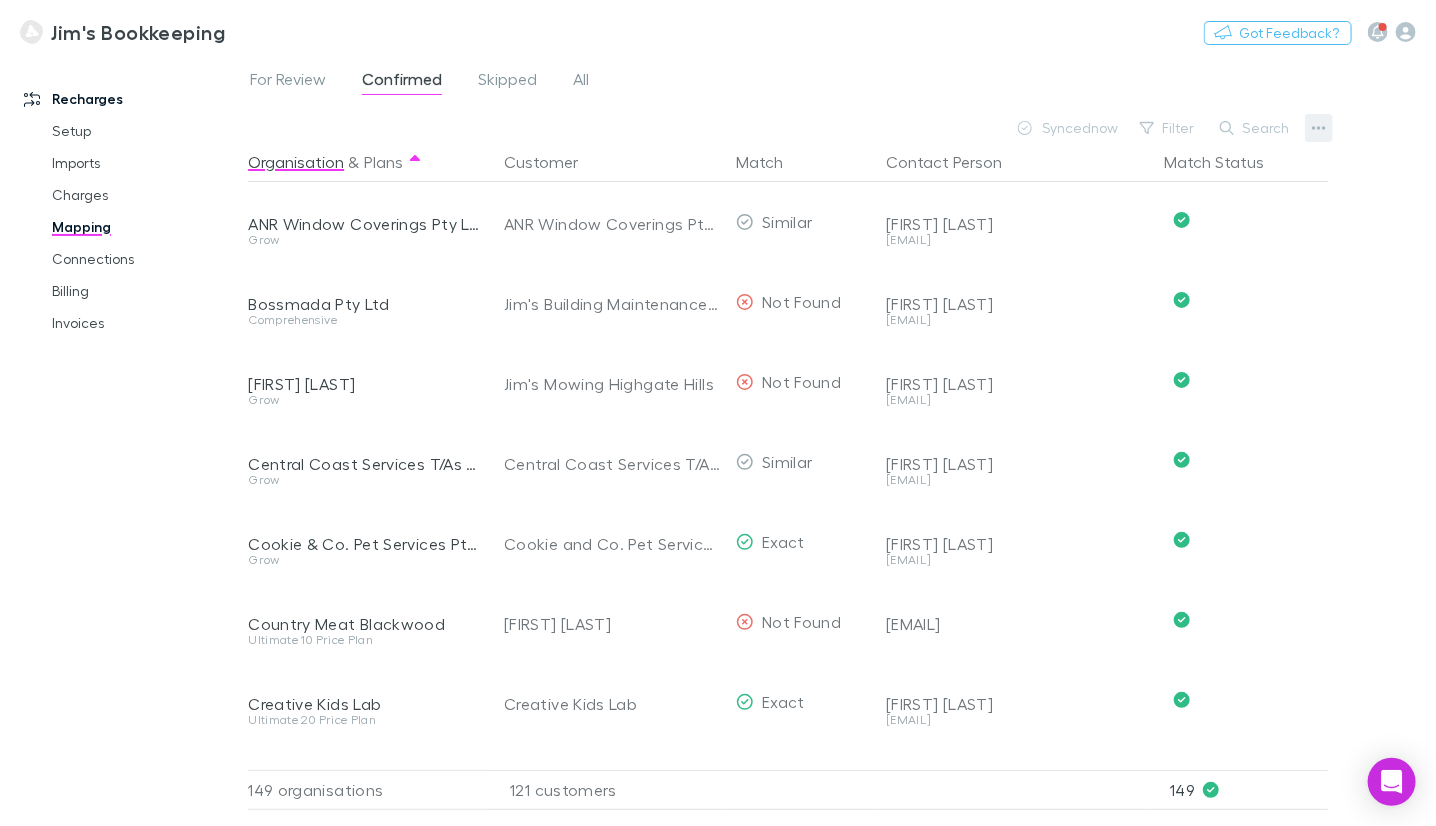 click 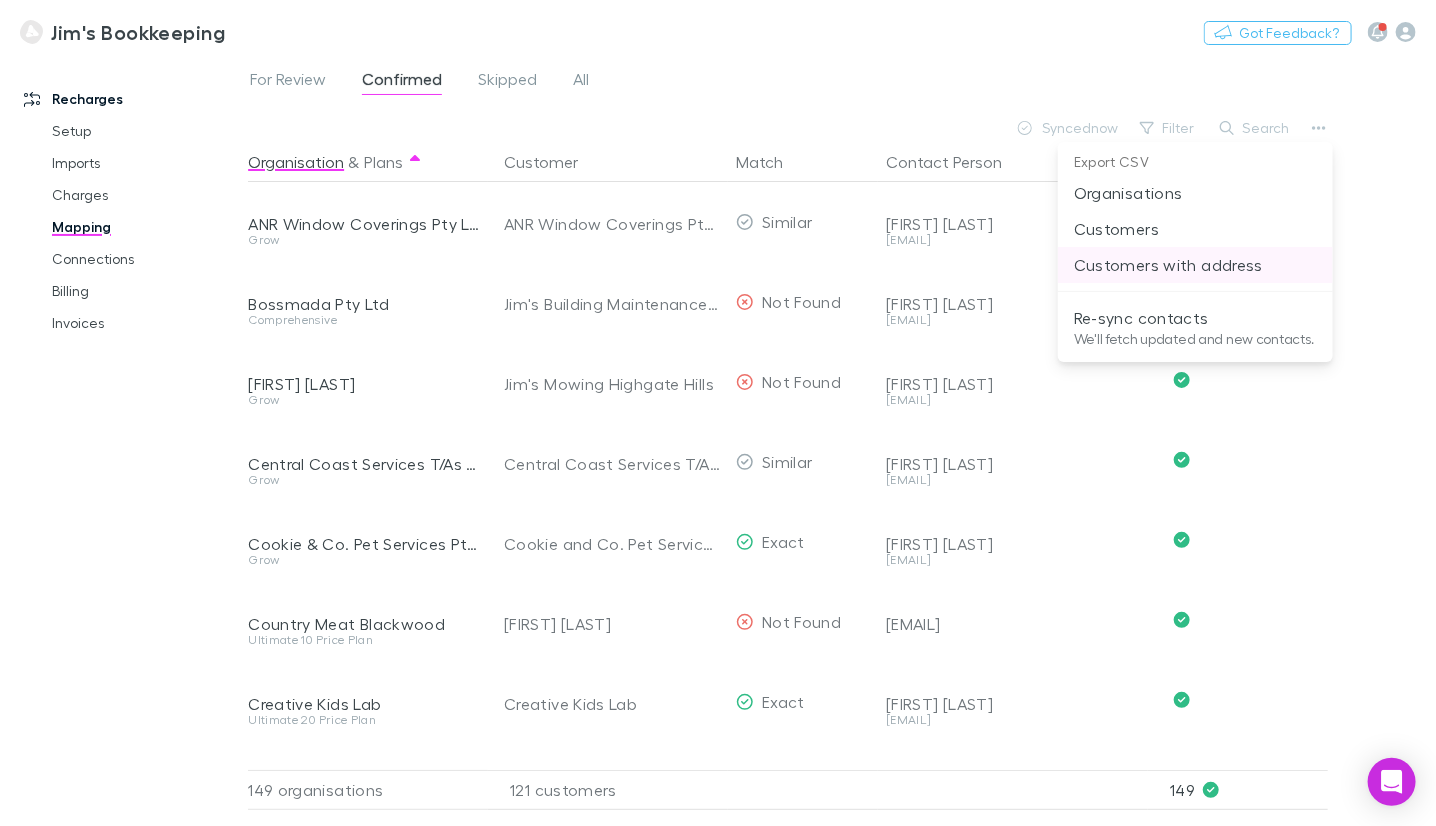 click on "Customers with address" at bounding box center [1195, 265] 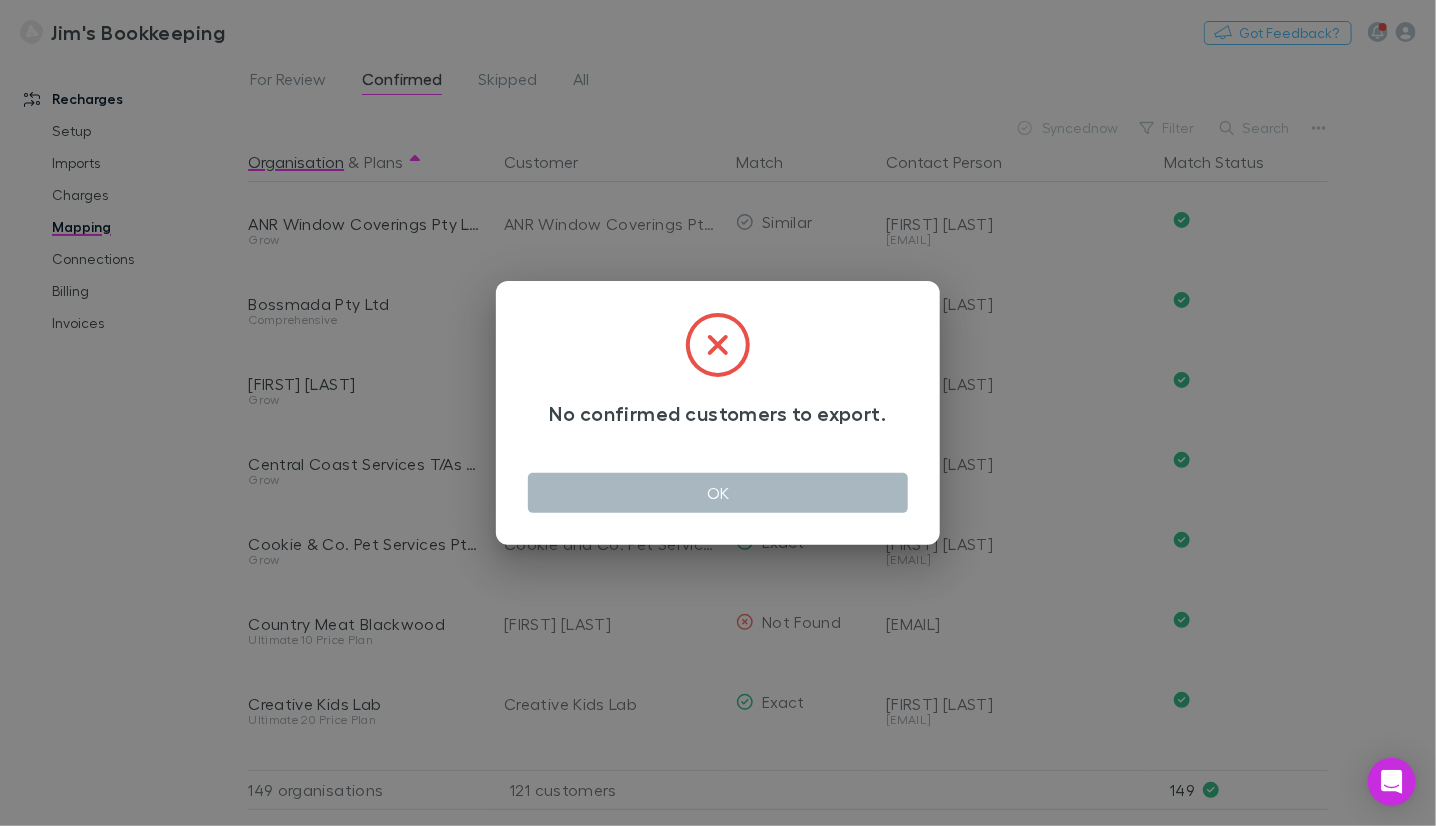 click on "OK" at bounding box center [718, 493] 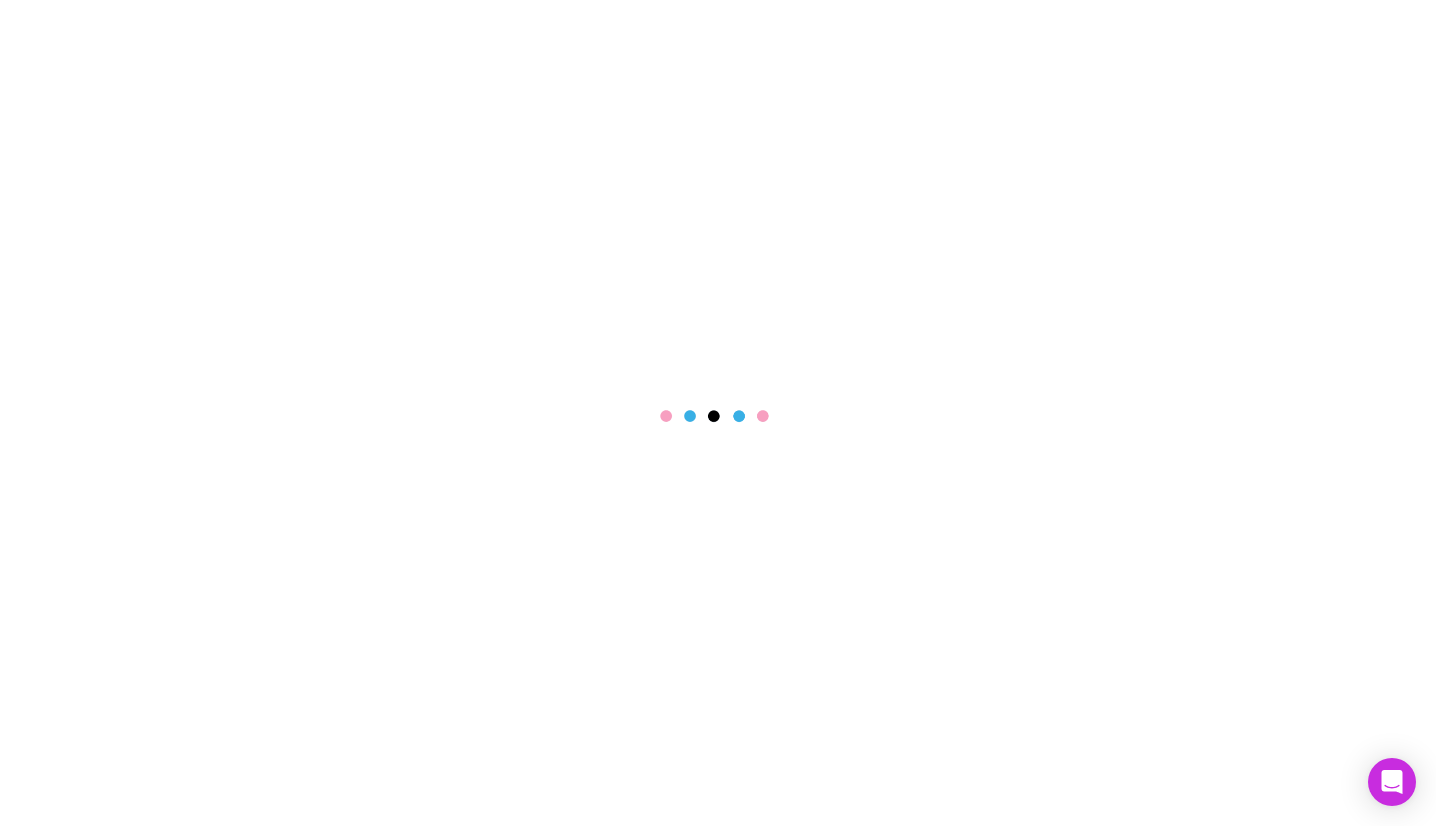 scroll, scrollTop: 0, scrollLeft: 0, axis: both 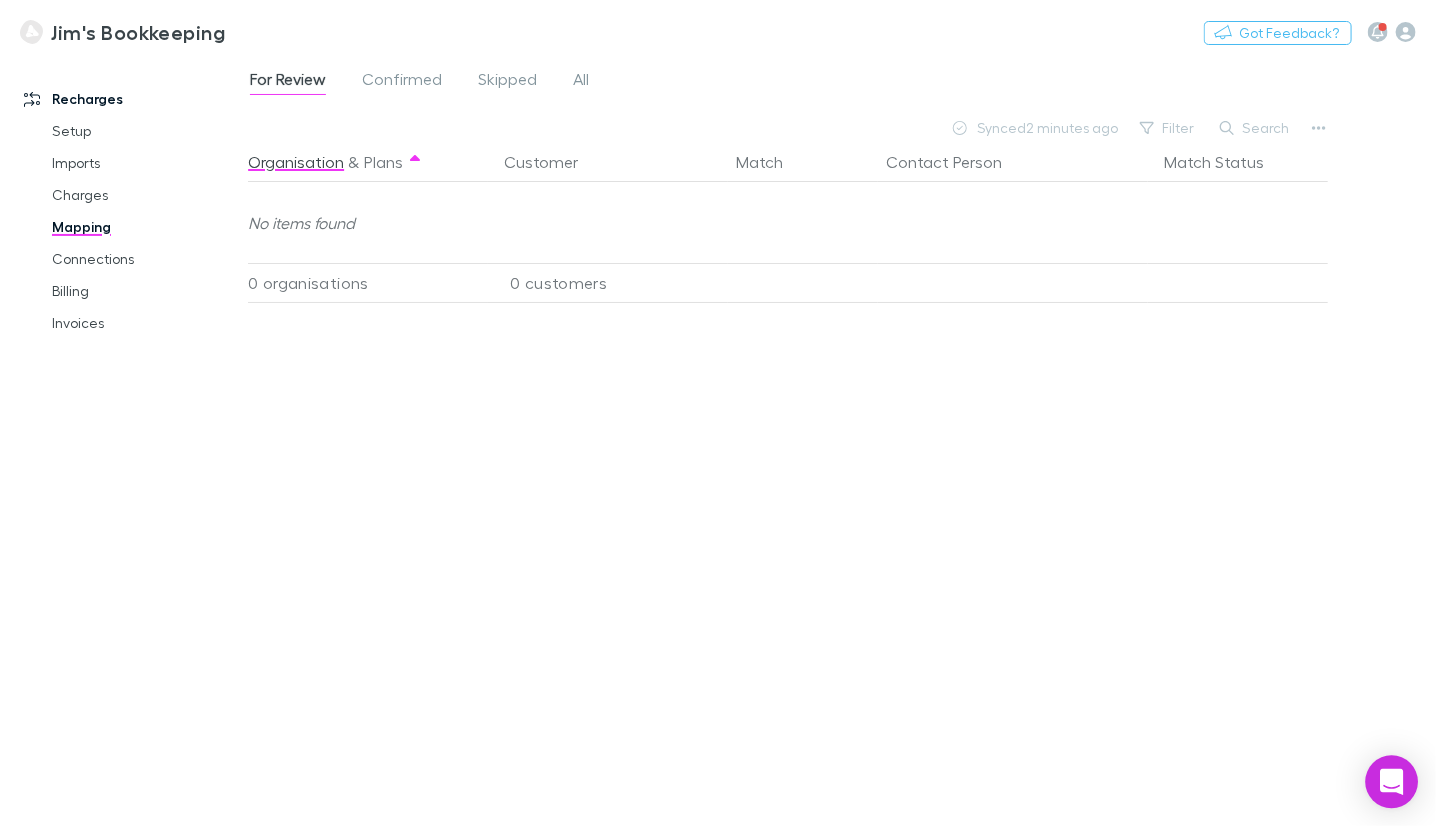 click at bounding box center [1392, 782] 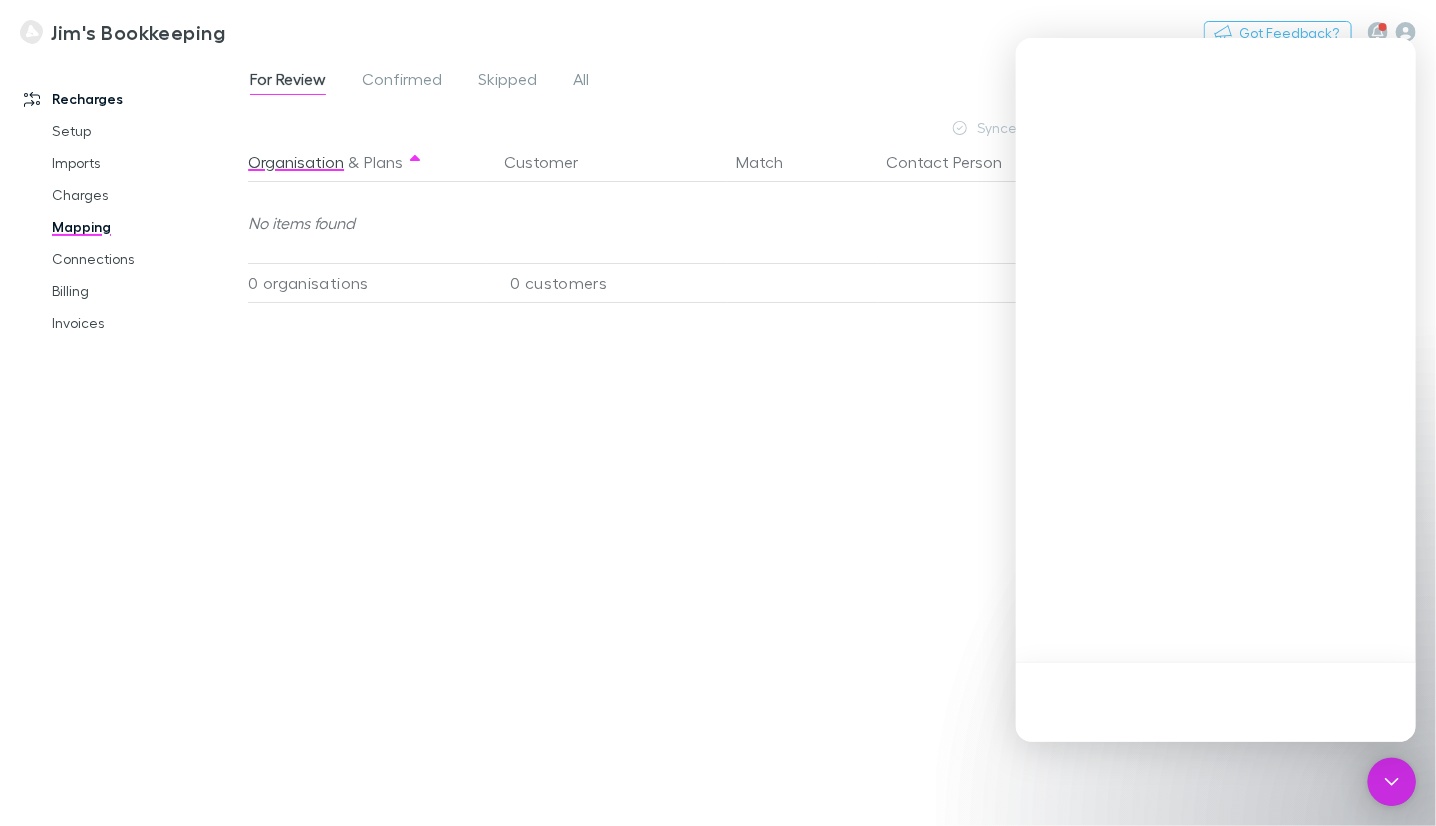 scroll, scrollTop: 0, scrollLeft: 0, axis: both 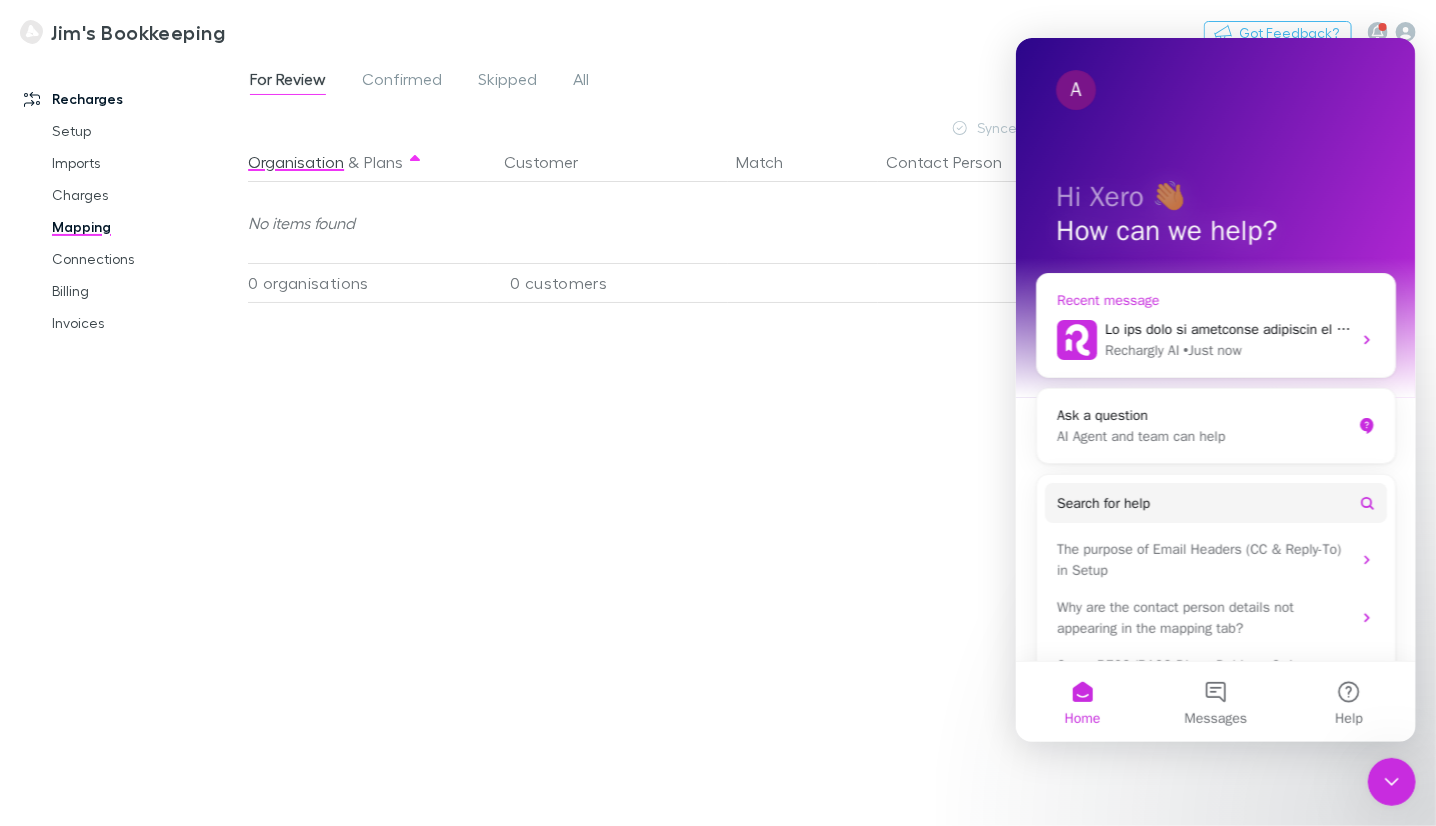 click on "Rechargly AI" at bounding box center (1141, 349) 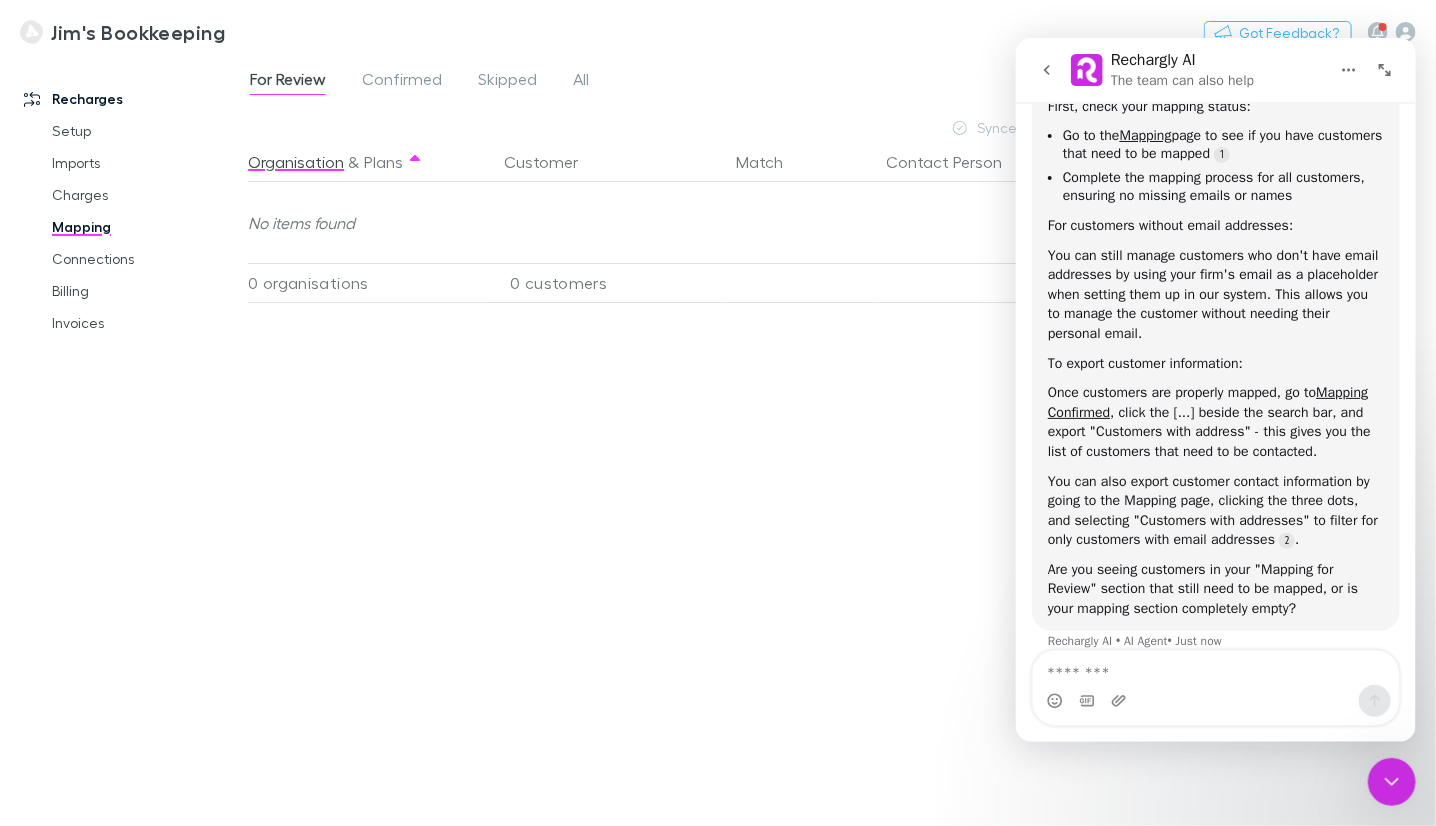scroll, scrollTop: 440, scrollLeft: 0, axis: vertical 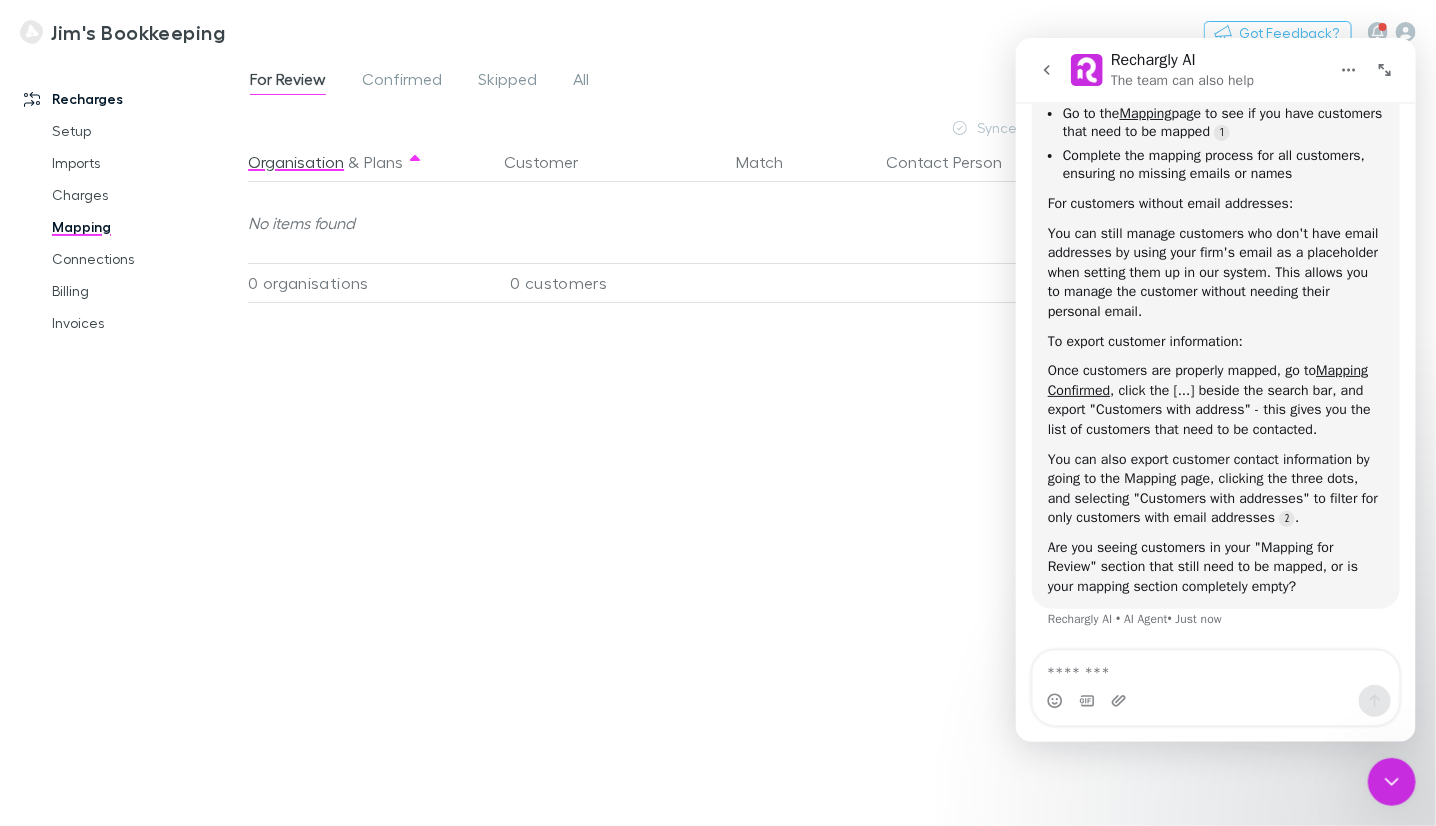click on "Organisation   &   Plans Customer   Match   Contact Person   Match Status     No items found 0 organisations 0 customers" at bounding box center (790, 476) 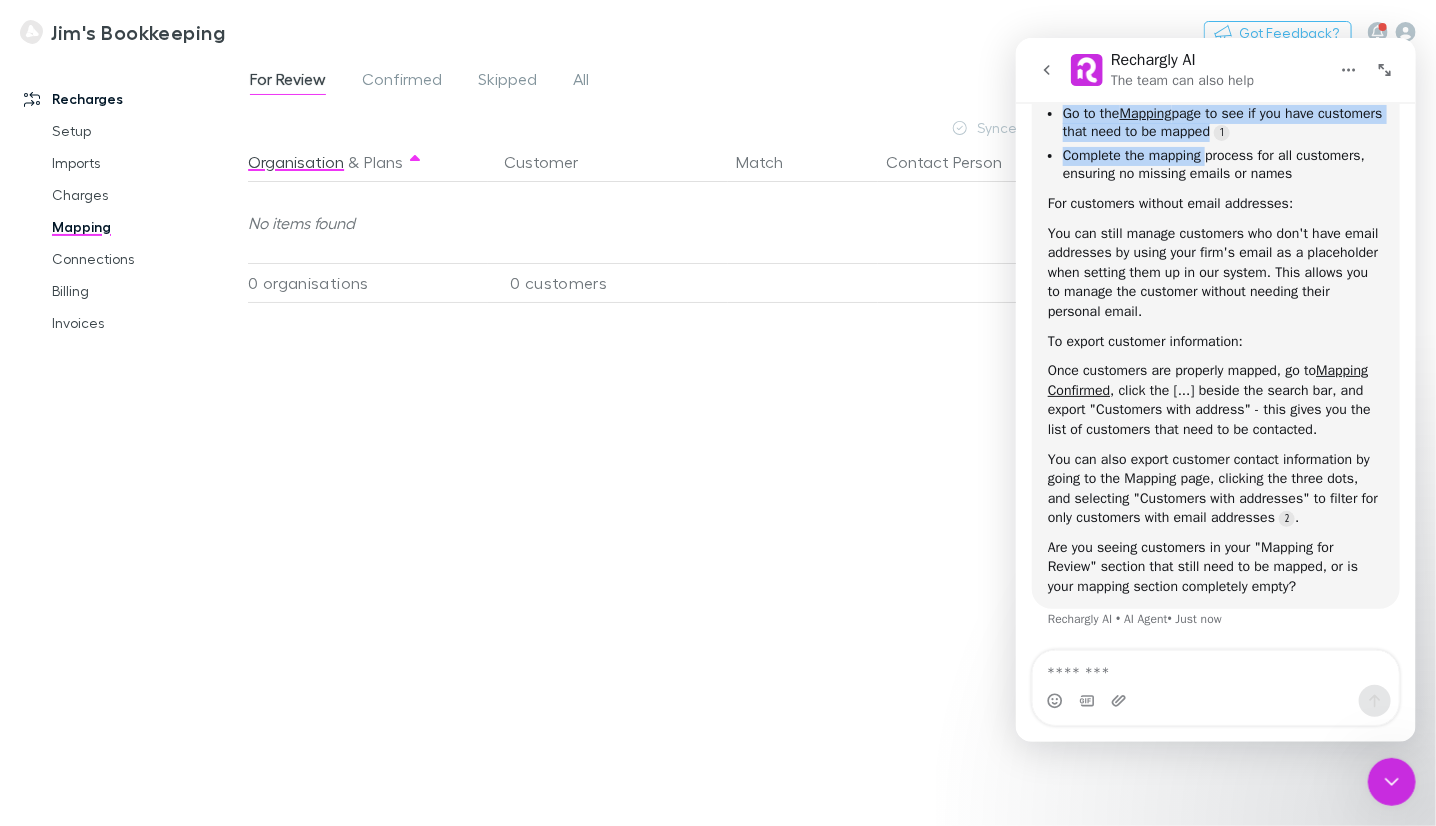 scroll, scrollTop: 427, scrollLeft: 0, axis: vertical 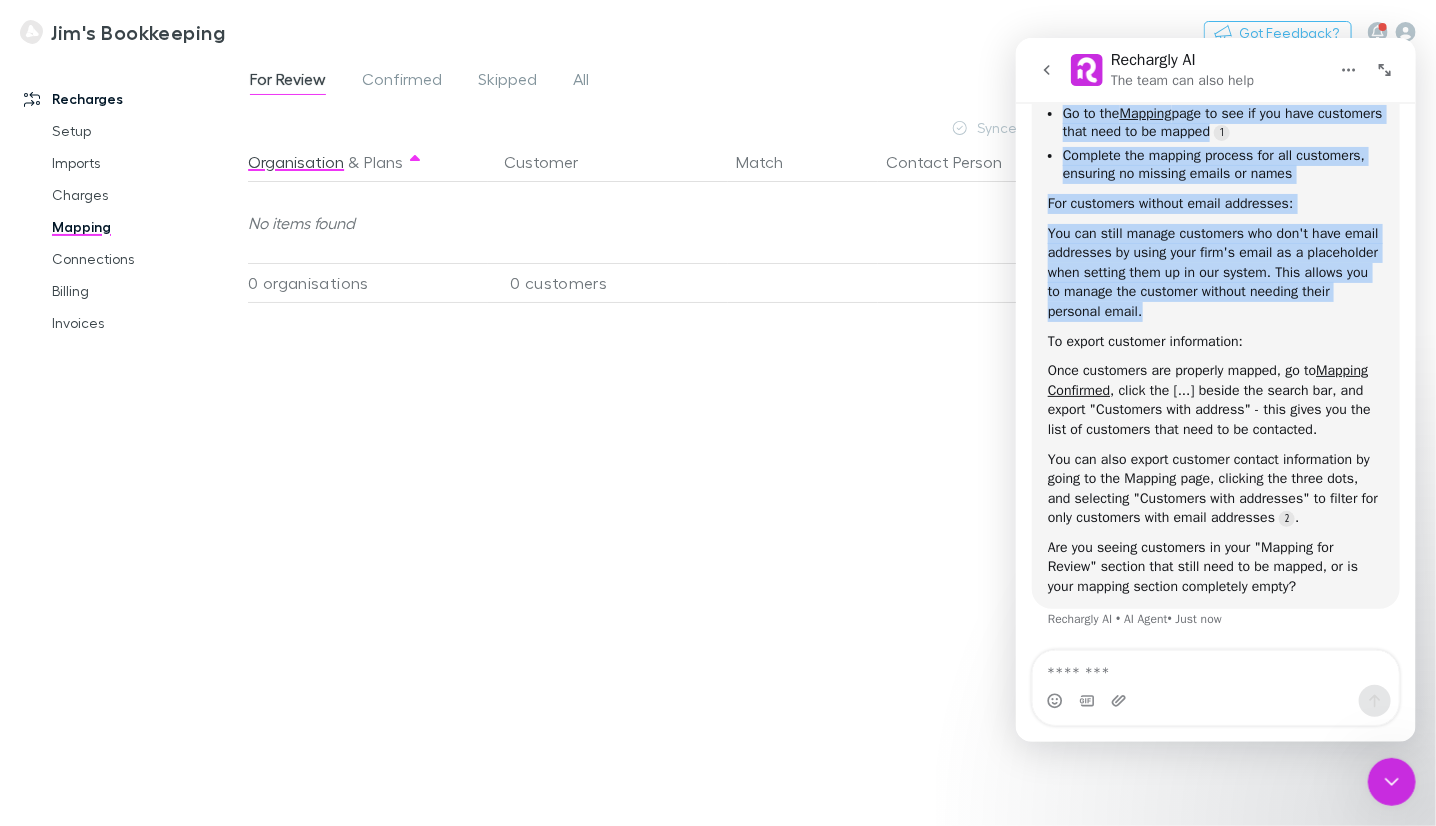drag, startPoint x: 1287, startPoint y: 67, endPoint x: 1063, endPoint y: 257, distance: 293.72775 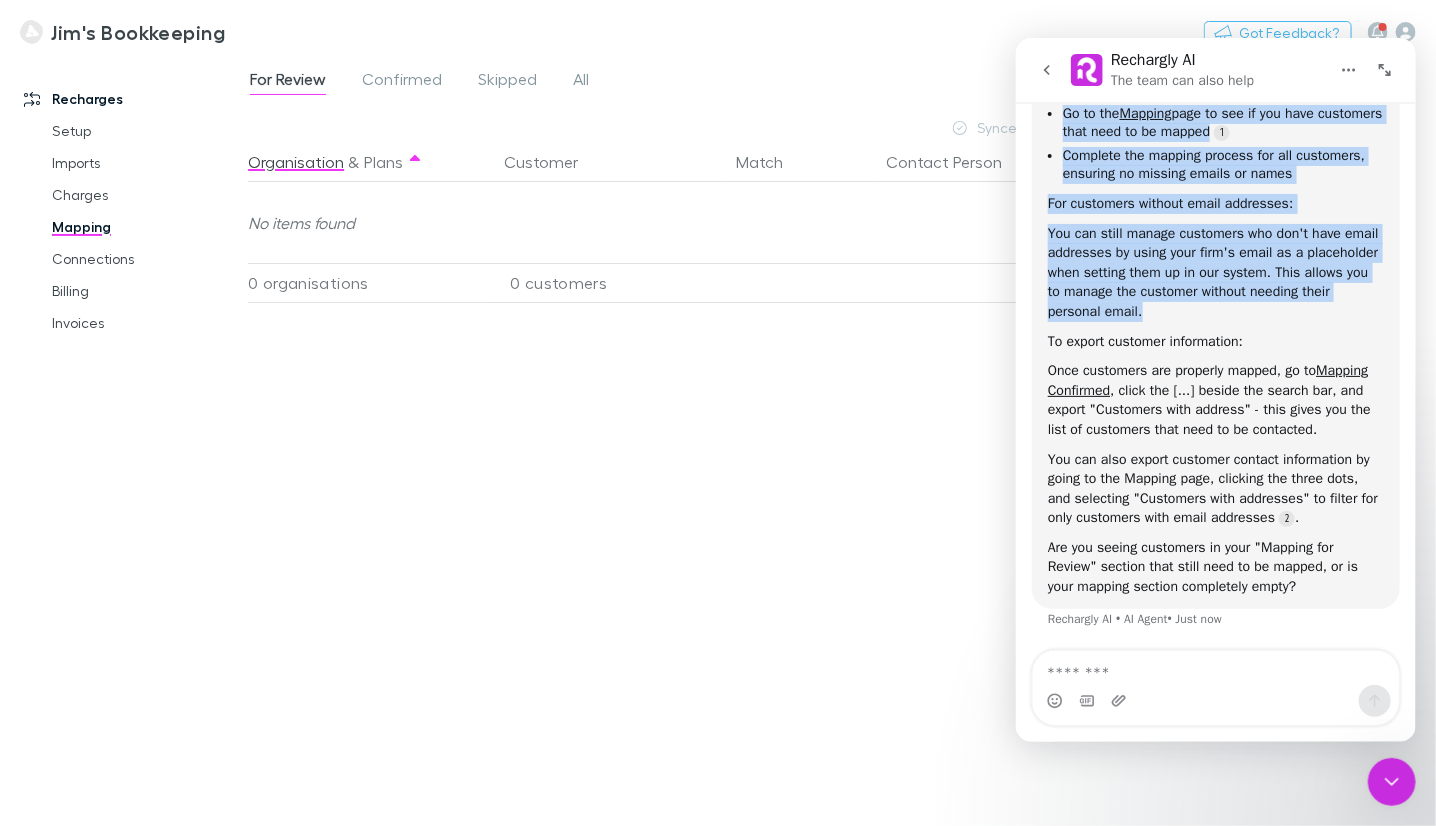 click at bounding box center [1348, 69] 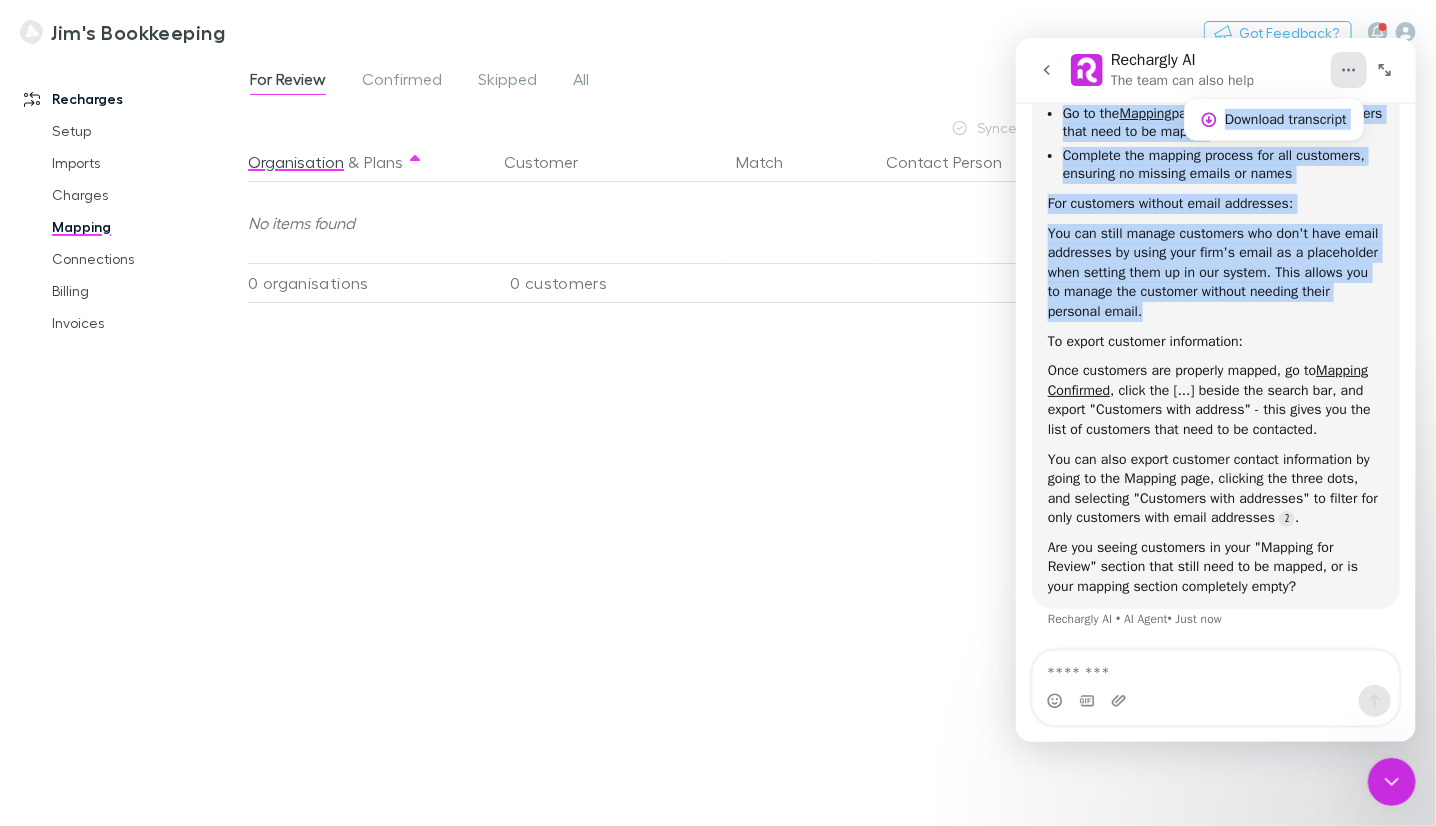 click 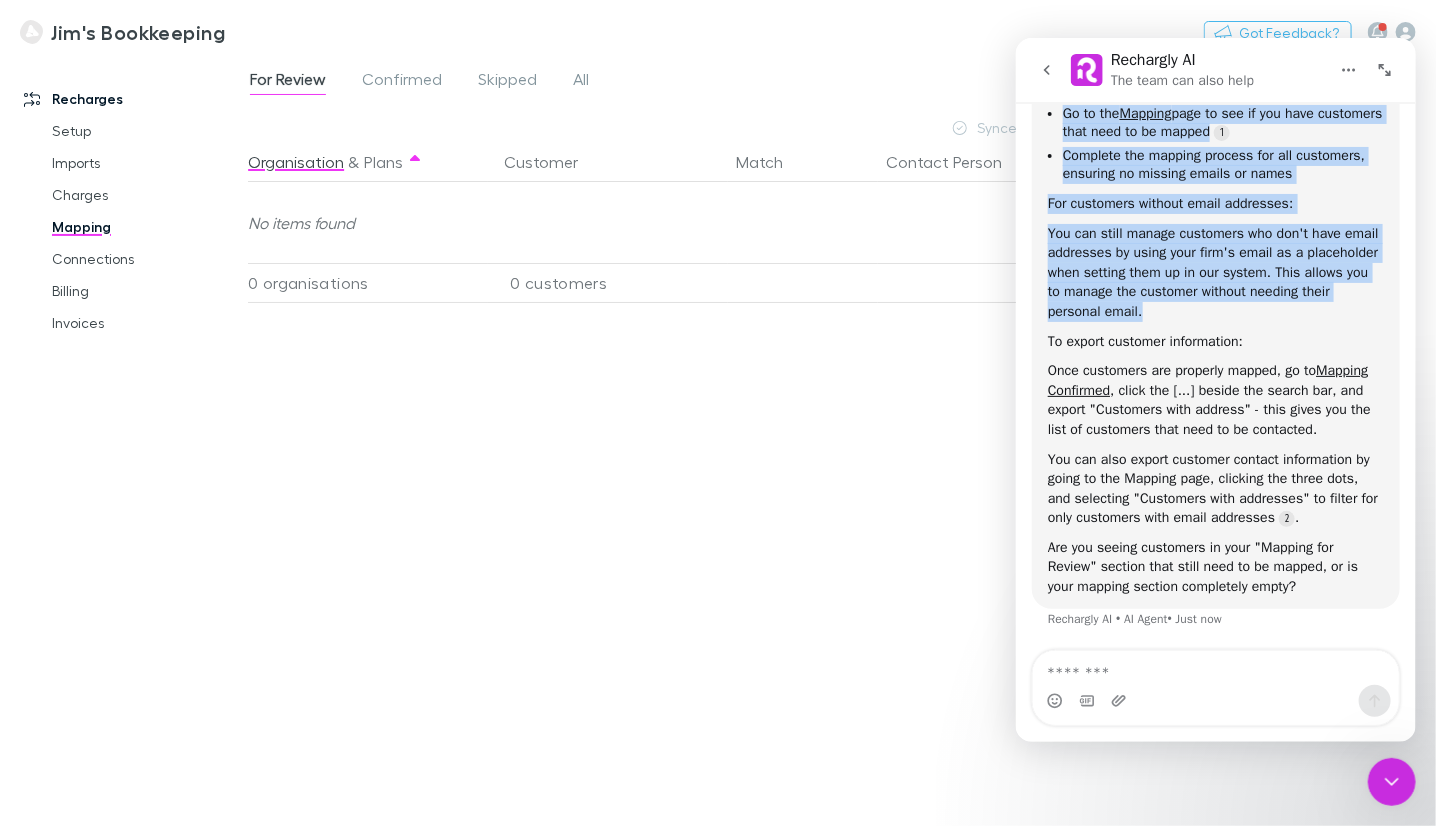 click 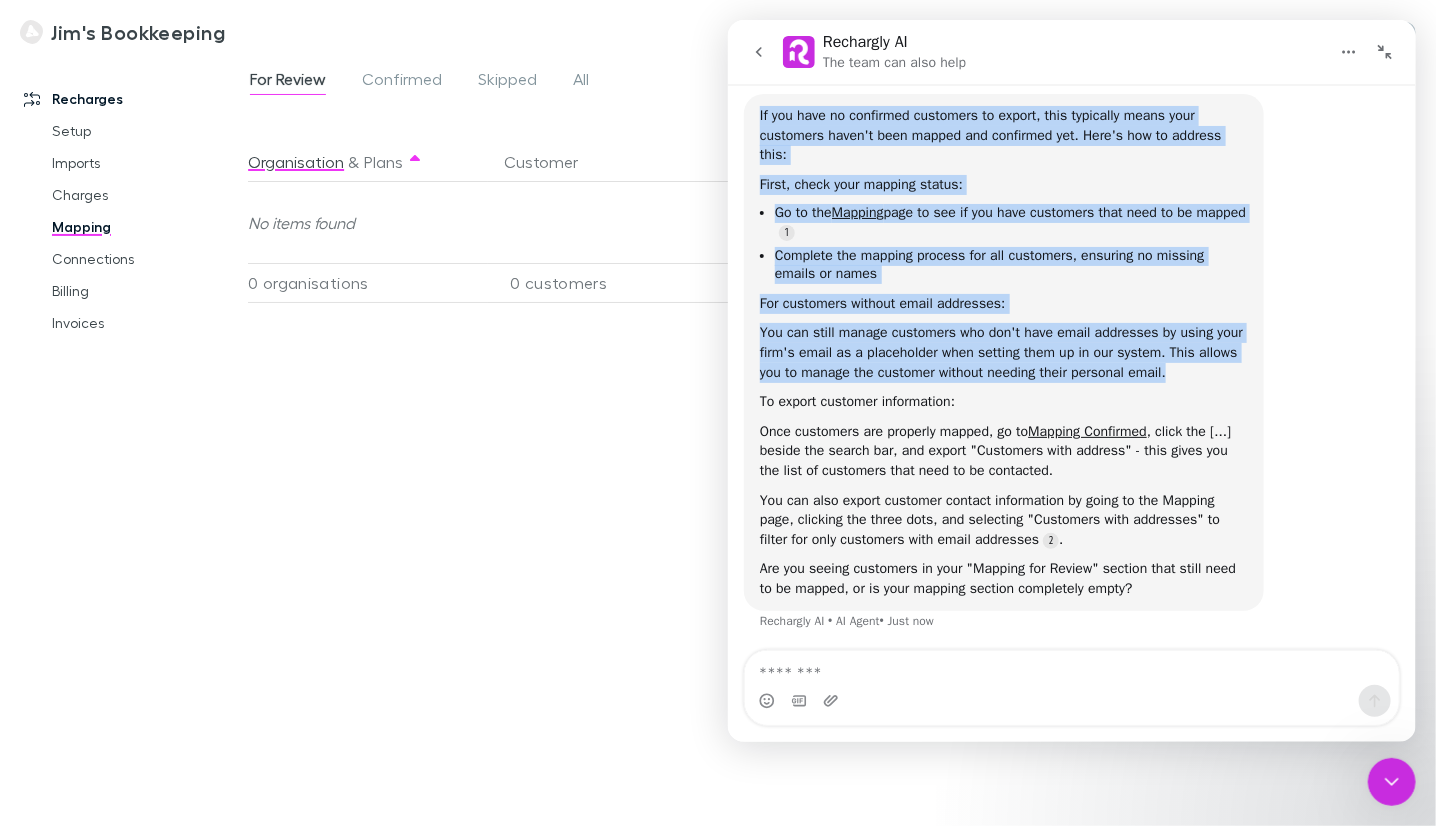 click 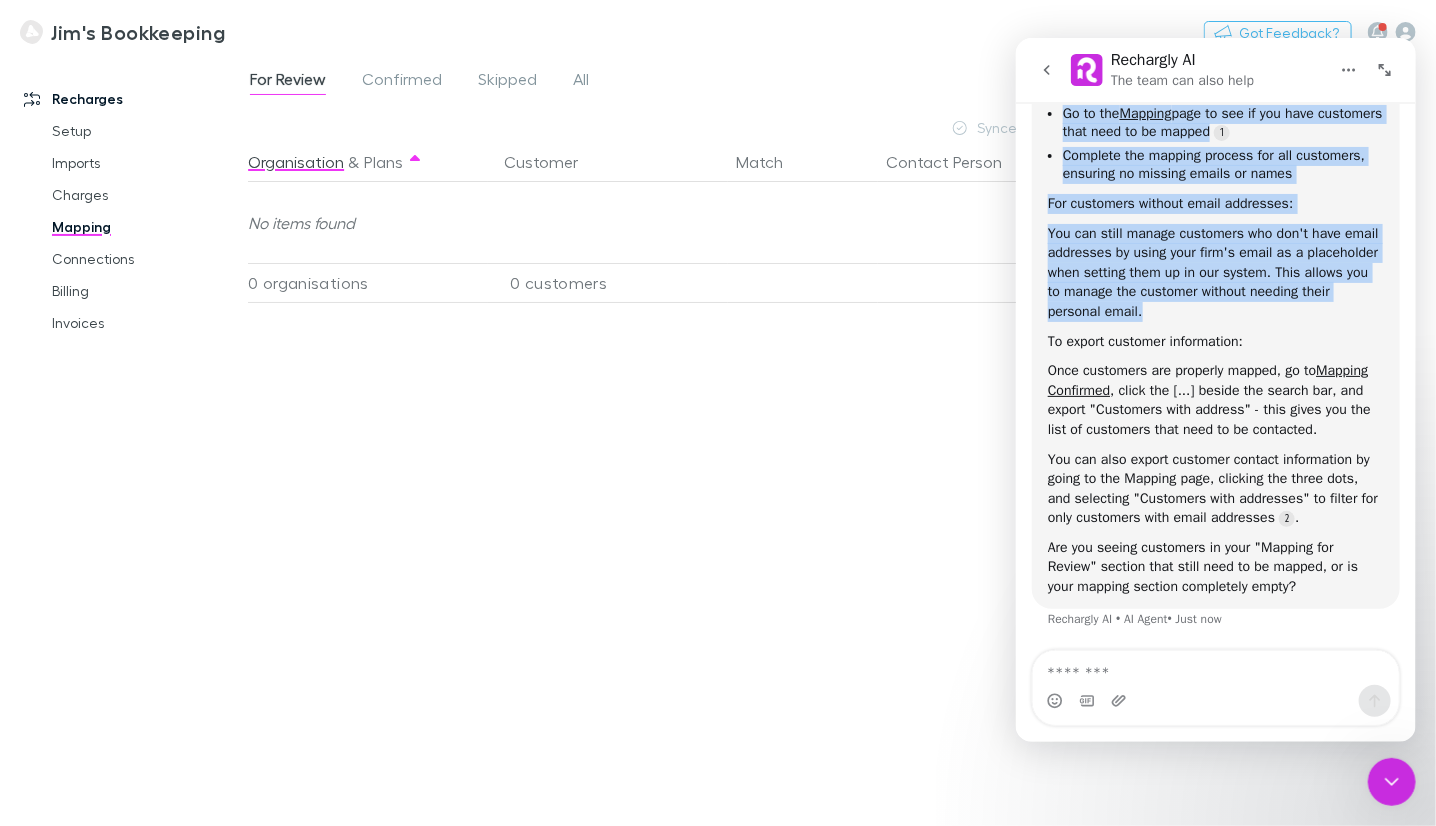 scroll, scrollTop: 440, scrollLeft: 0, axis: vertical 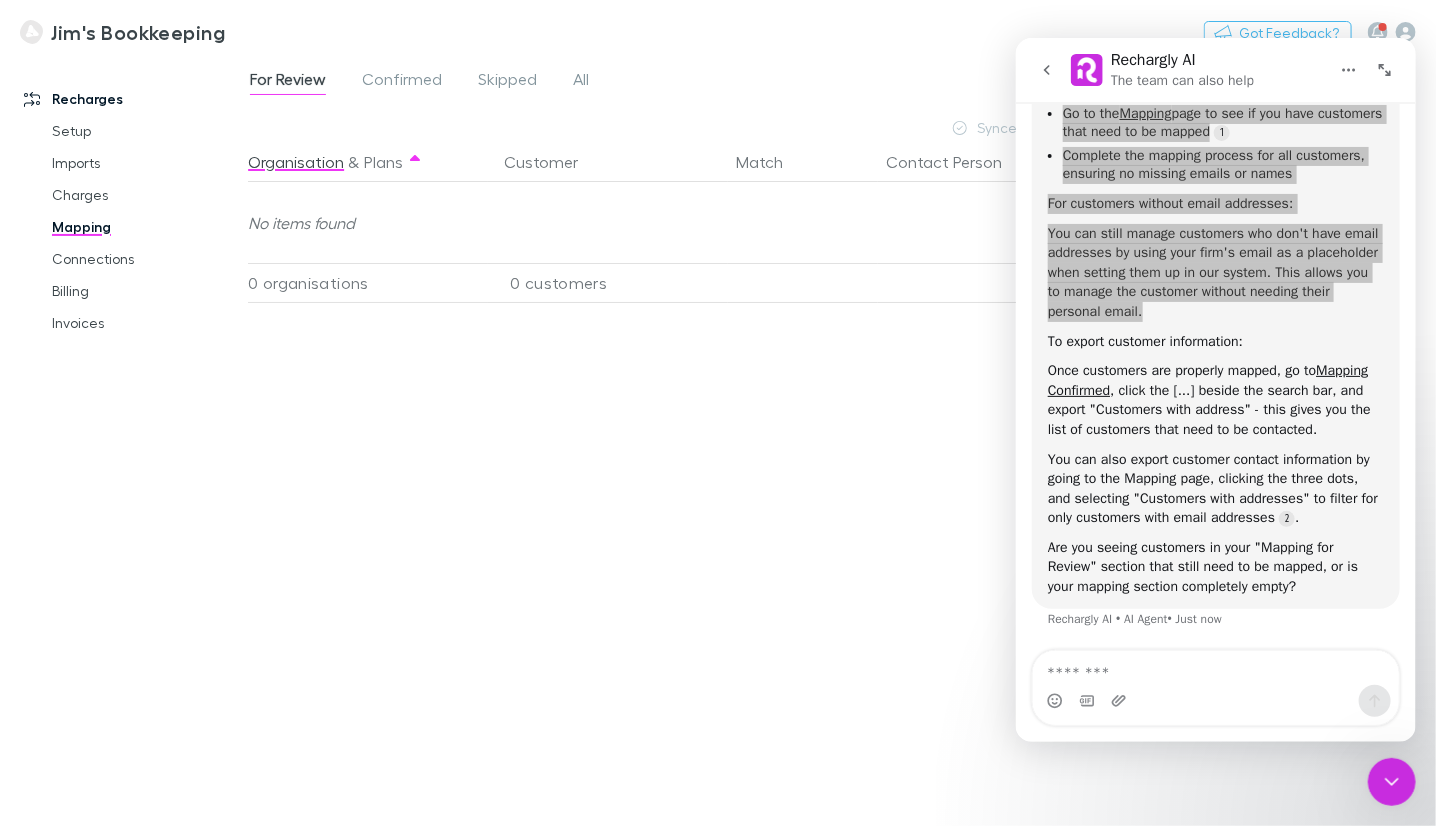 click 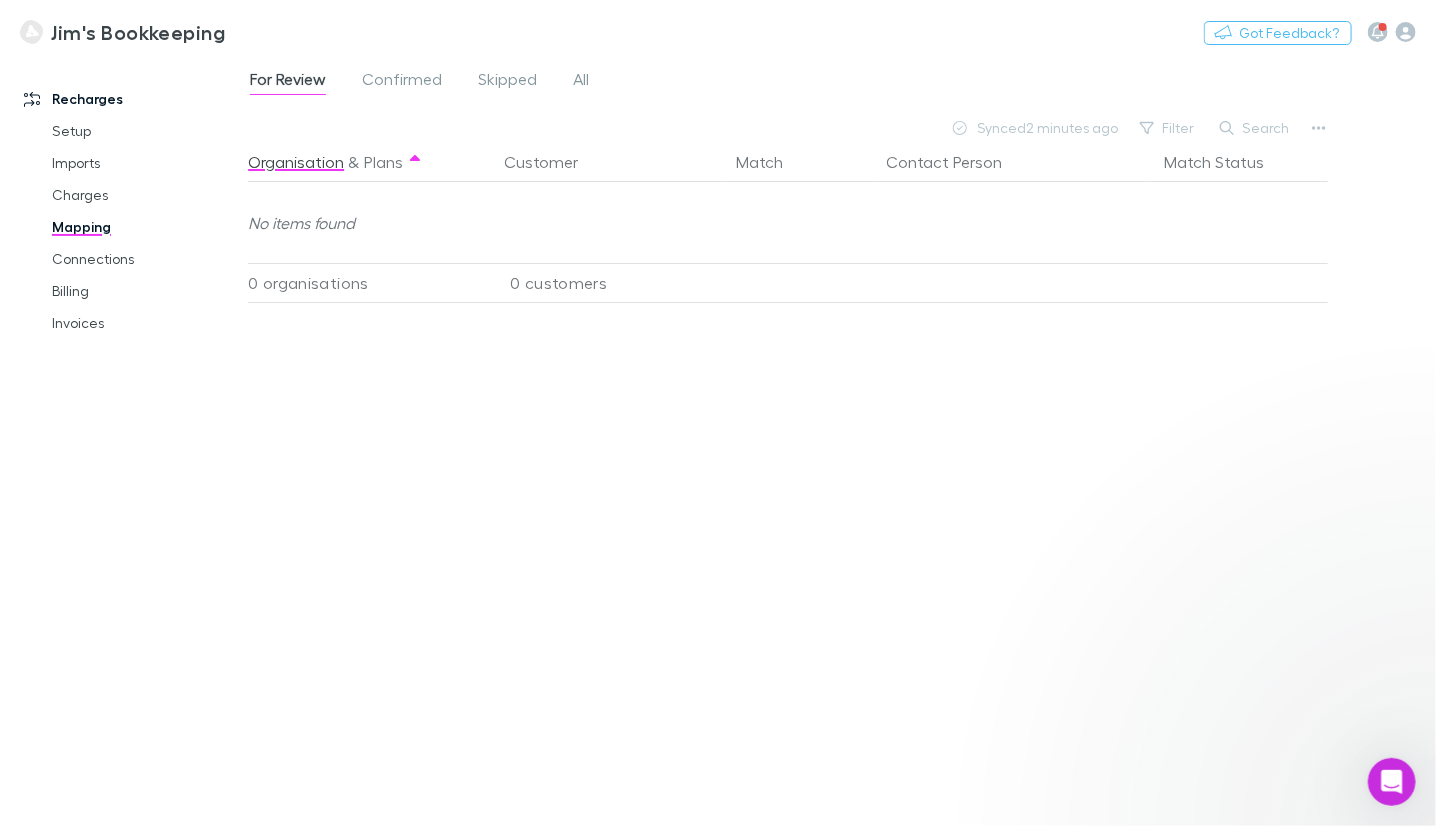 scroll, scrollTop: 0, scrollLeft: 0, axis: both 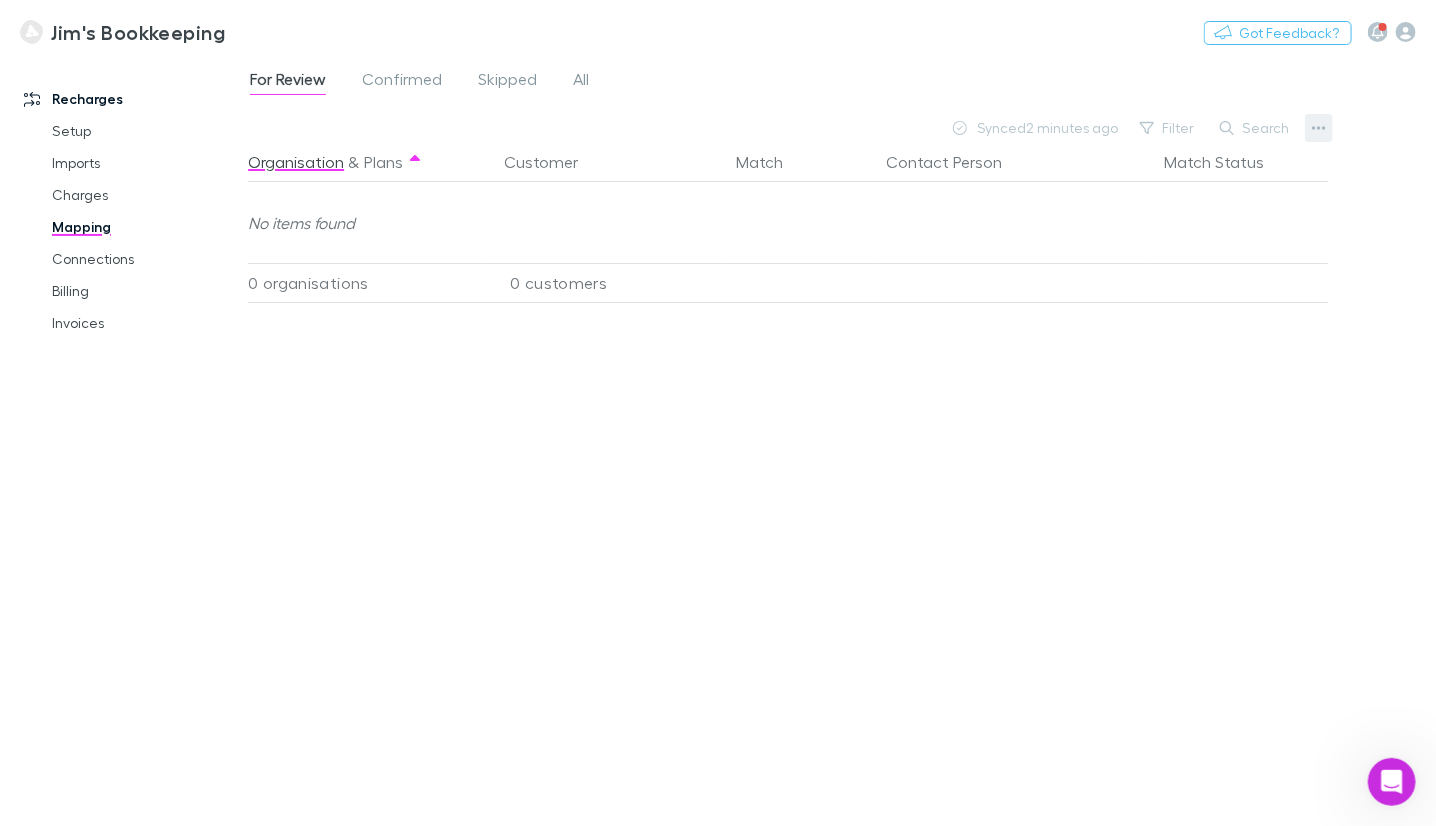 click 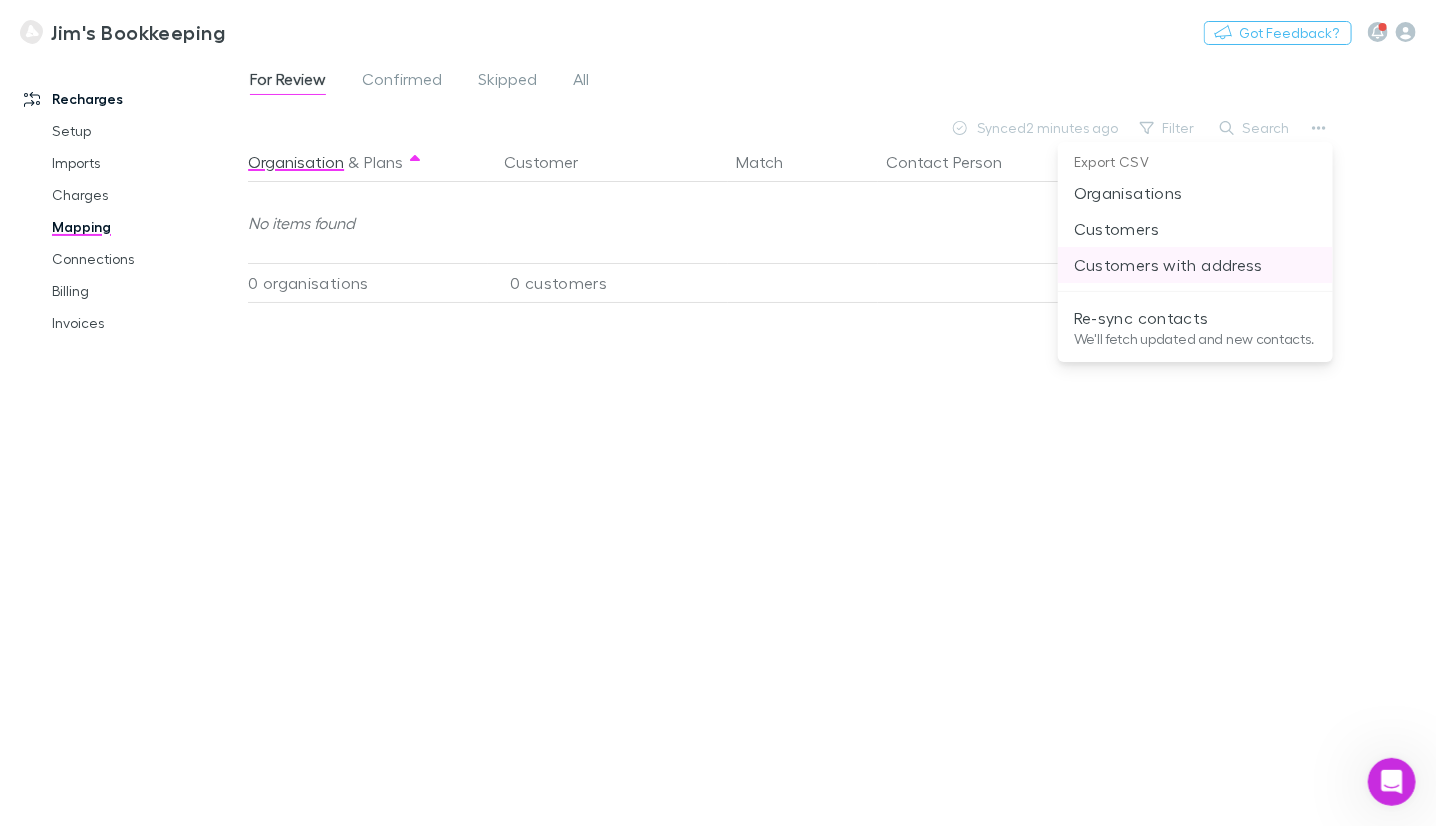 click on "Customers with address" at bounding box center [1195, 265] 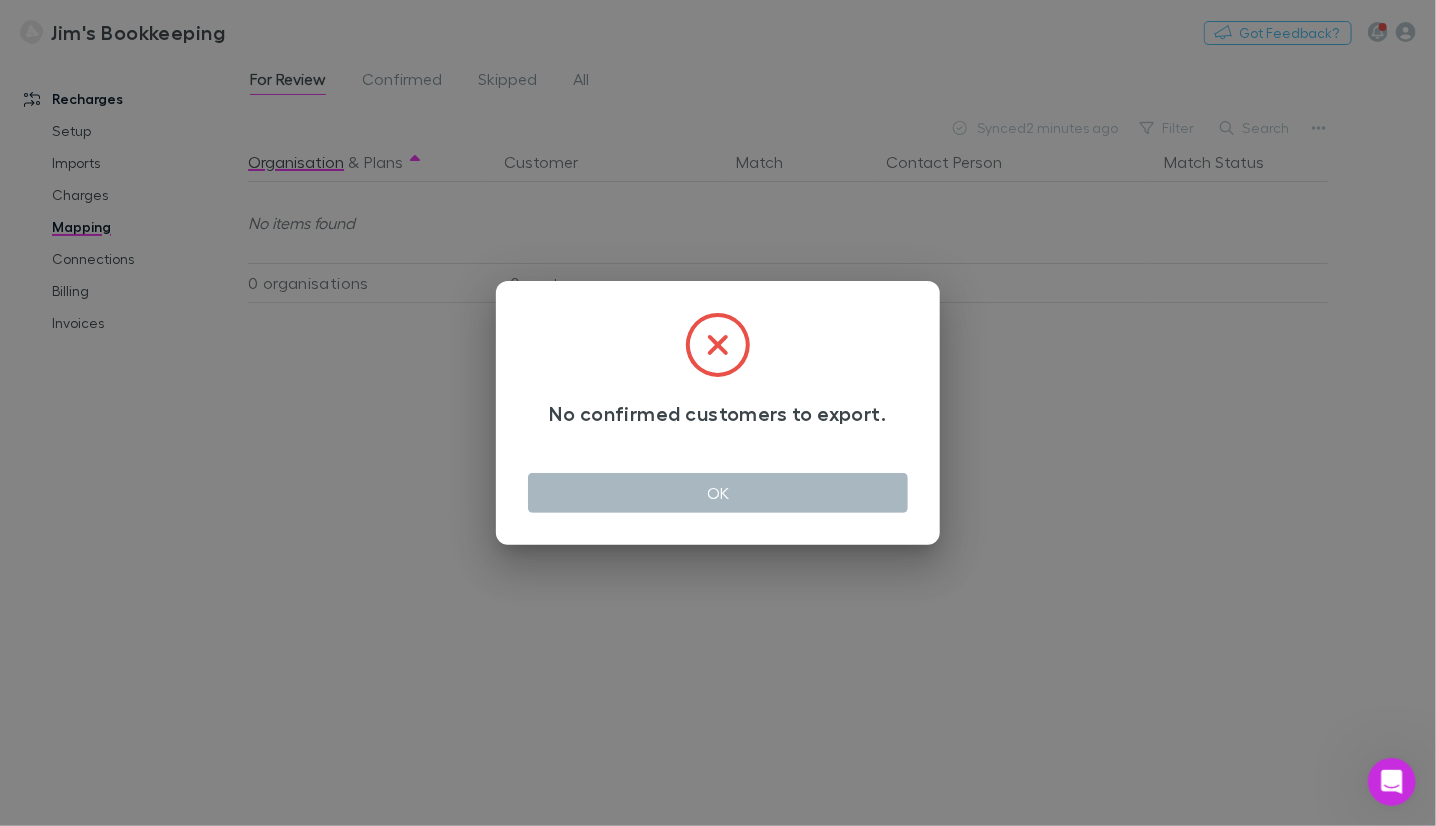 click on "OK" at bounding box center (718, 493) 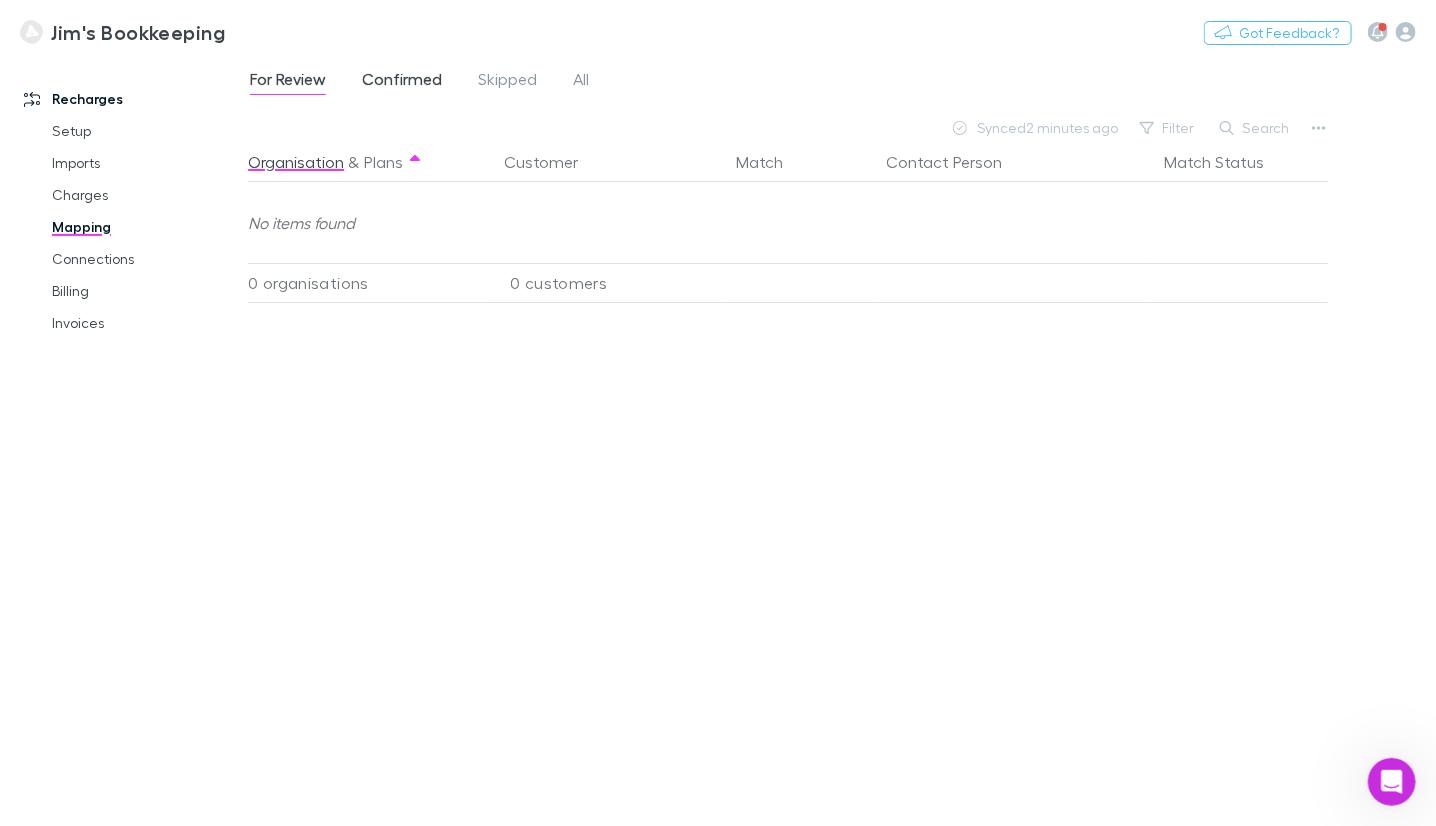 click on "Confirmed" at bounding box center [402, 82] 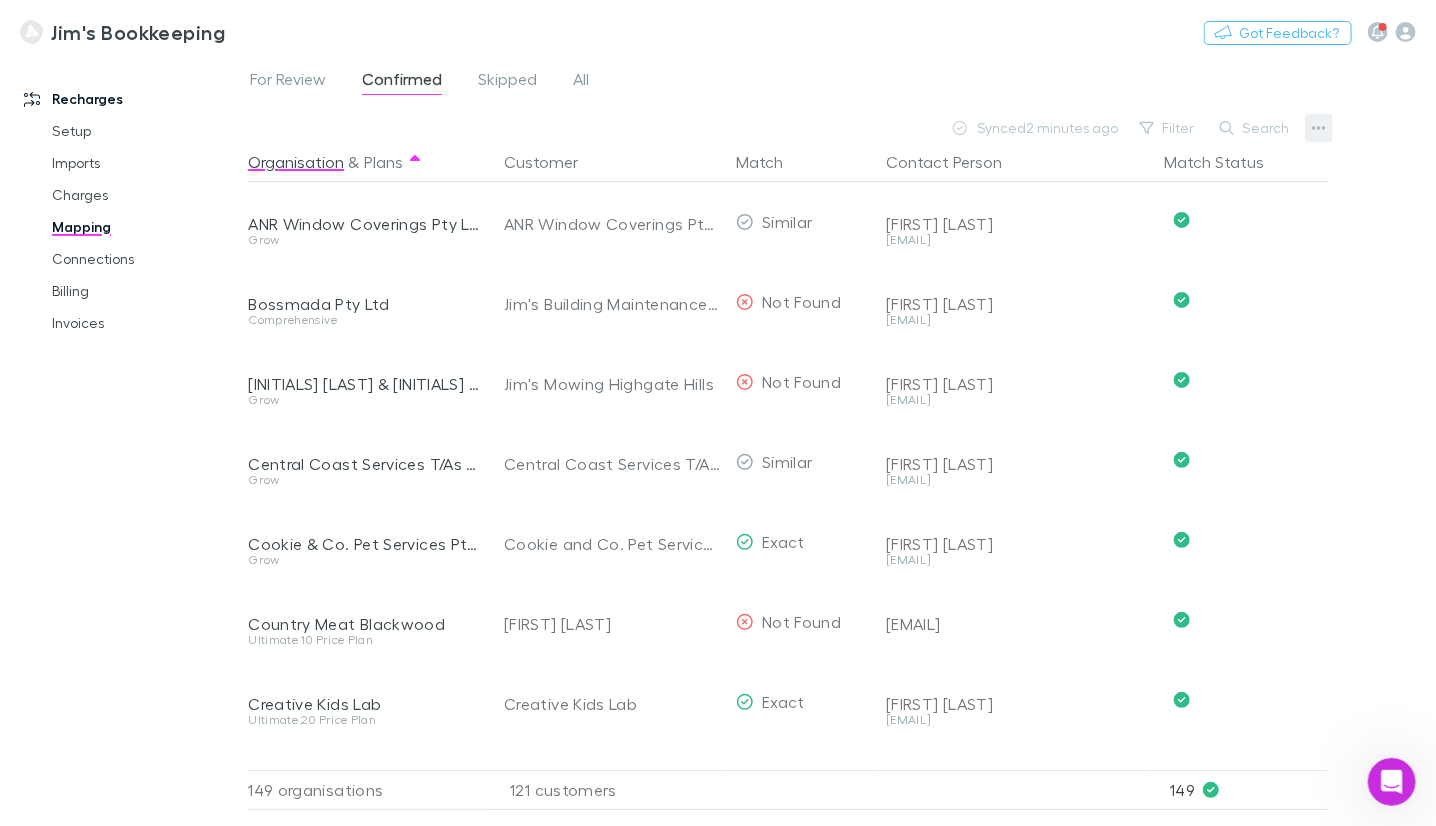 click 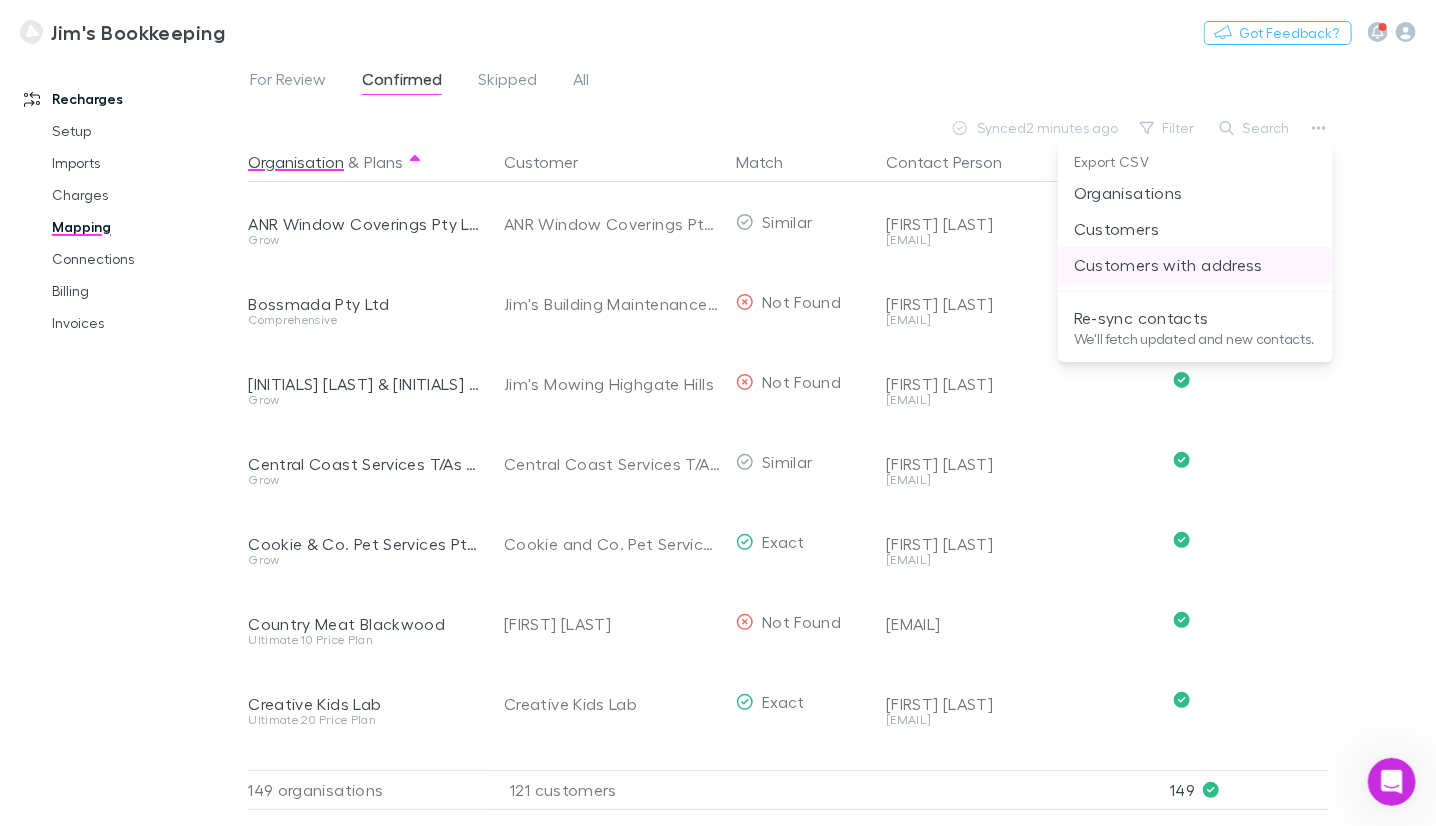 click on "Customers with address" at bounding box center [1195, 265] 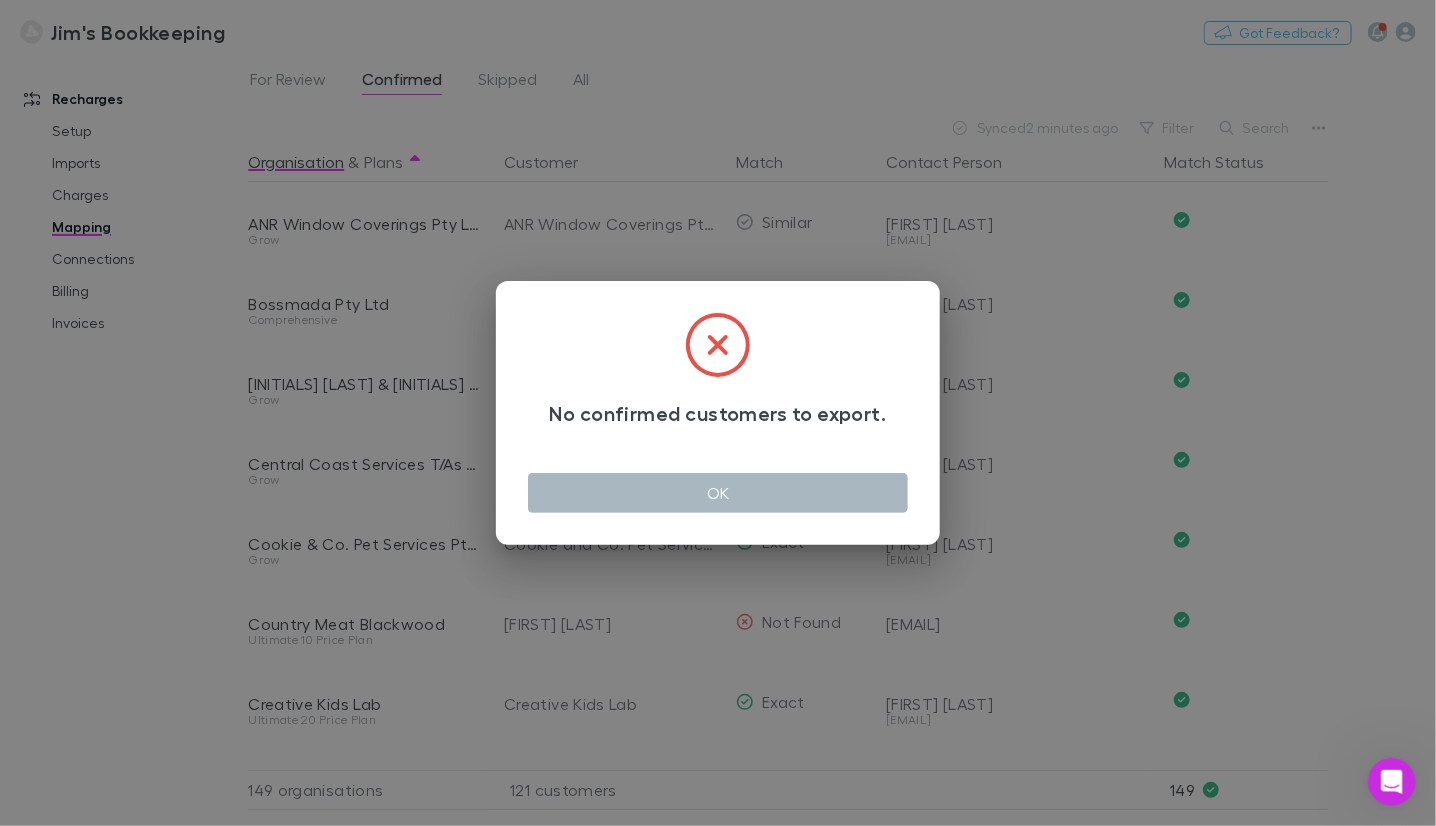 click on "OK" at bounding box center [718, 493] 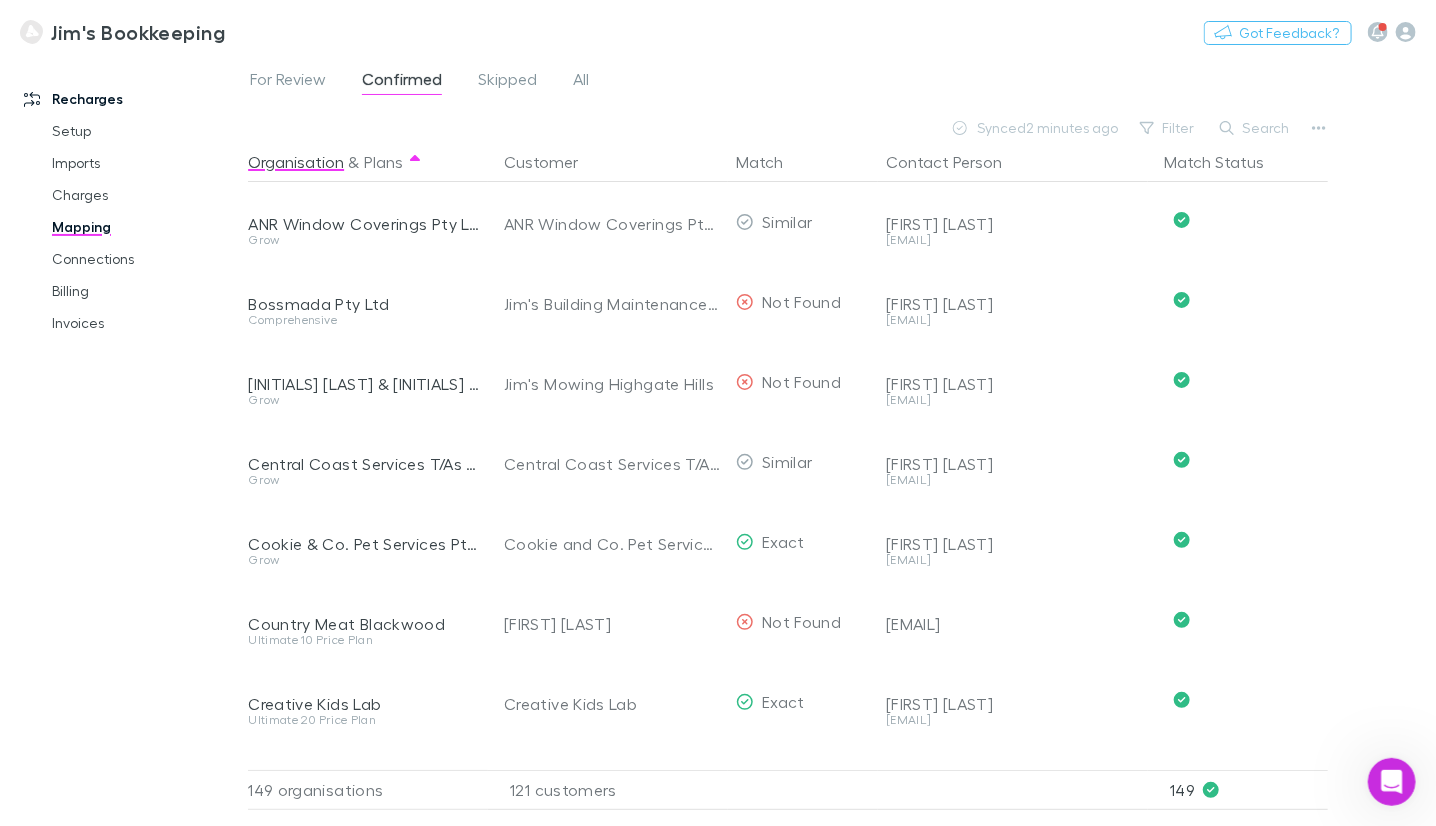click 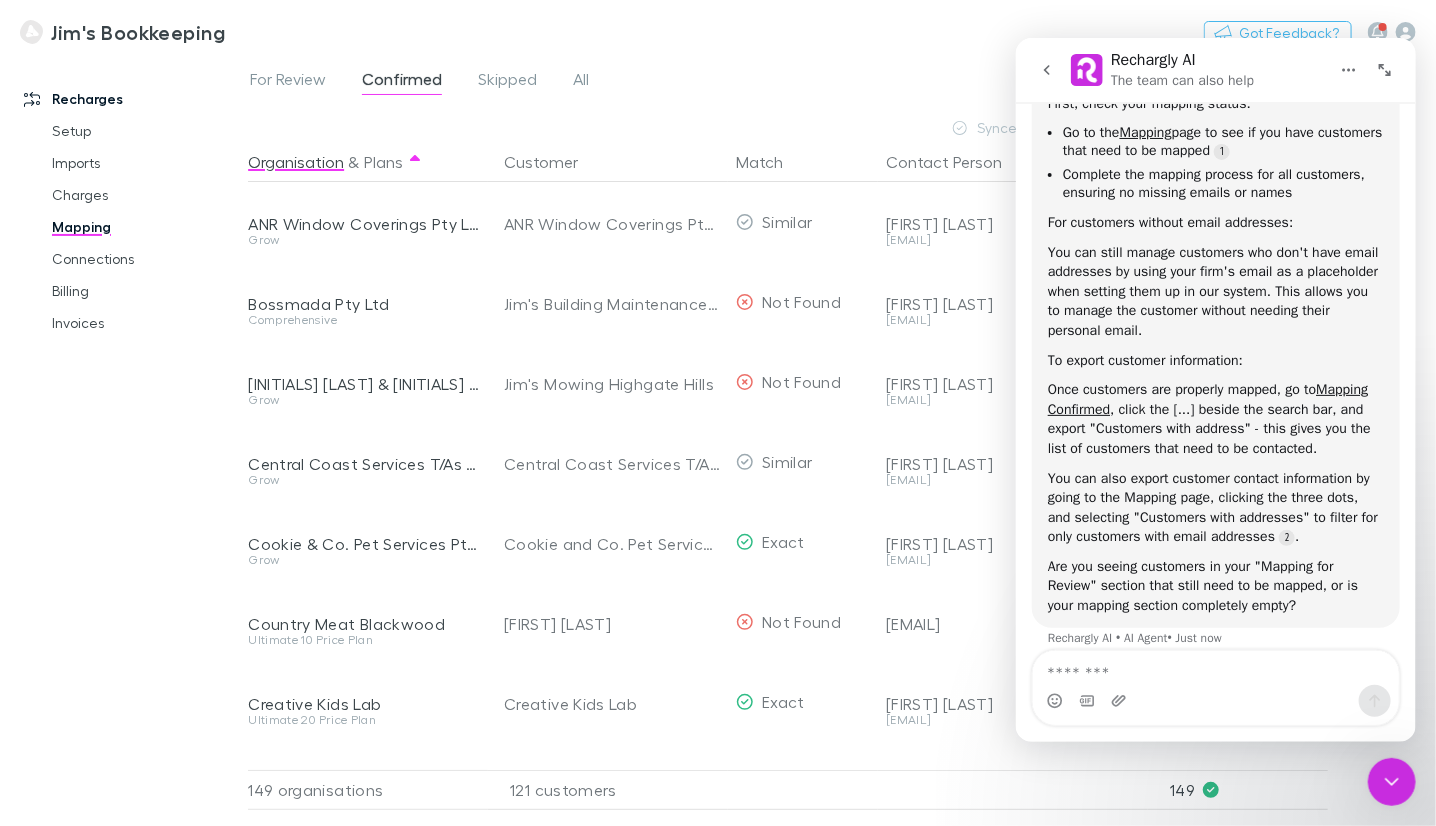 scroll, scrollTop: 440, scrollLeft: 0, axis: vertical 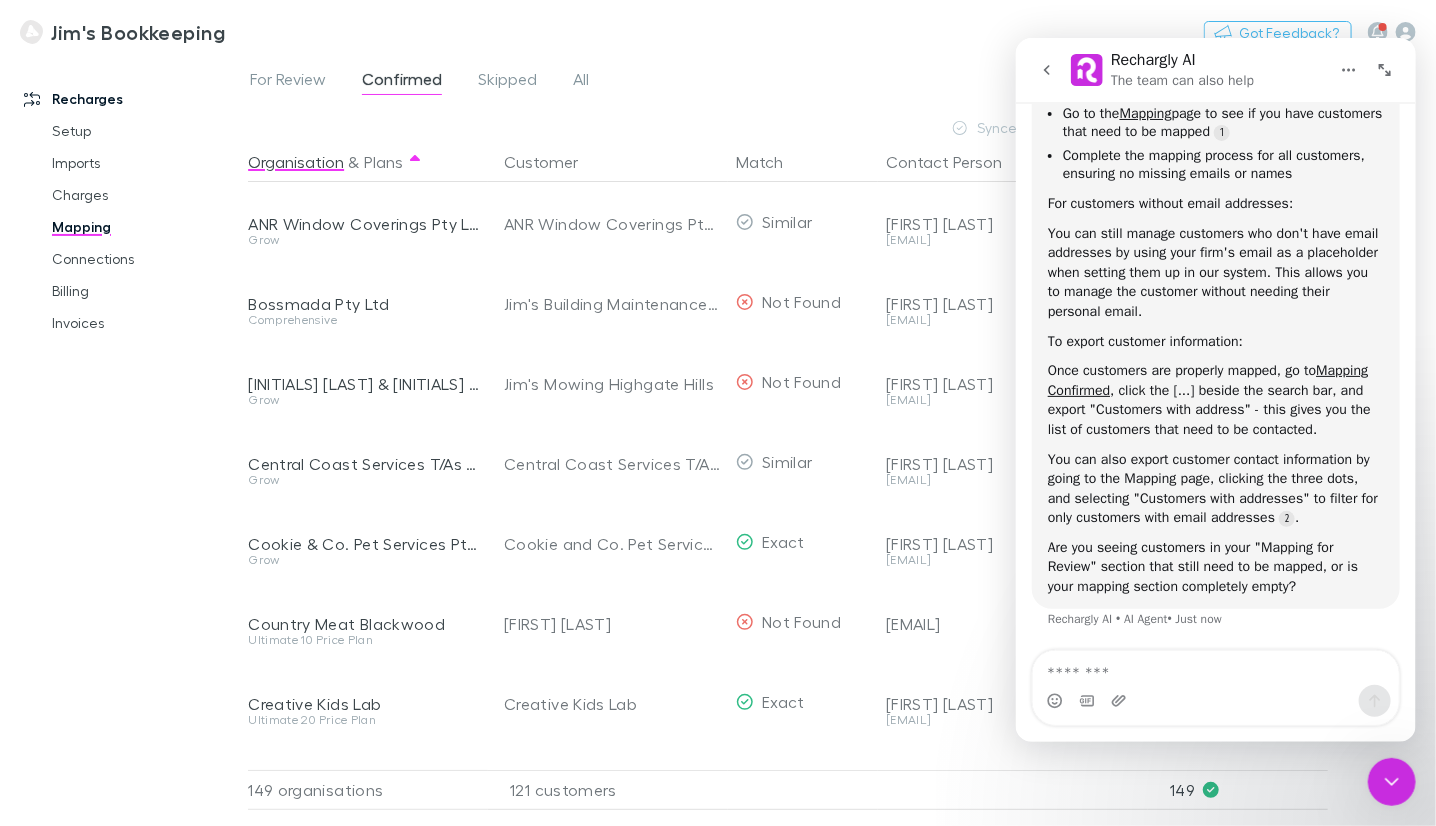 drag, startPoint x: 393, startPoint y: 121, endPoint x: 404, endPoint y: 123, distance: 11.18034 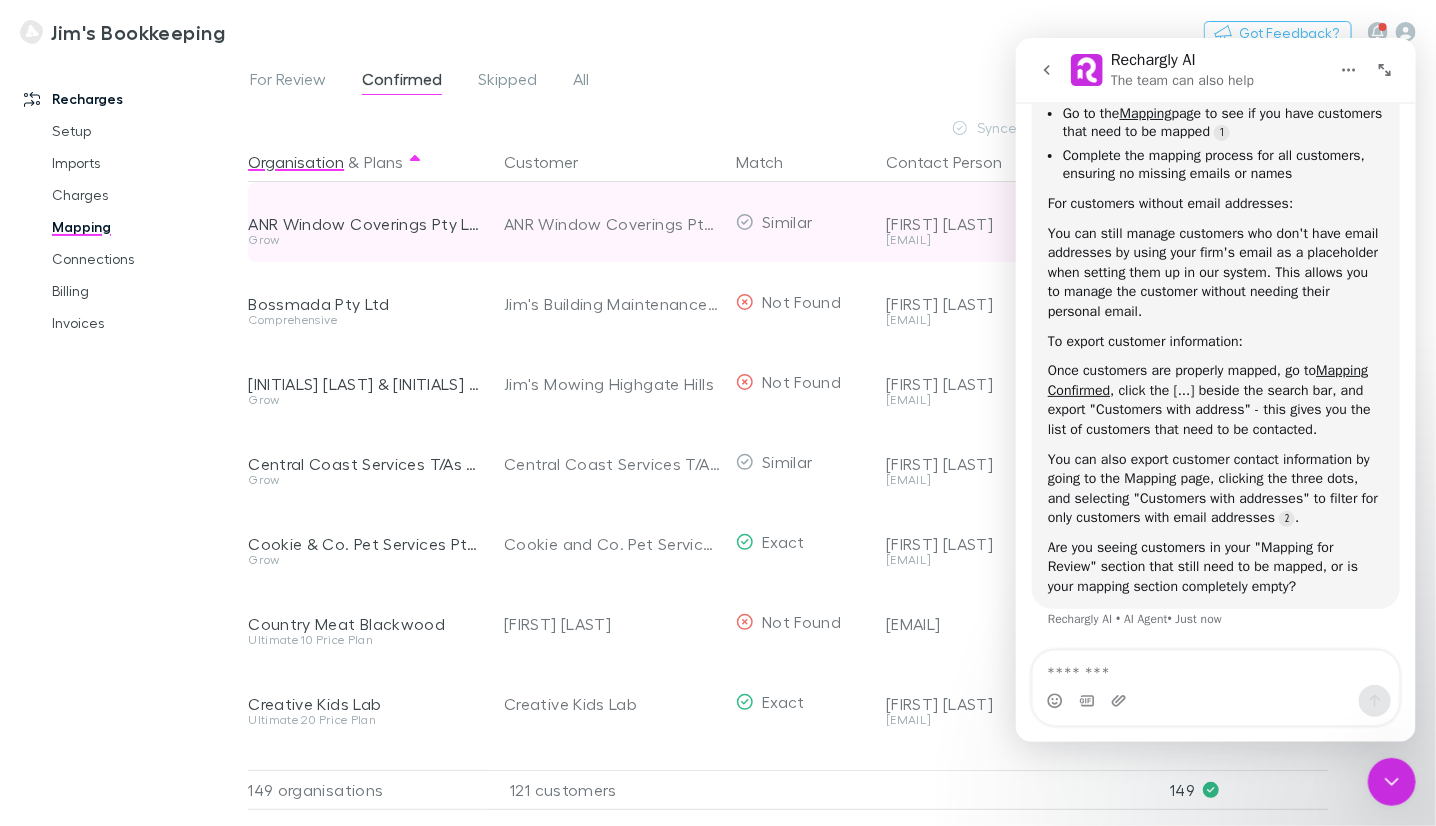 click on "[FIRST] [LAST]" at bounding box center (1017, 224) 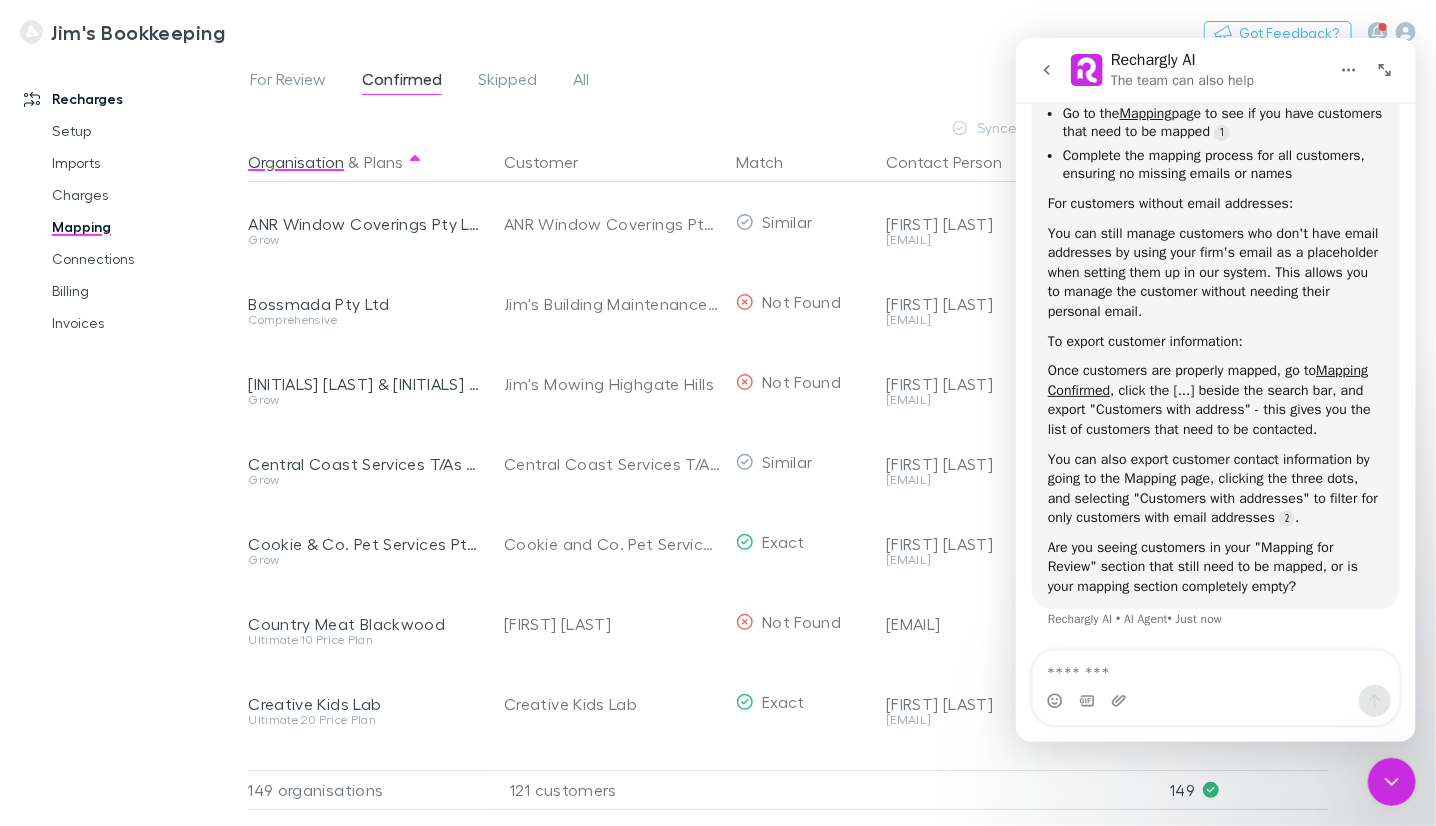 click 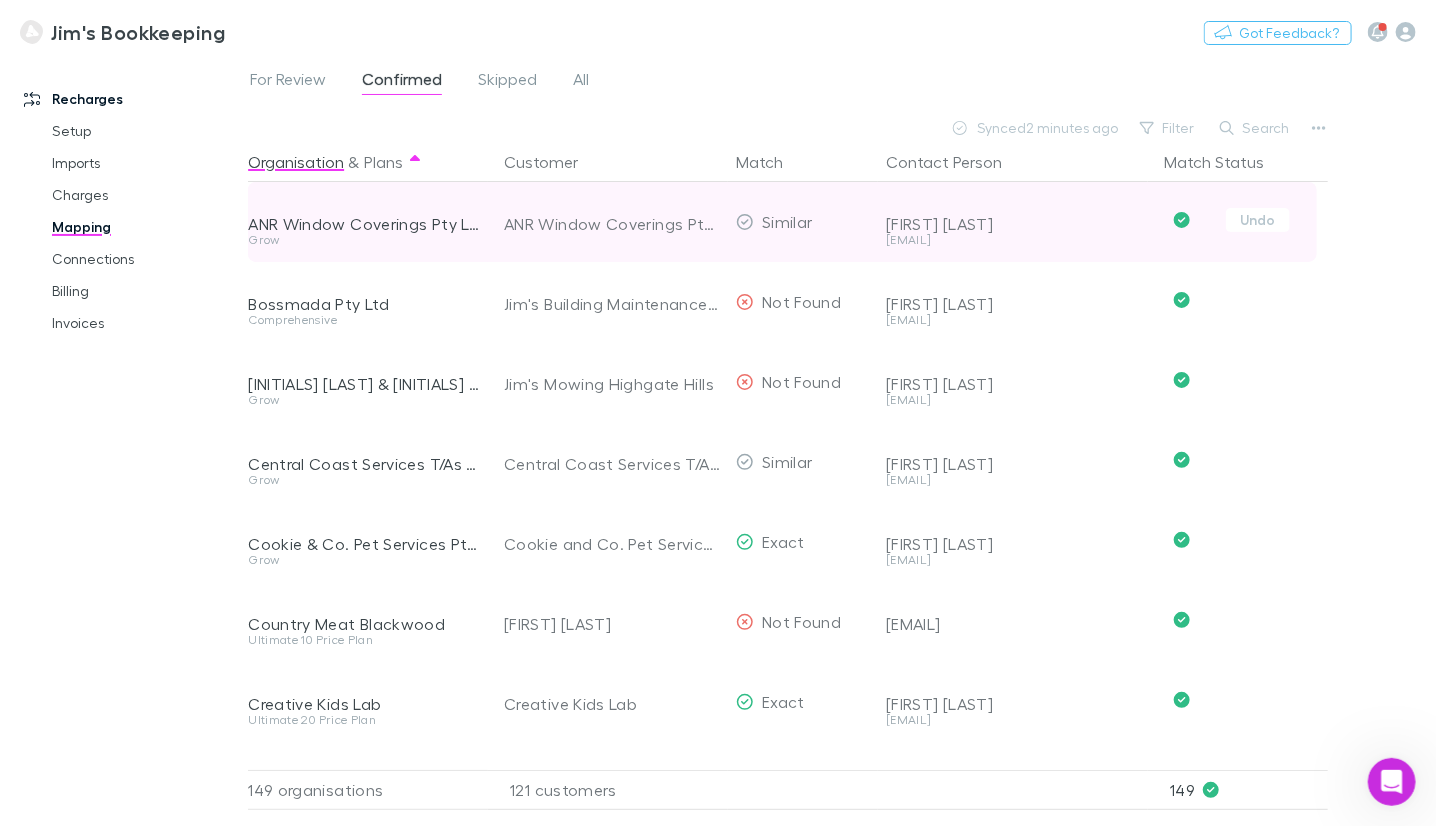 drag, startPoint x: 899, startPoint y: 231, endPoint x: 1023, endPoint y: 248, distance: 125.1599 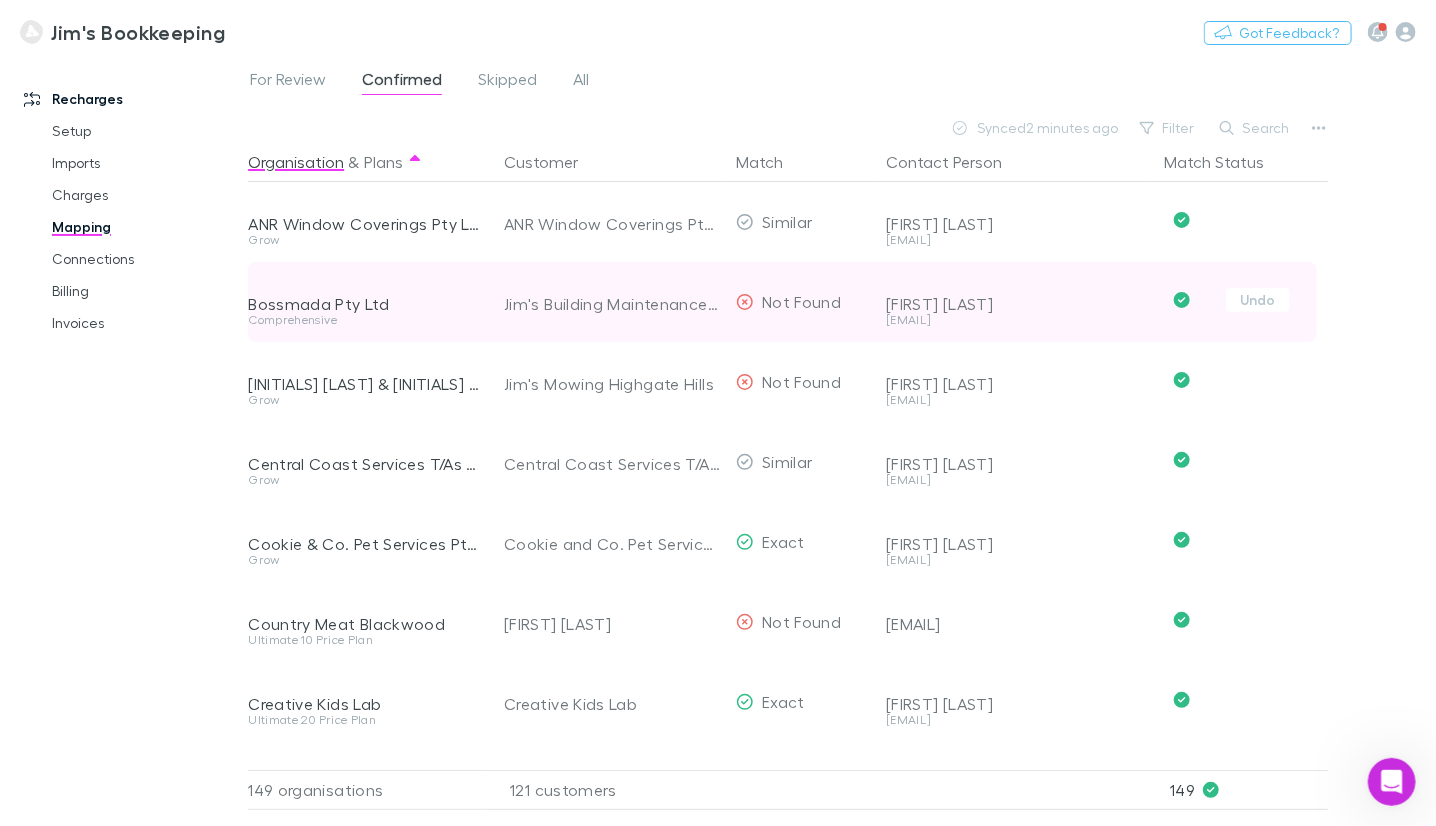 click on "[FIRST] [LAST]" at bounding box center [1017, 288] 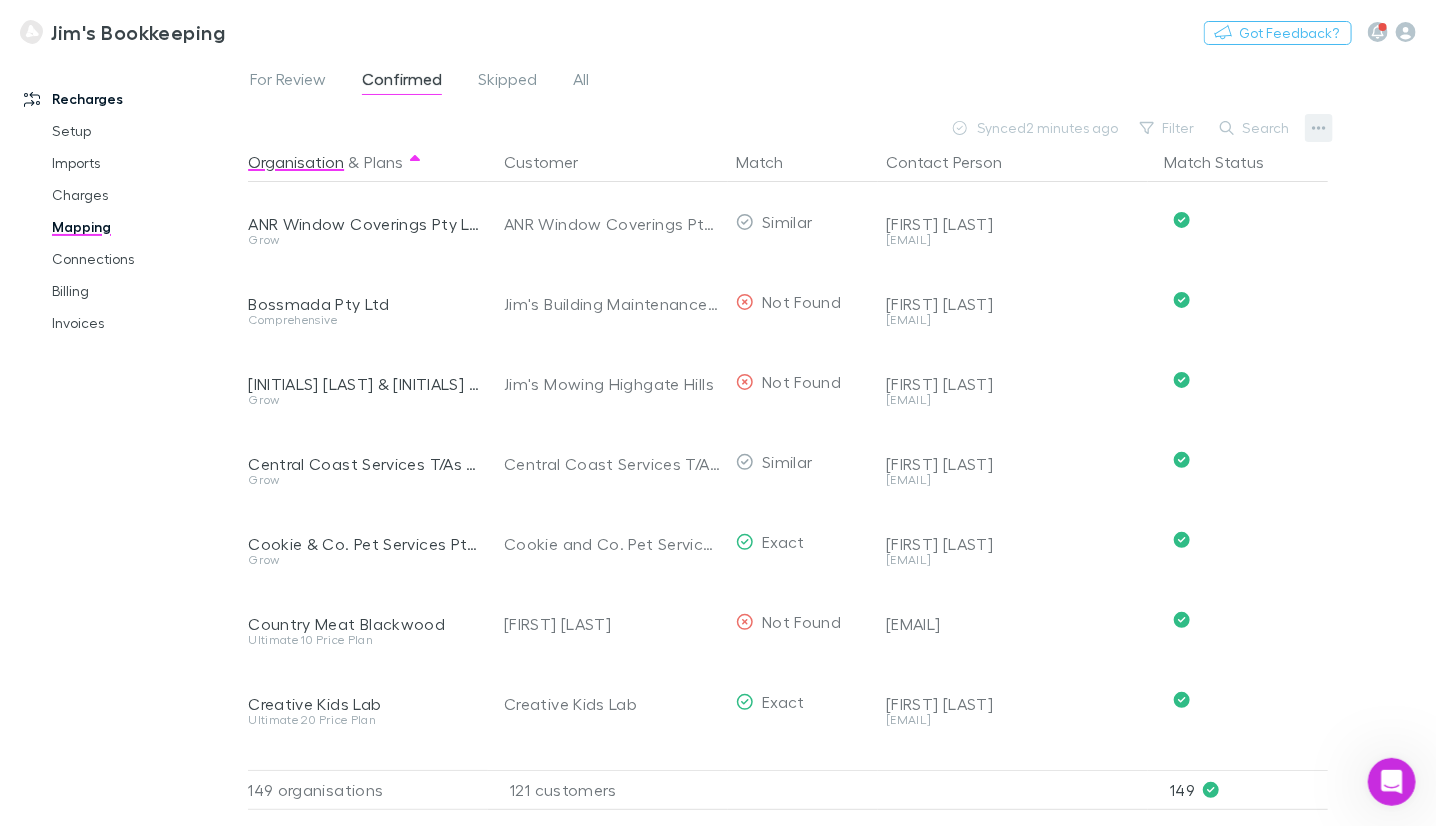 click at bounding box center (1319, 128) 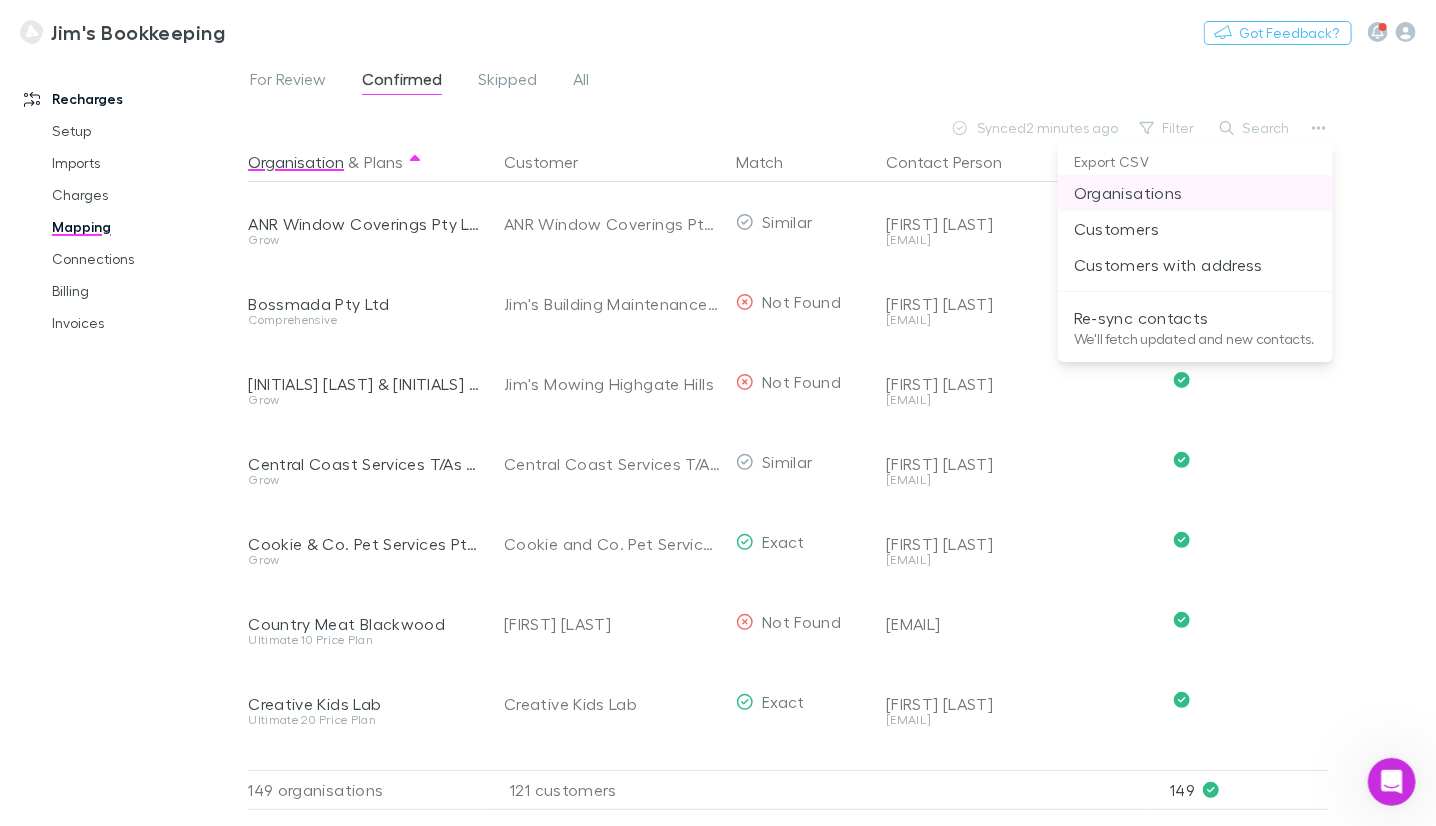 click on "Organisations" at bounding box center [1195, 193] 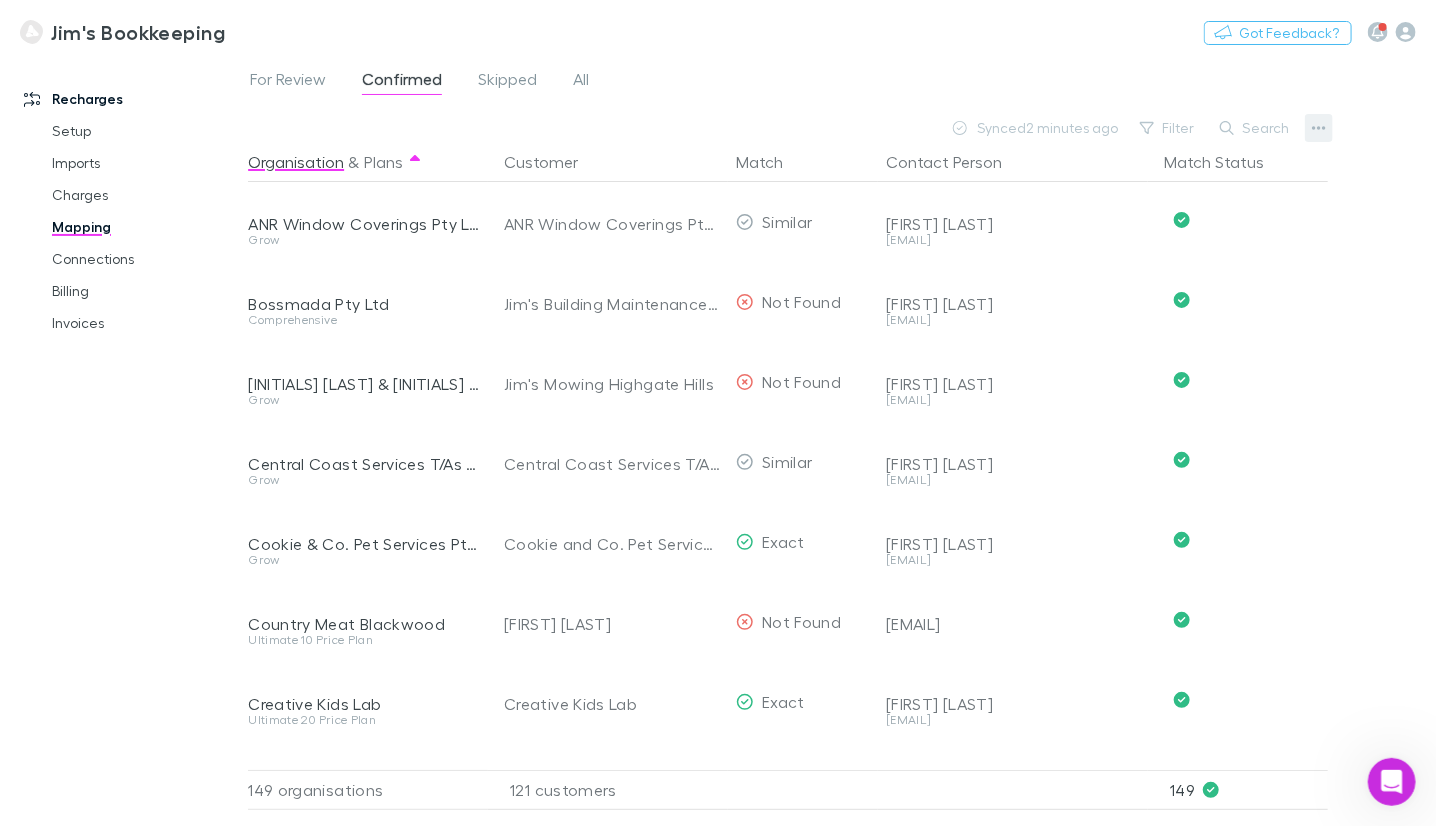 click 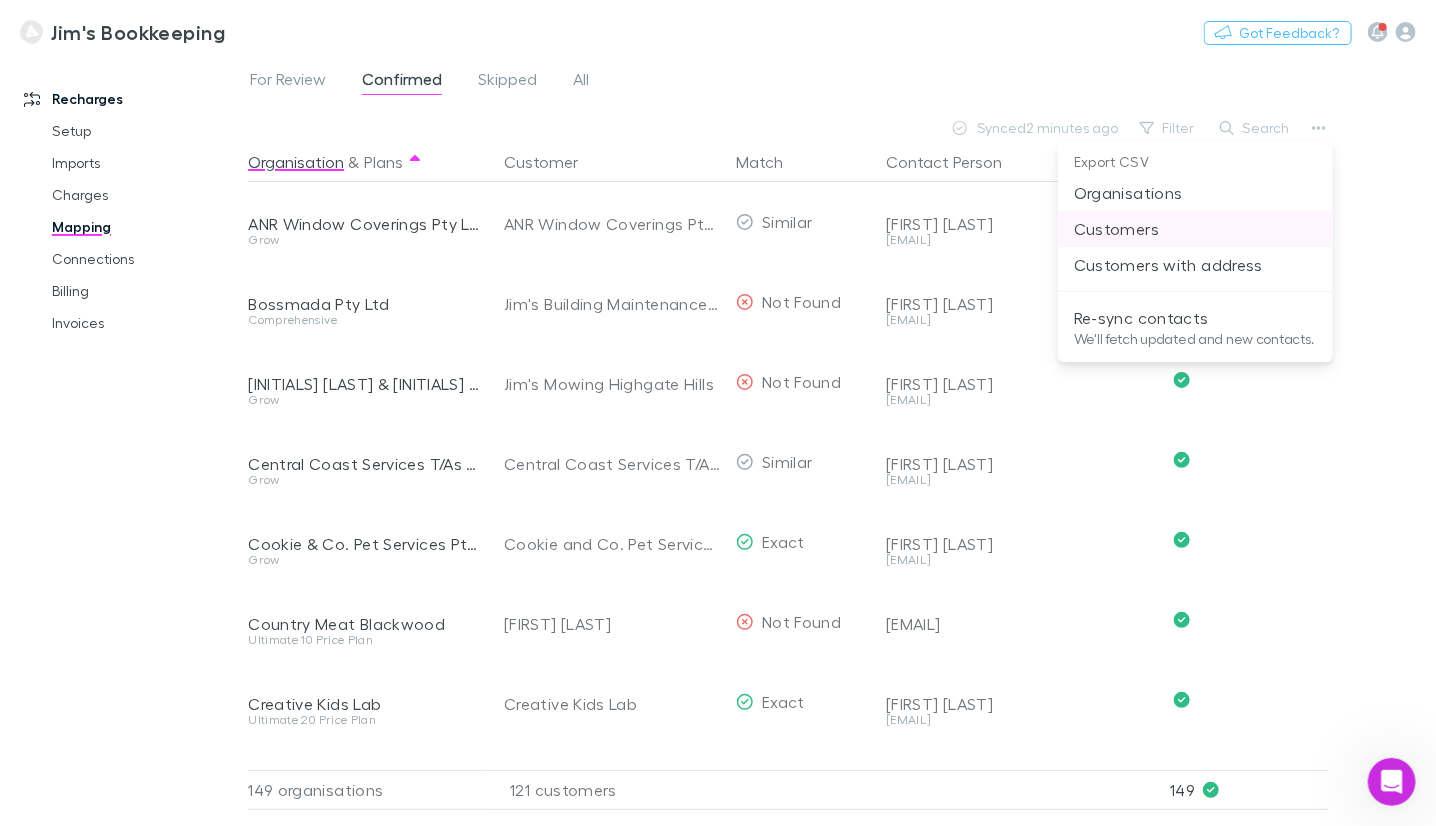 click on "Customers" at bounding box center (1195, 229) 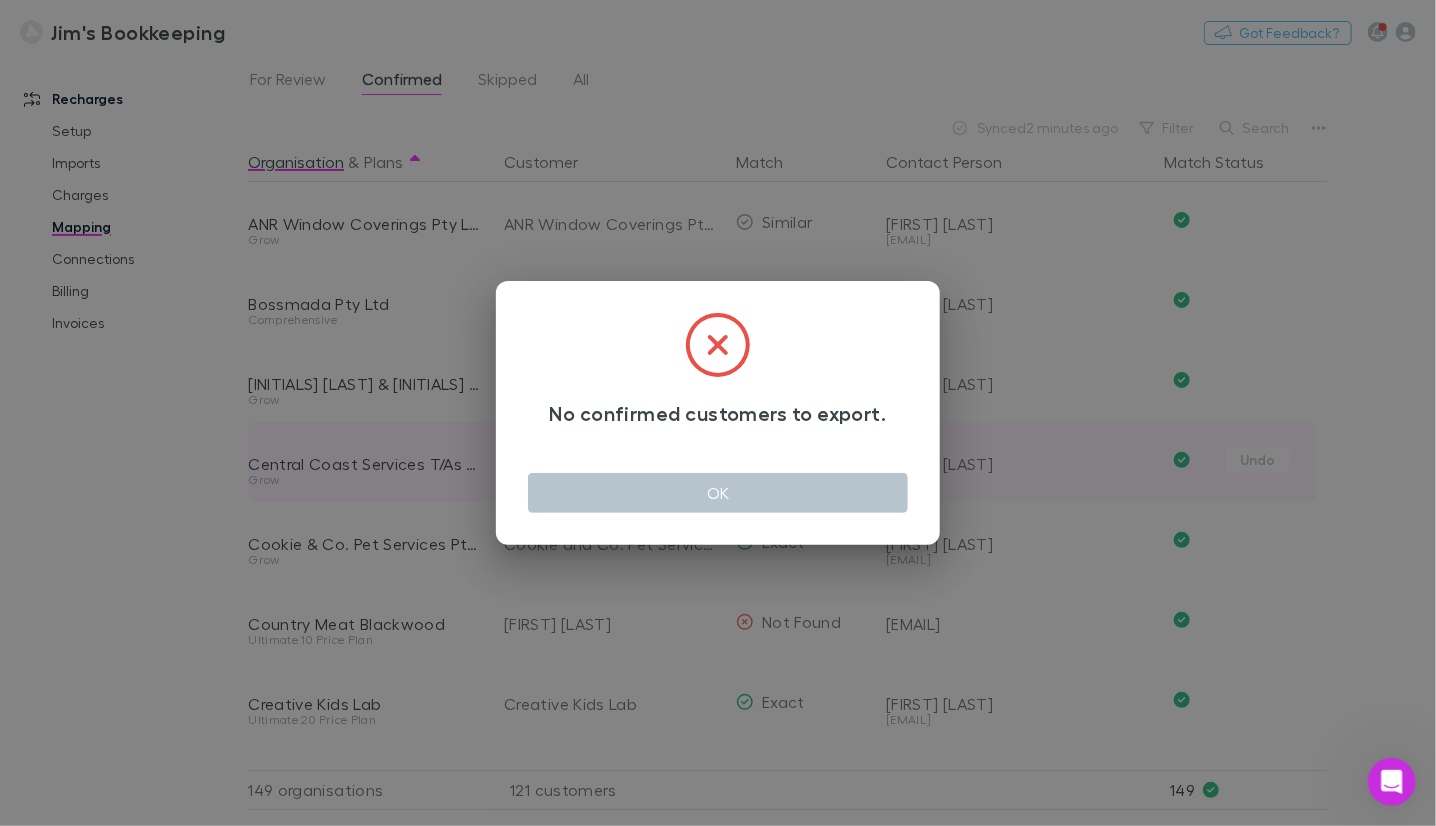 click on "OK" at bounding box center (718, 493) 